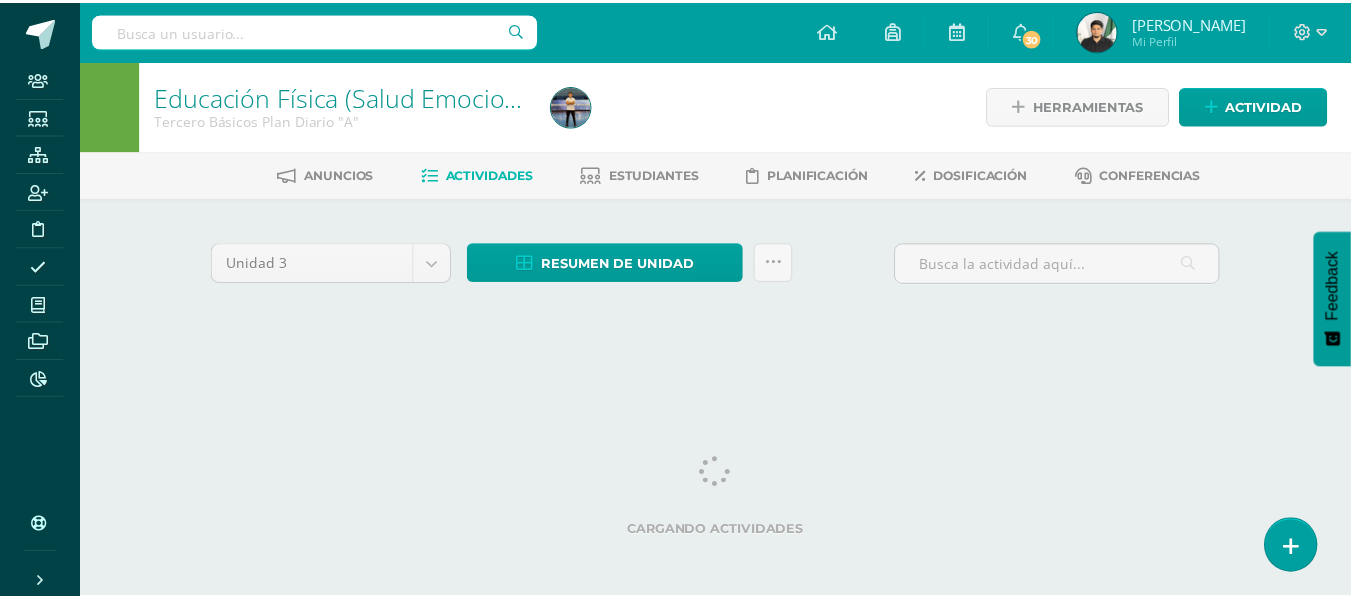 scroll, scrollTop: 0, scrollLeft: 0, axis: both 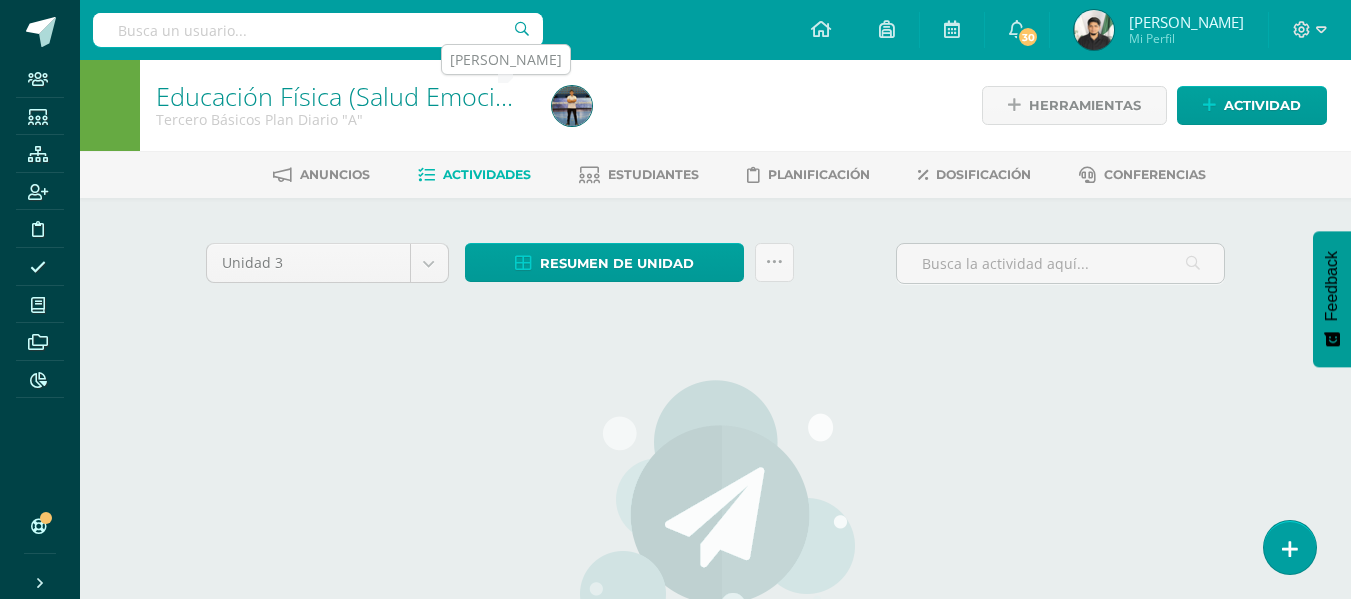 click at bounding box center (572, 106) 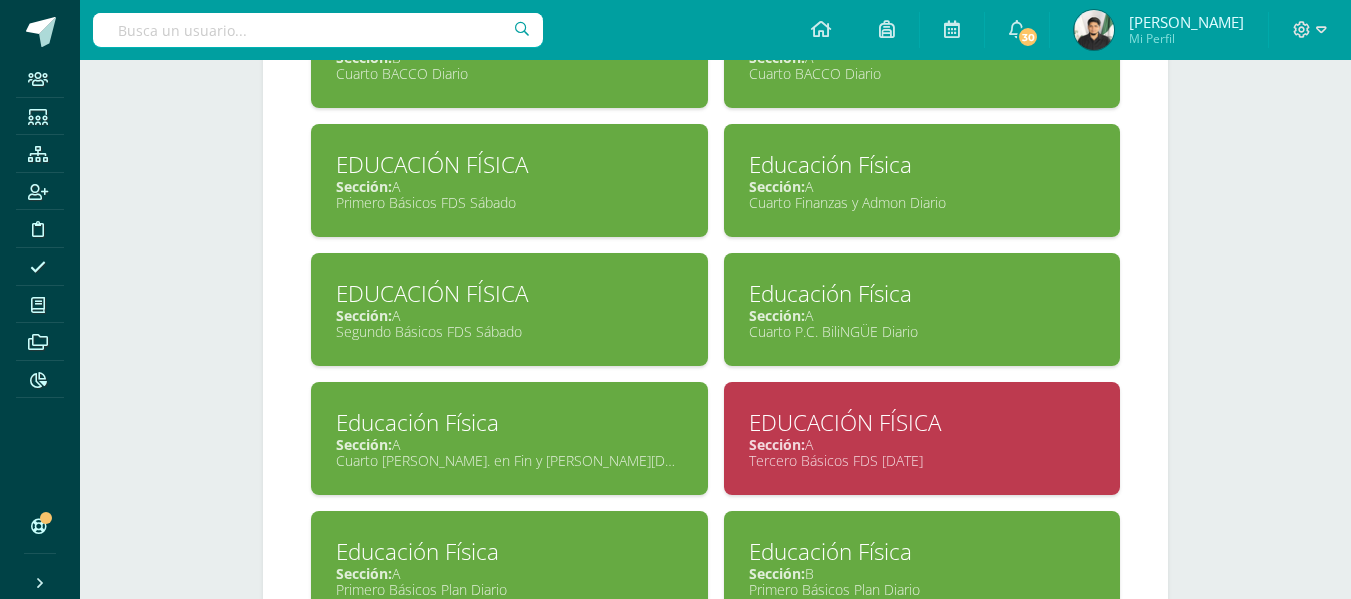 scroll, scrollTop: 1048, scrollLeft: 0, axis: vertical 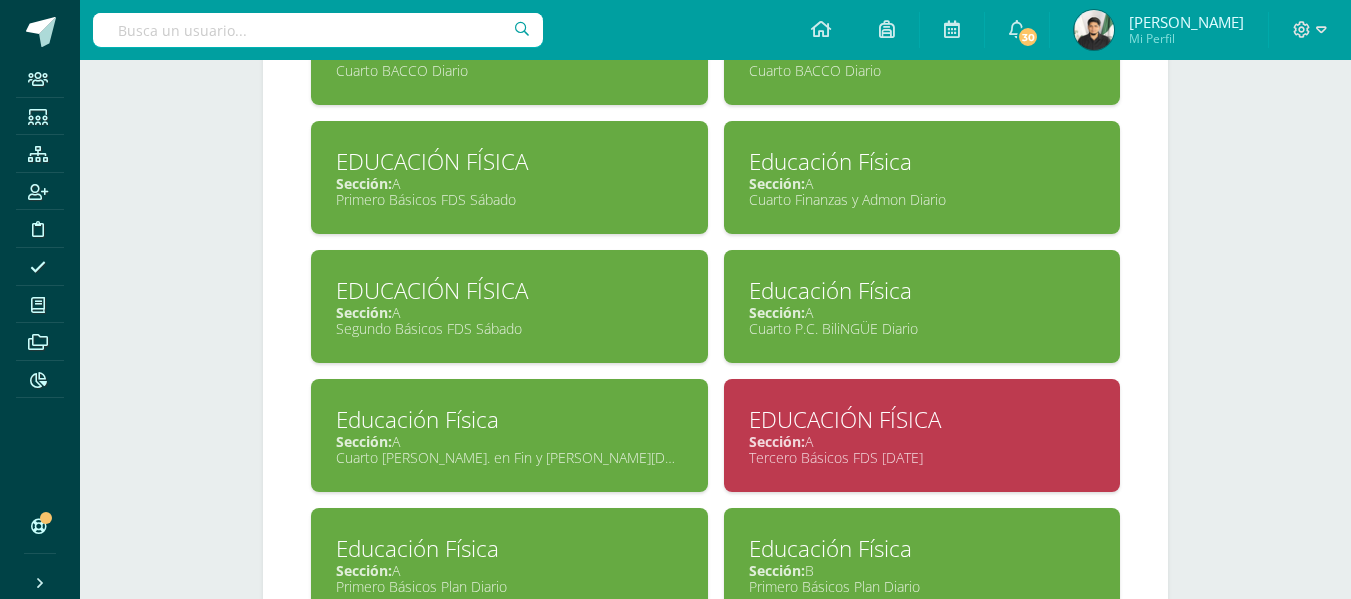 click on "Primero Básicos FDS Sábado" at bounding box center [509, 199] 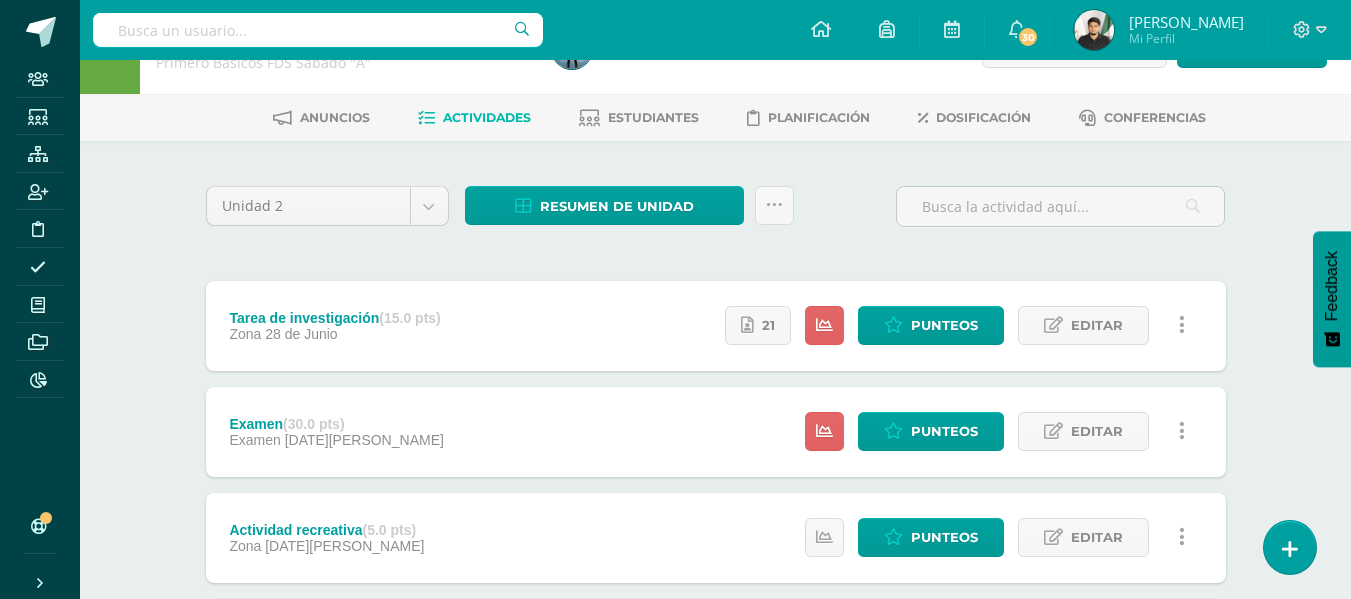 scroll, scrollTop: 56, scrollLeft: 0, axis: vertical 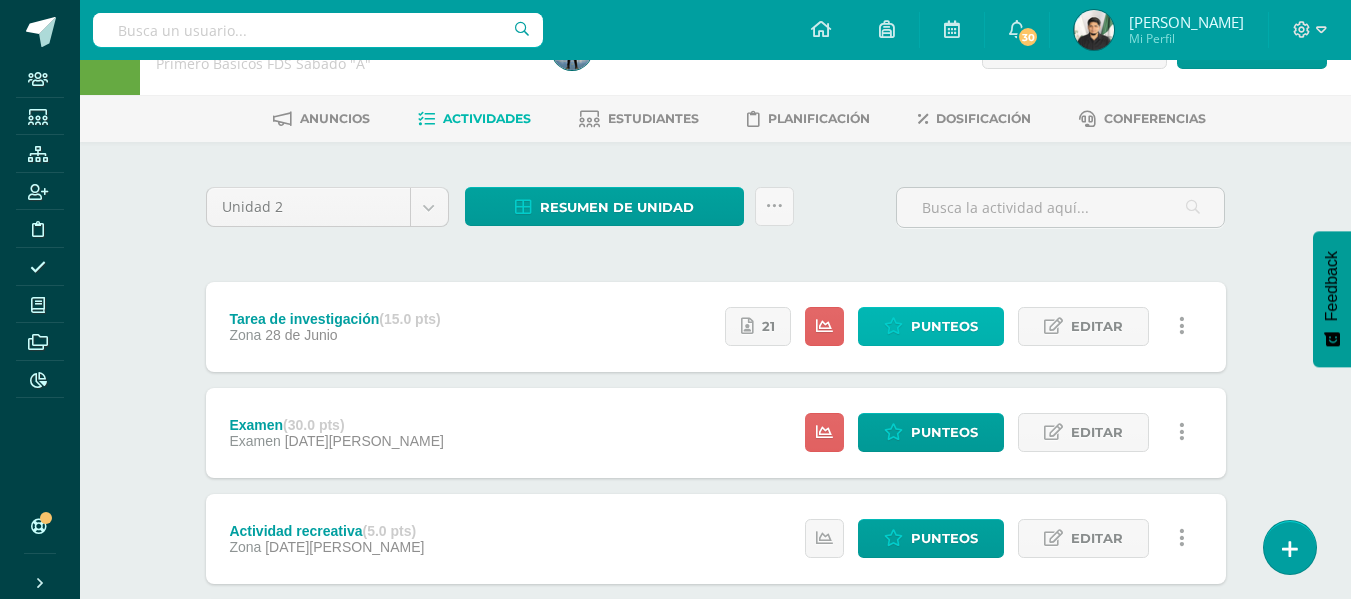 click on "Punteos" at bounding box center (931, 326) 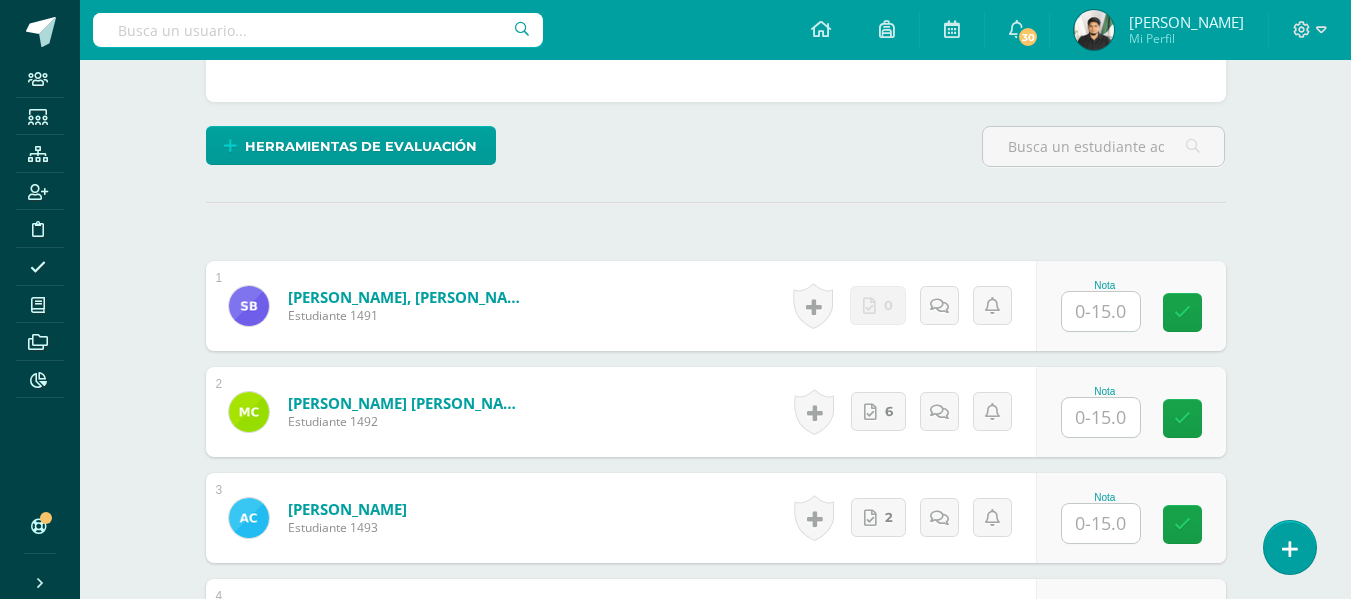 scroll, scrollTop: 435, scrollLeft: 0, axis: vertical 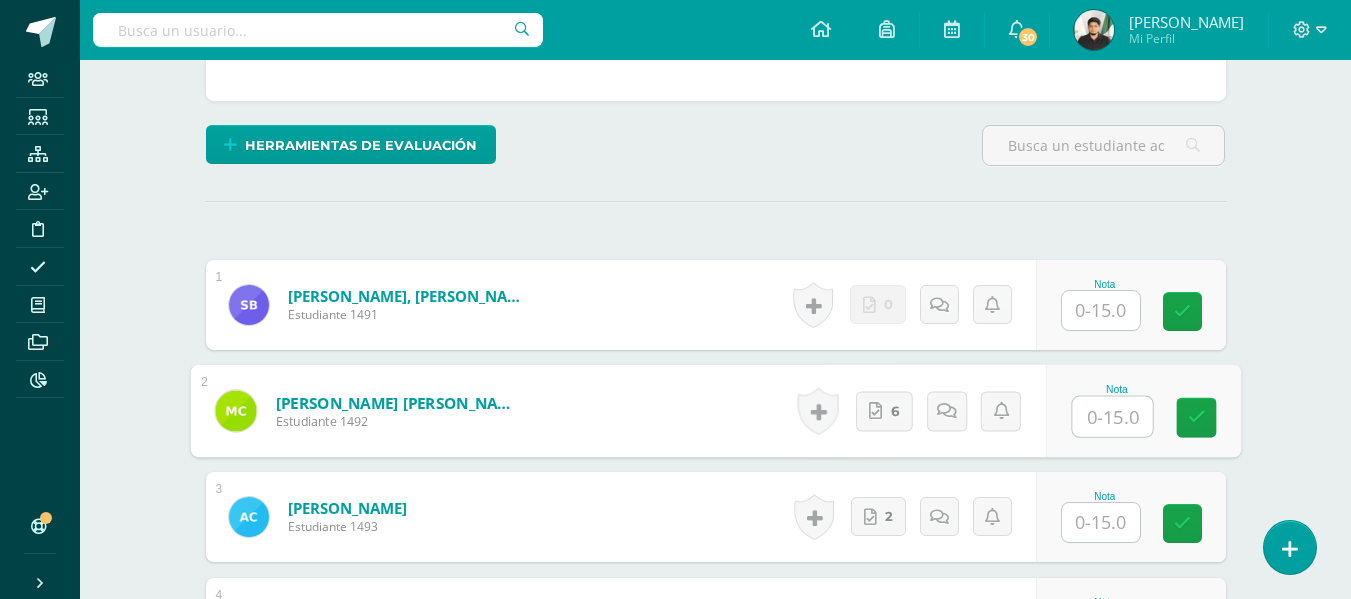 click at bounding box center [1112, 417] 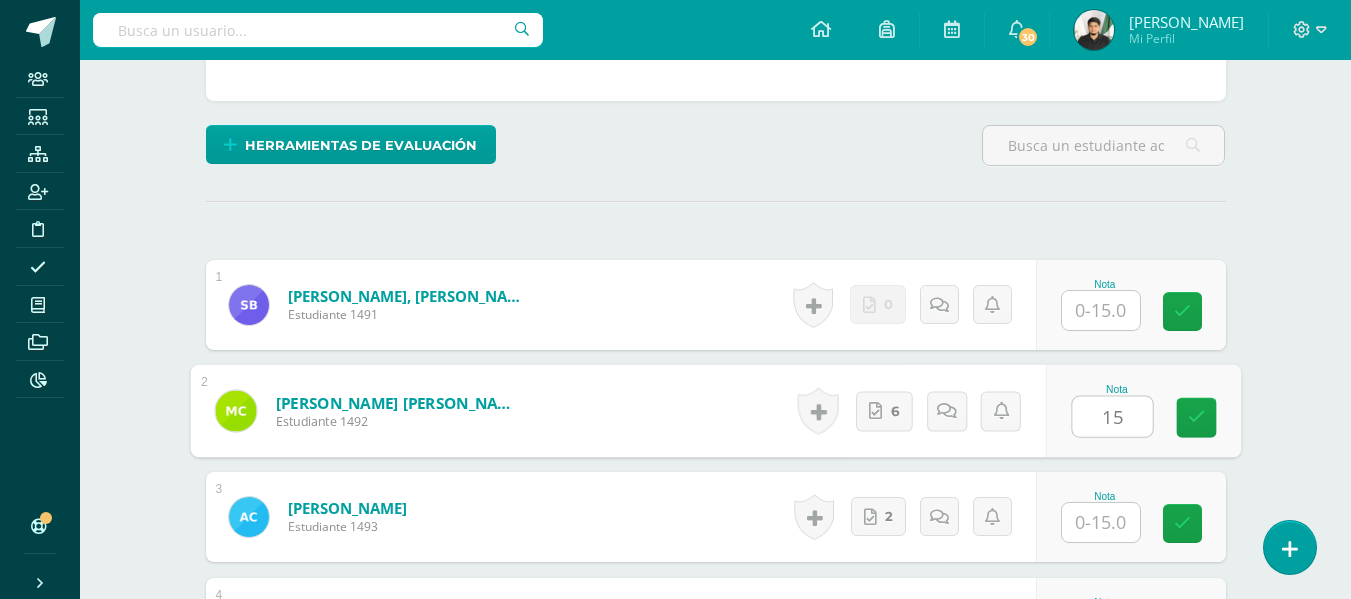 type on "15" 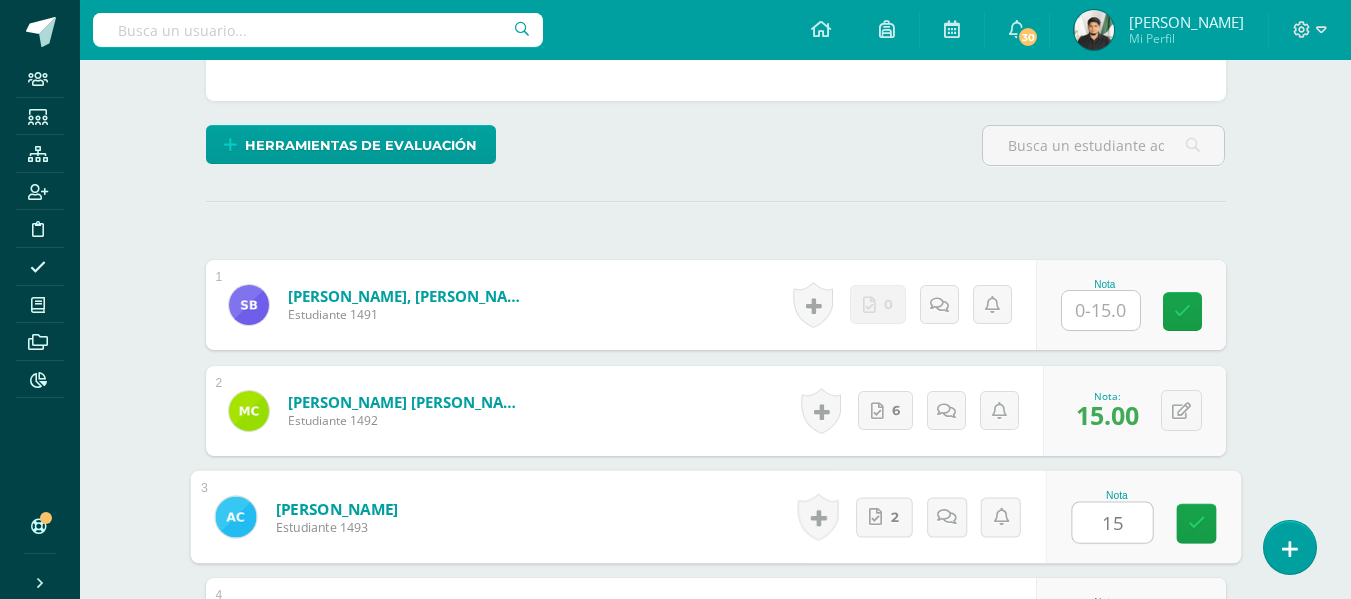 type on "15" 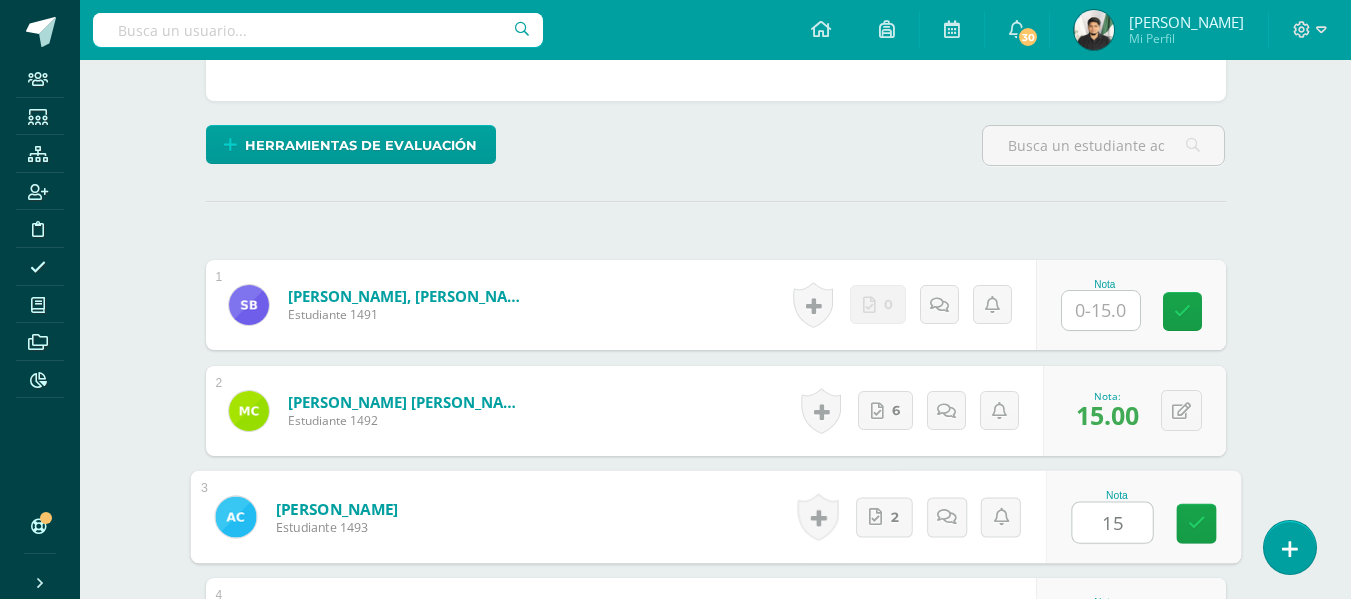 scroll, scrollTop: 764, scrollLeft: 0, axis: vertical 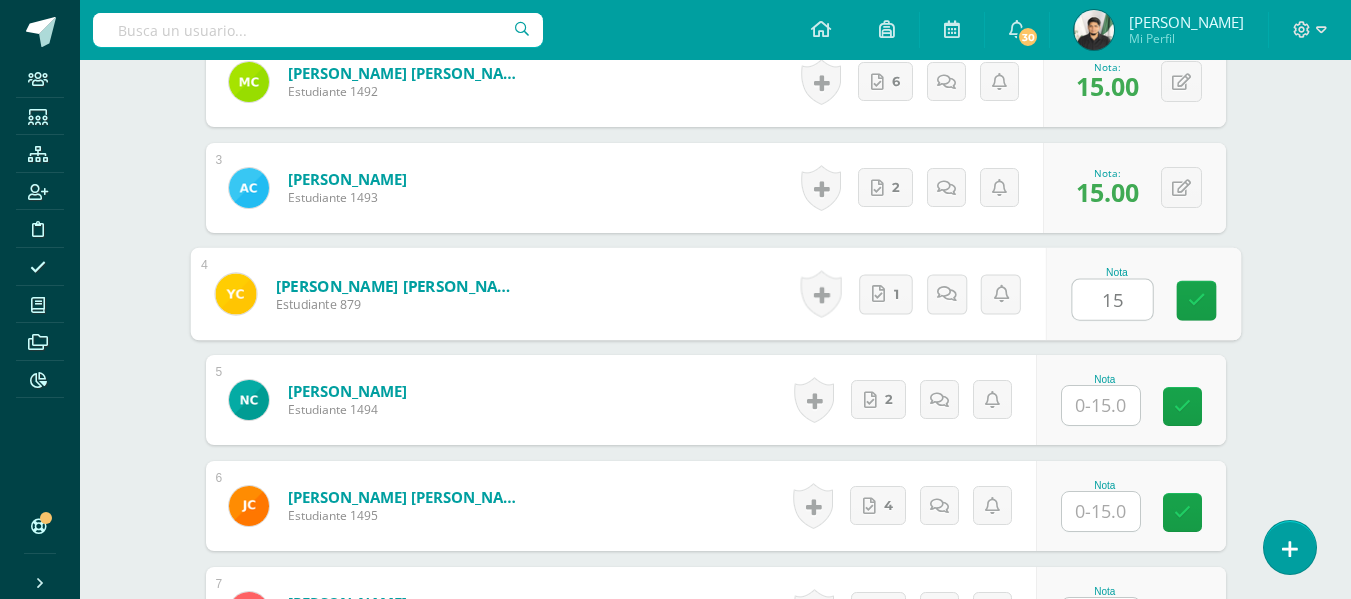 type on "15" 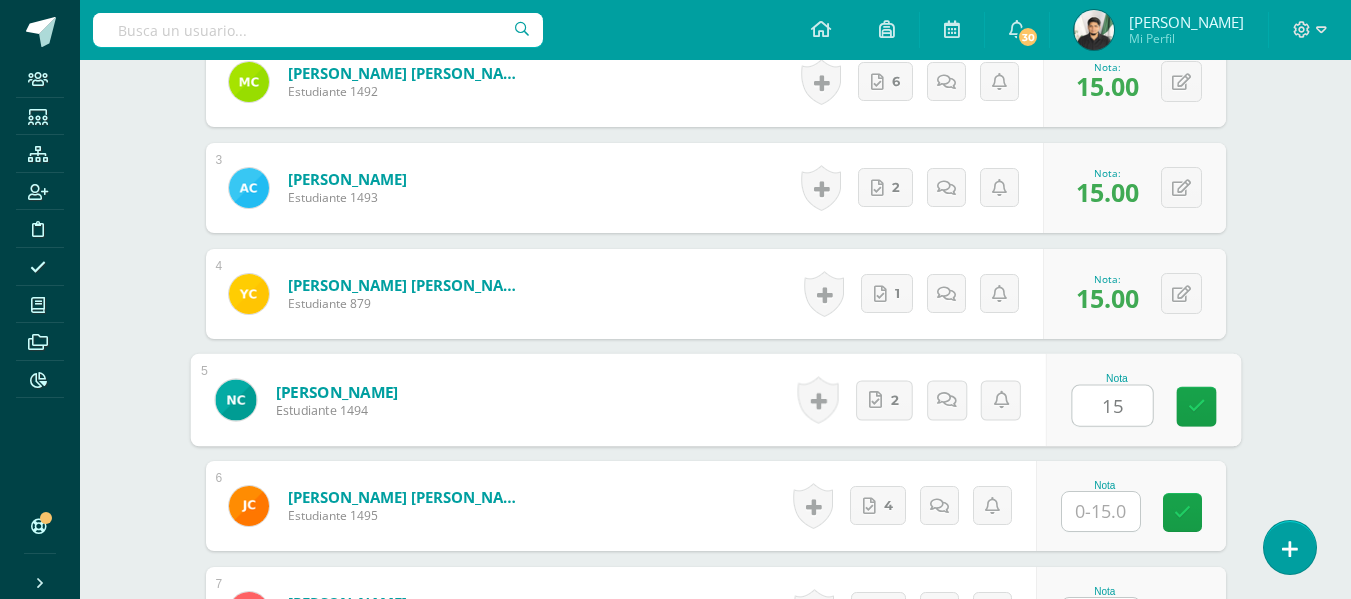 type on "15" 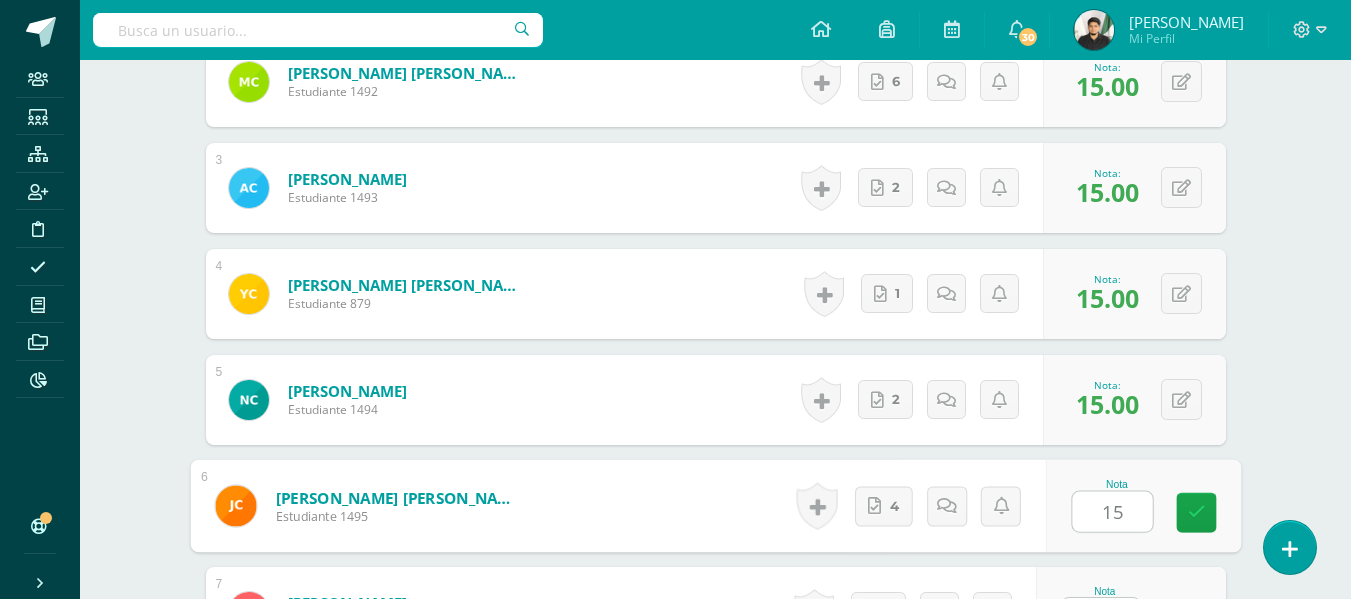 type on "15" 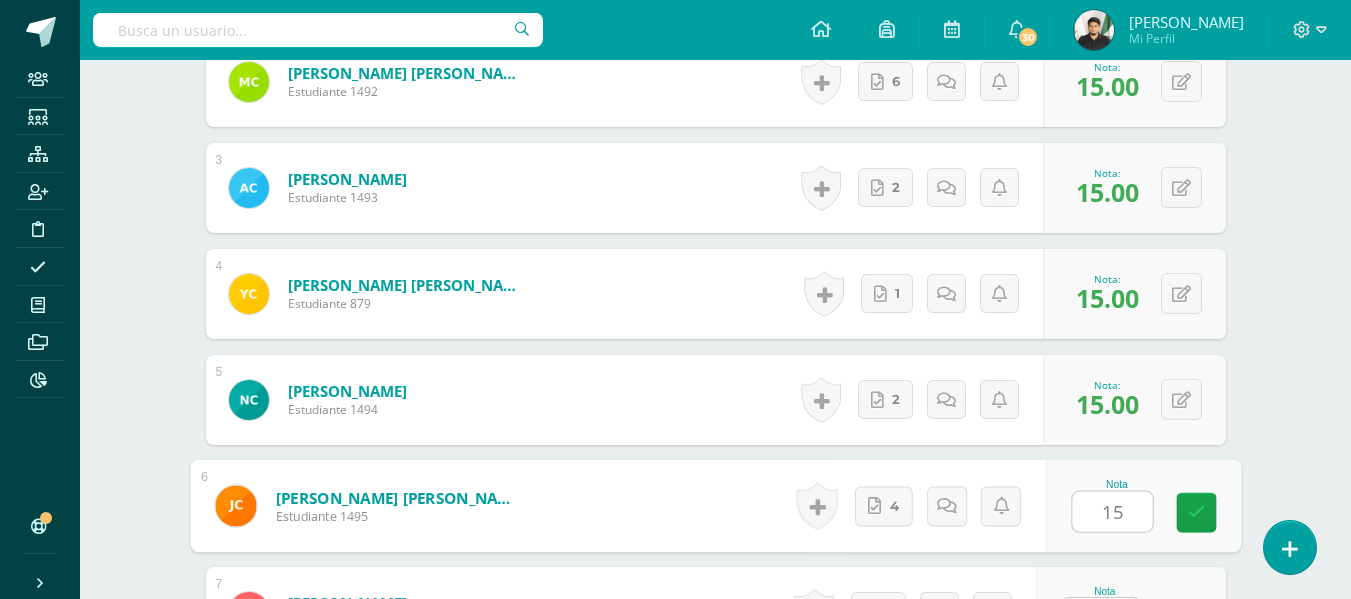 scroll, scrollTop: 802, scrollLeft: 0, axis: vertical 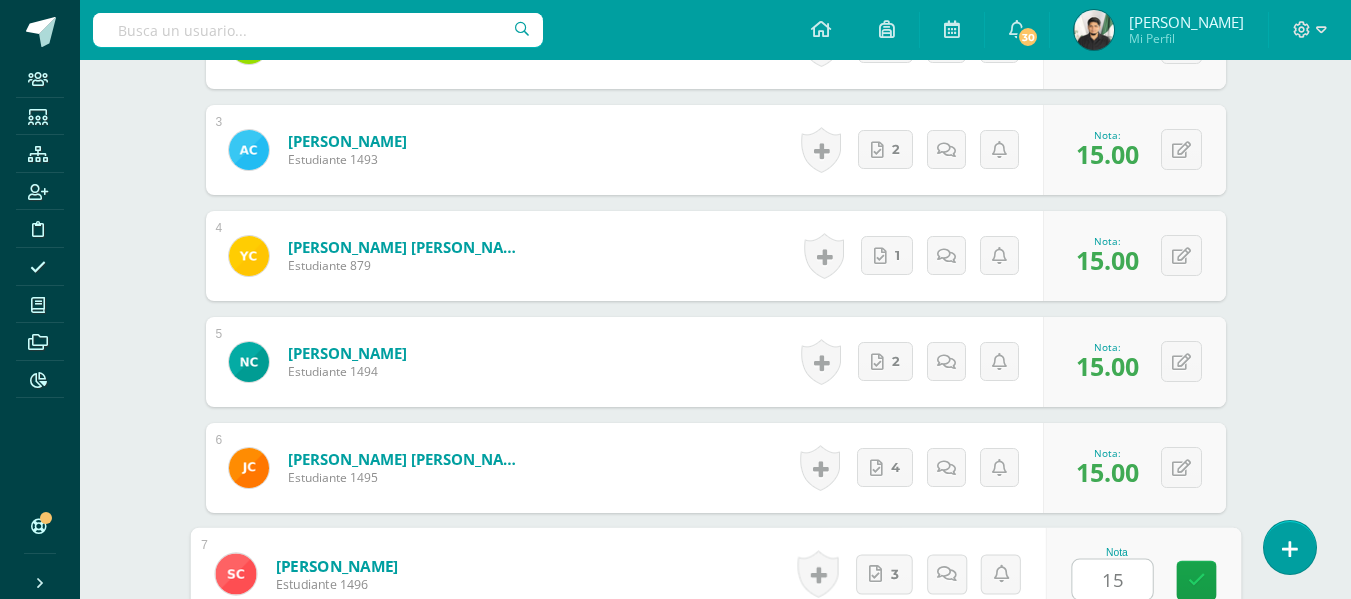 type on "15" 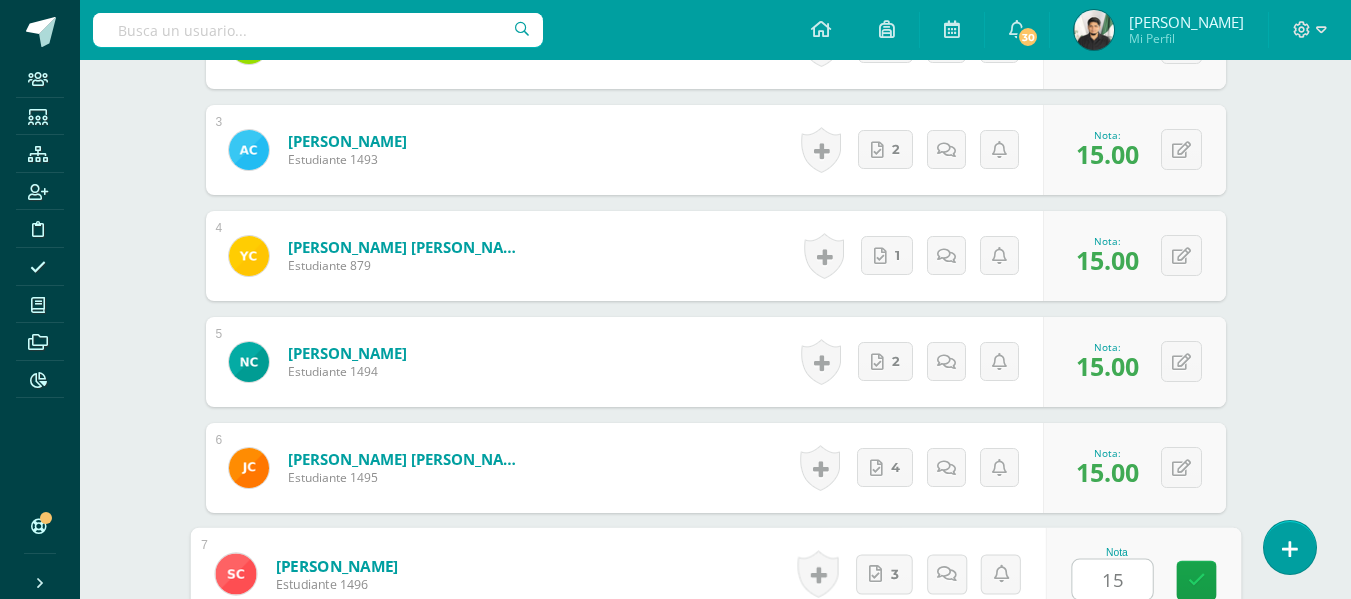 scroll, scrollTop: 1188, scrollLeft: 0, axis: vertical 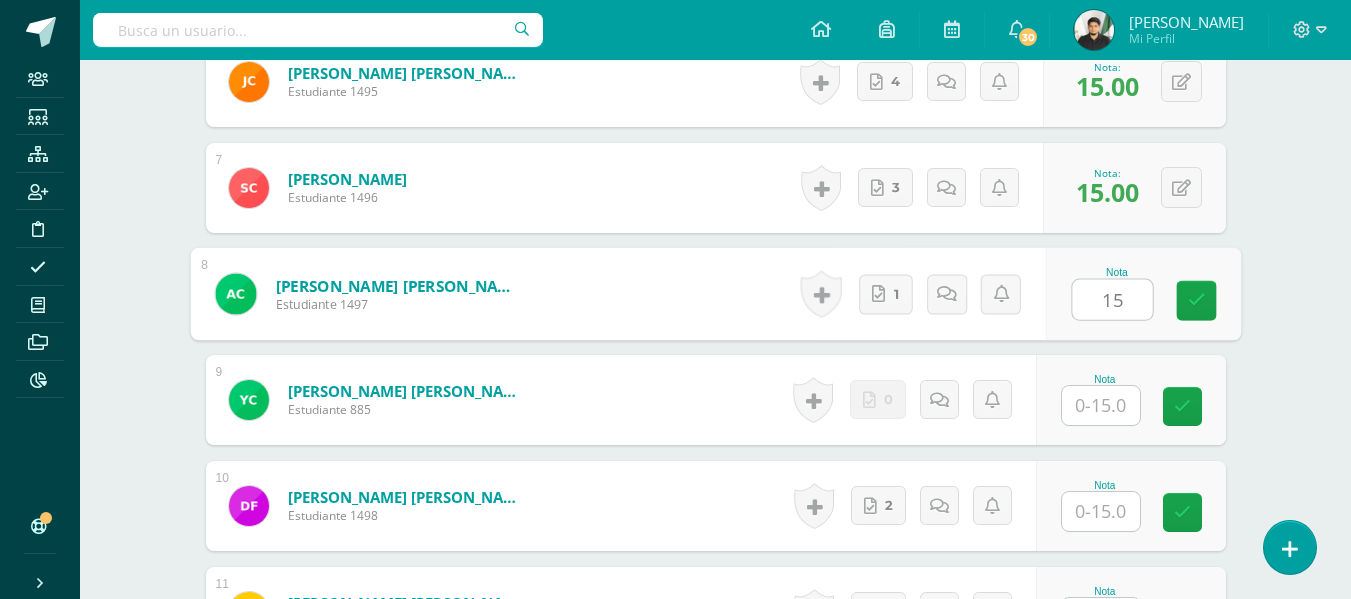 type on "15" 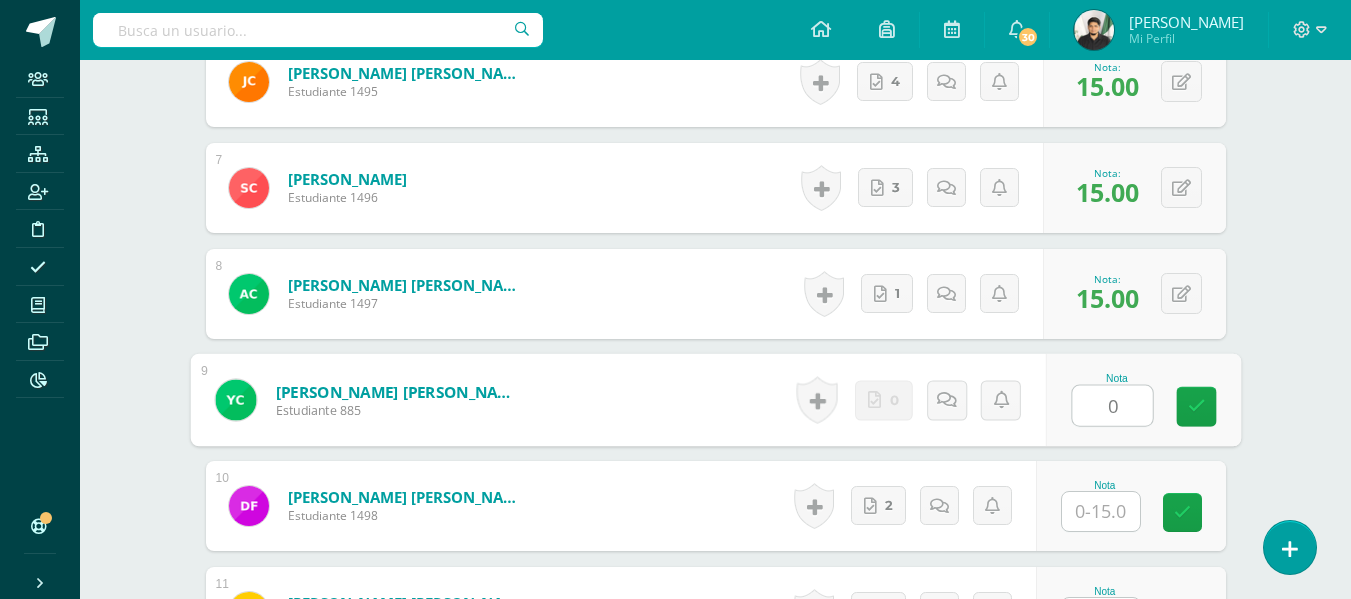 type on "0" 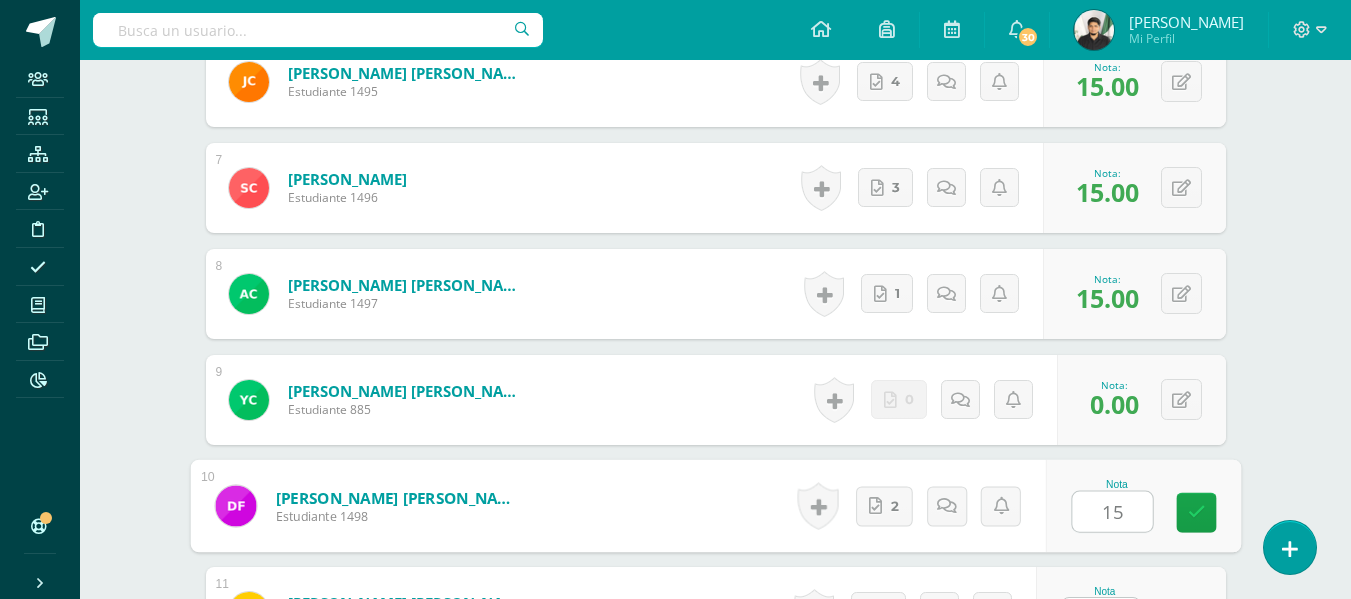 type on "15" 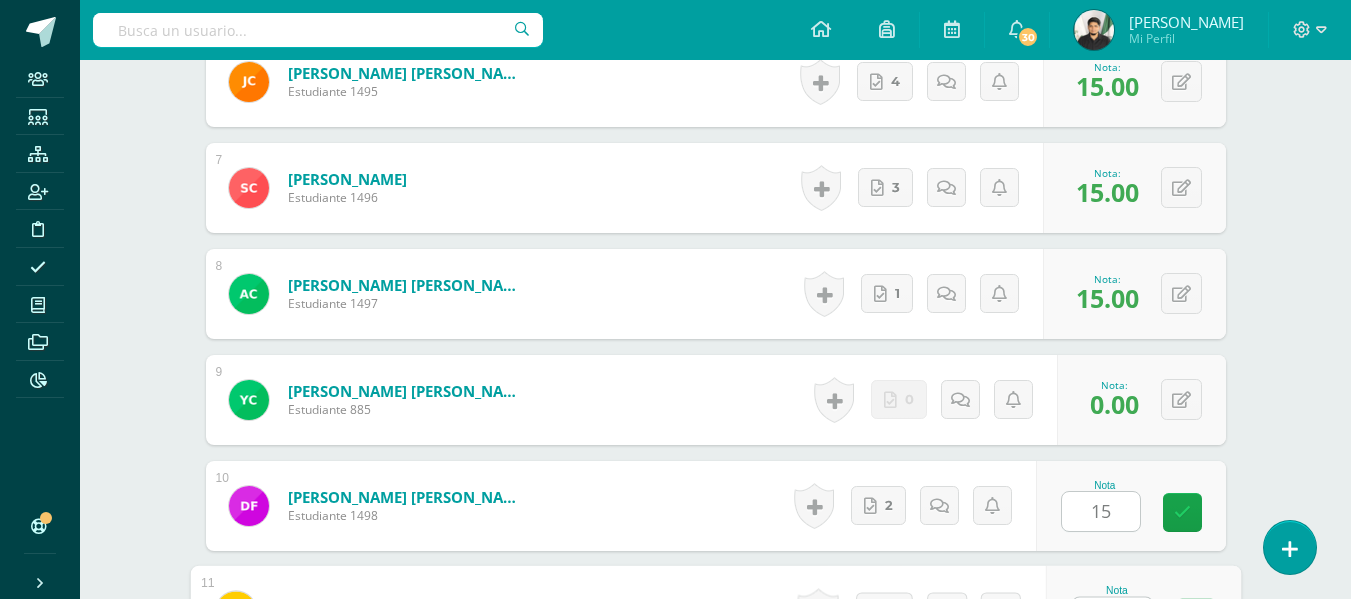 scroll, scrollTop: 1226, scrollLeft: 0, axis: vertical 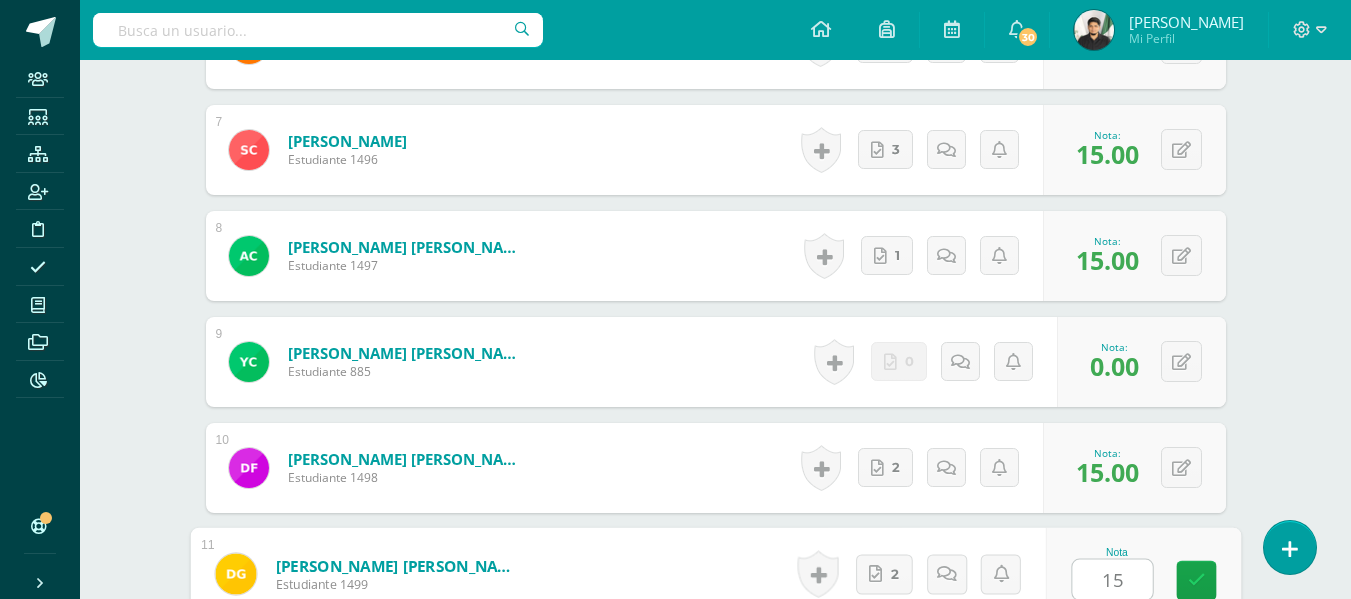 type on "15" 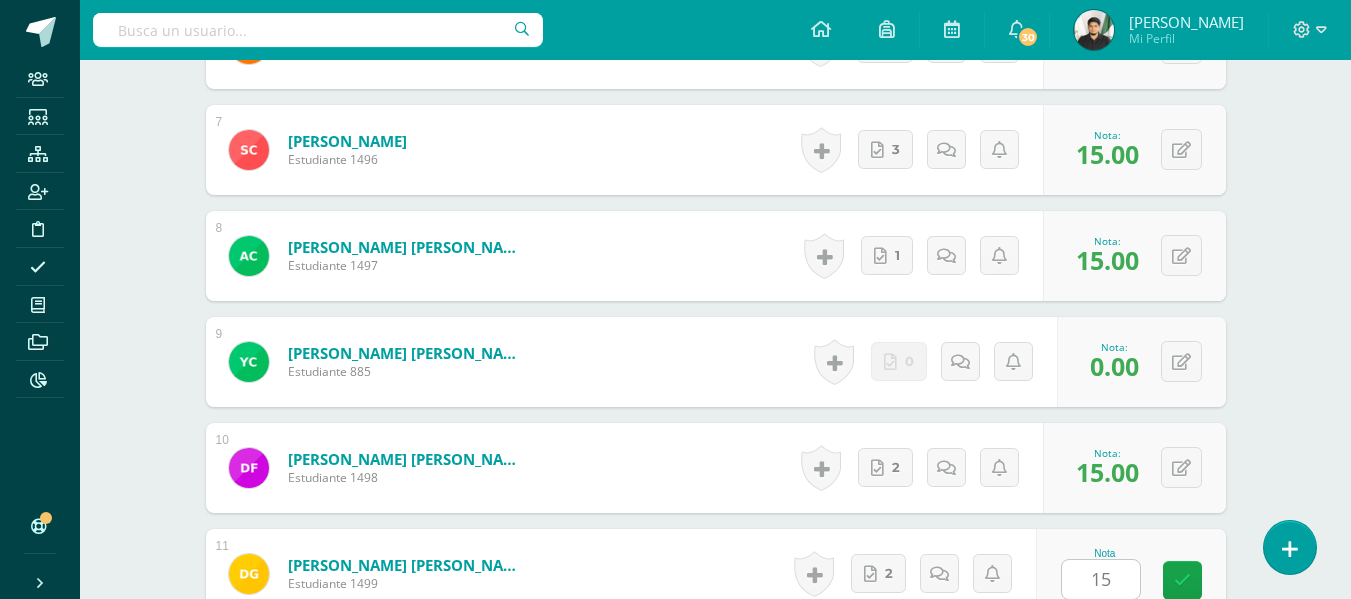 scroll, scrollTop: 1612, scrollLeft: 0, axis: vertical 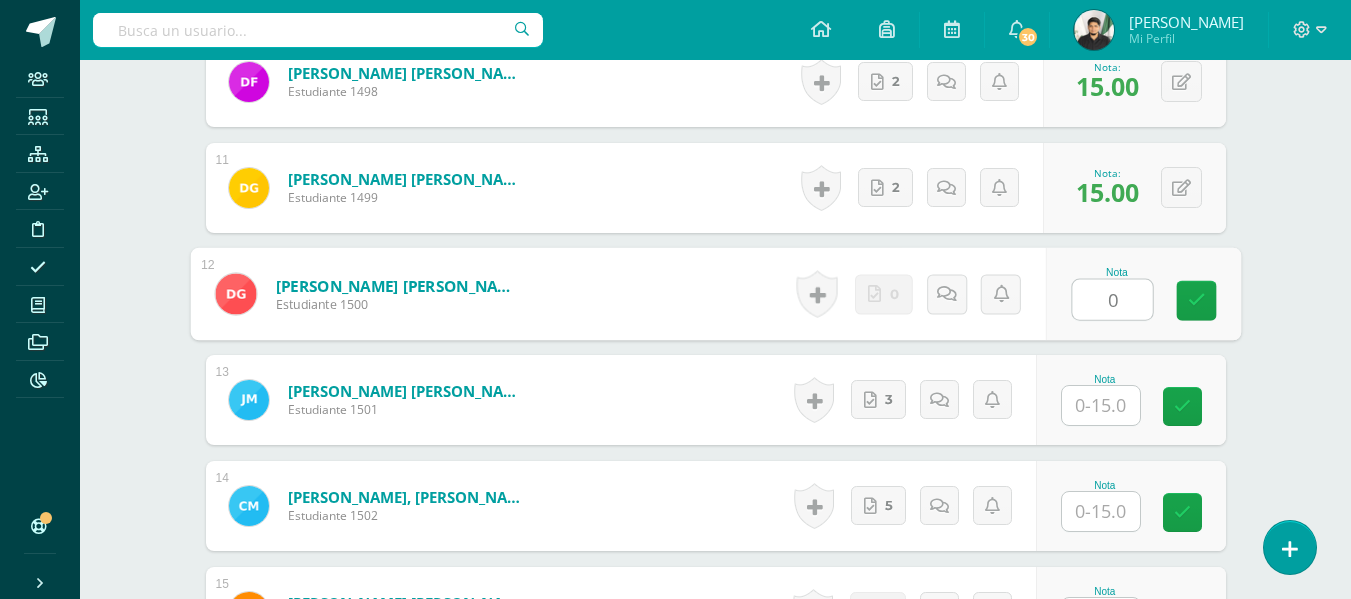 type on "0" 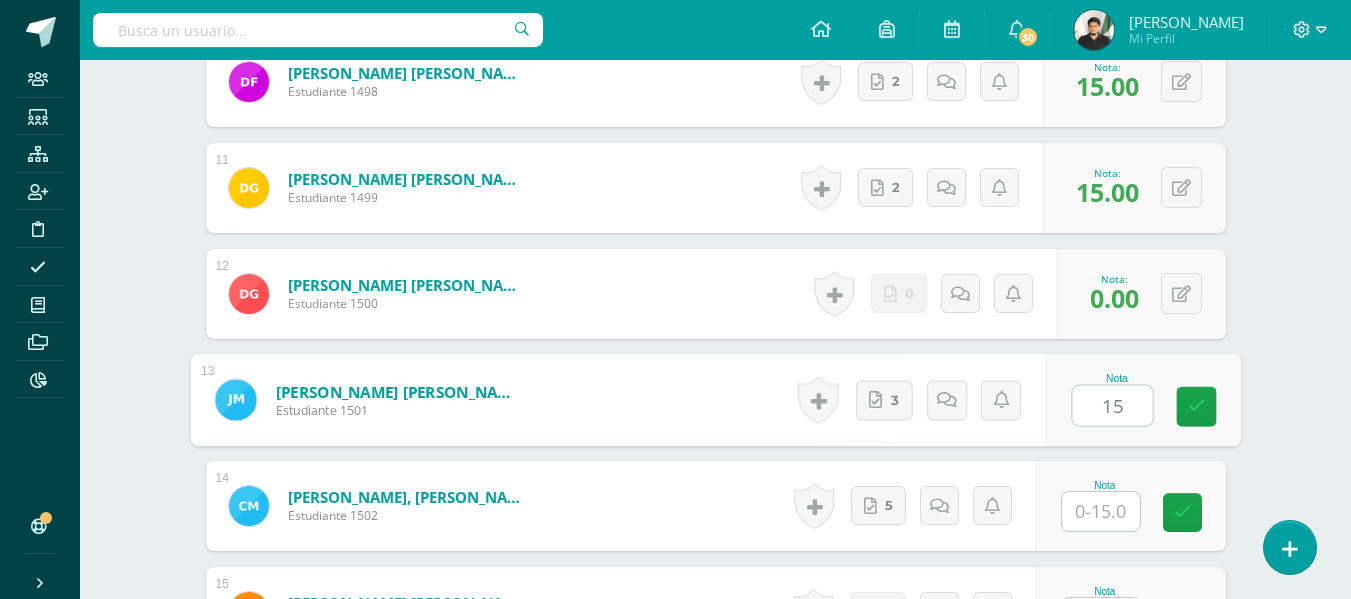 type on "15" 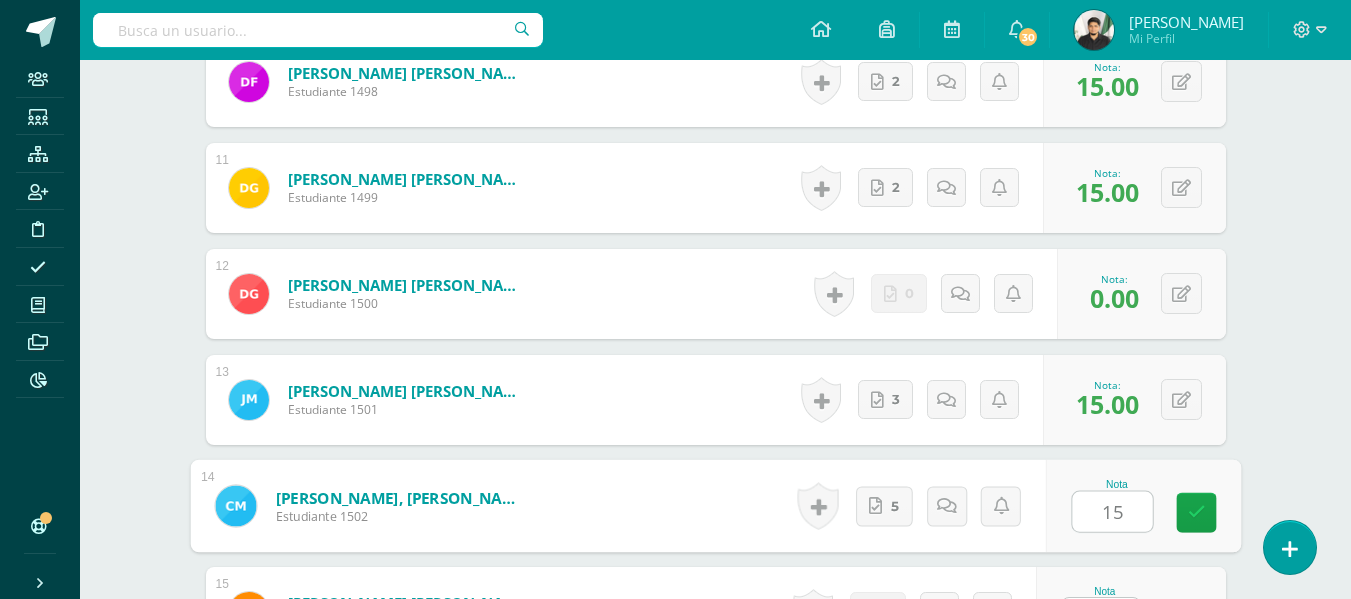 type on "15" 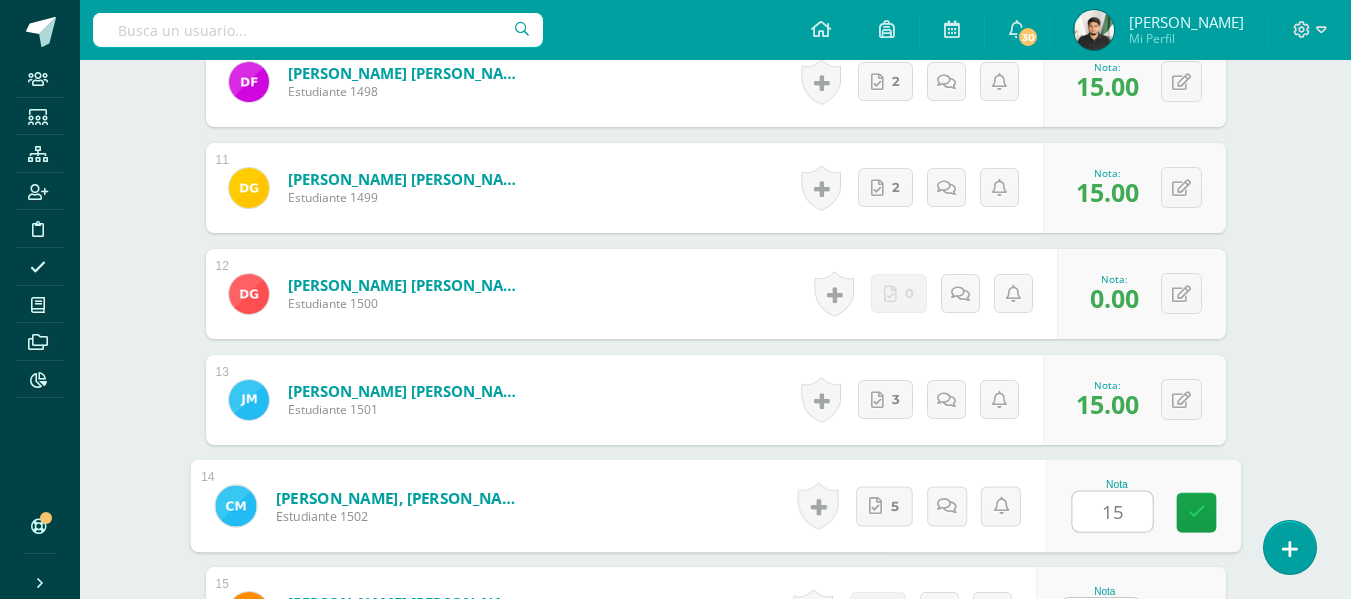 scroll, scrollTop: 1650, scrollLeft: 0, axis: vertical 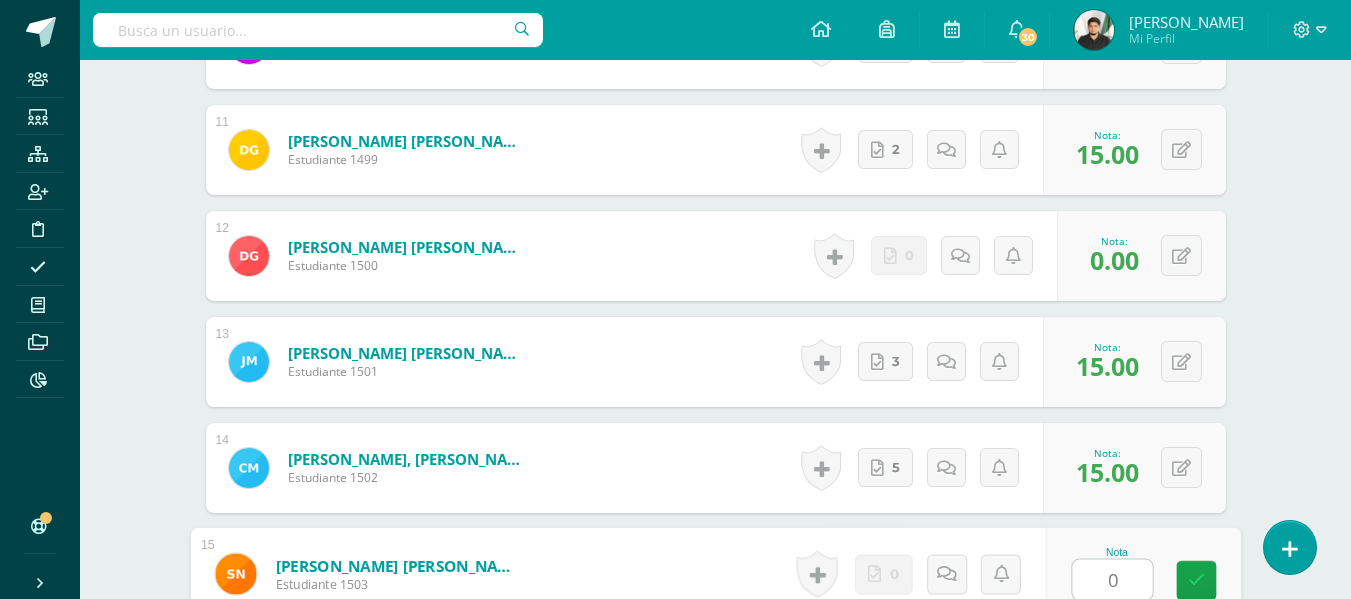 type on "0" 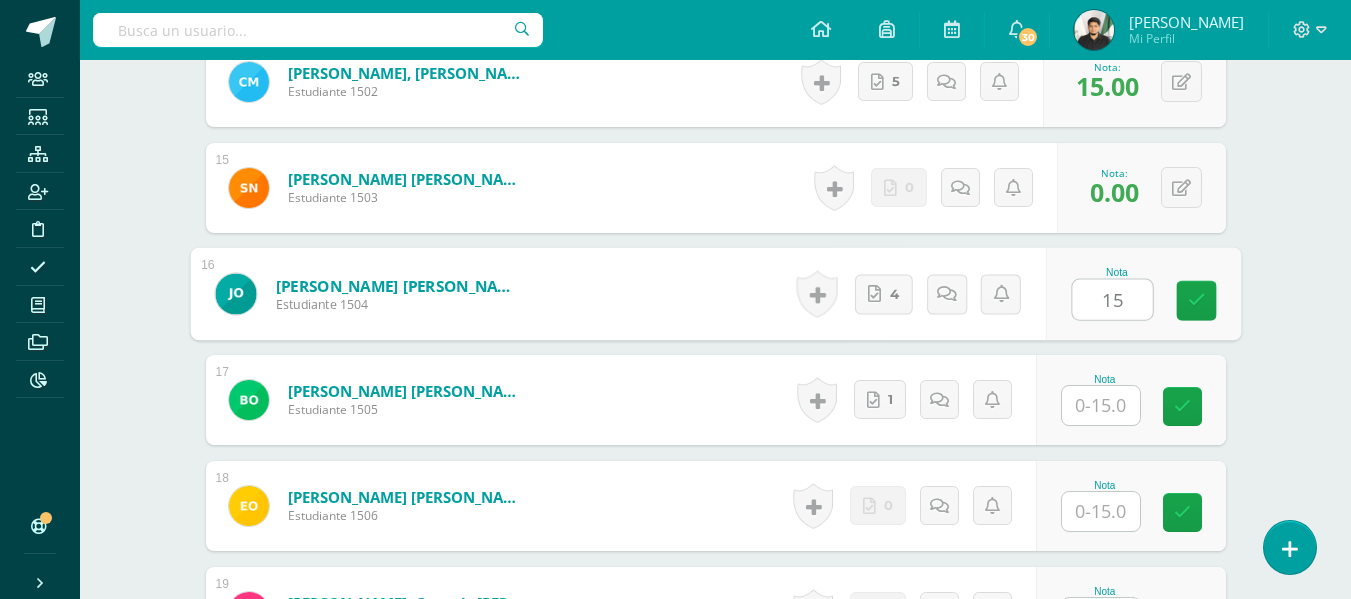 type on "15" 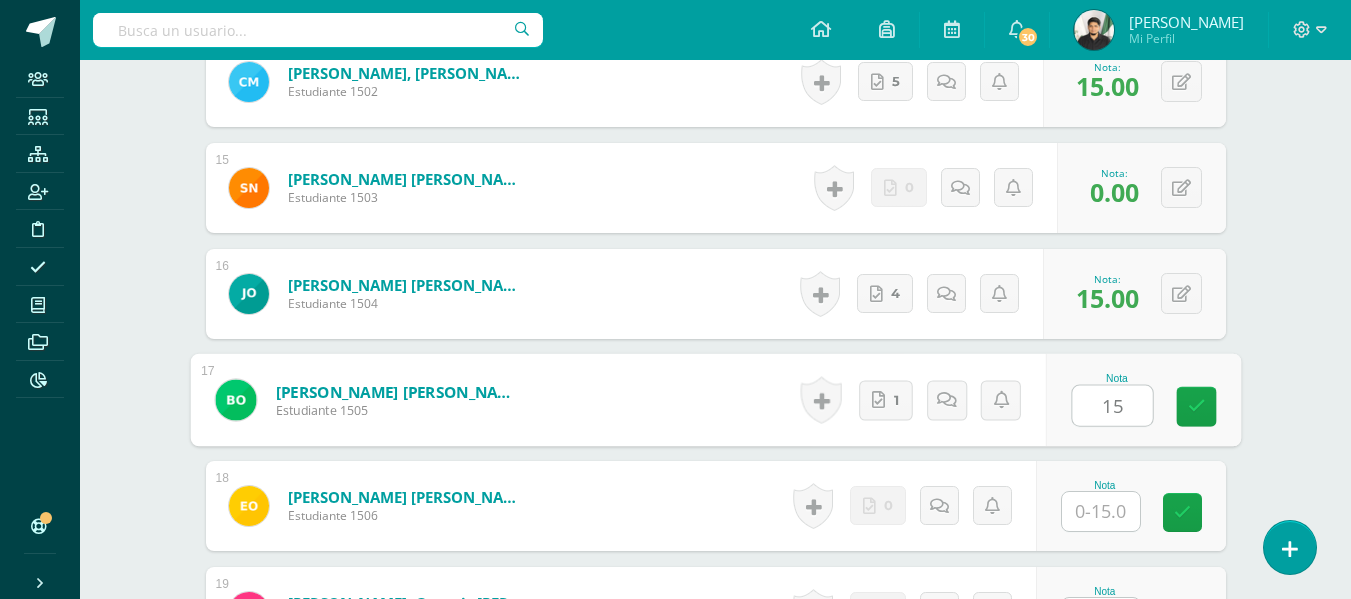 type on "15" 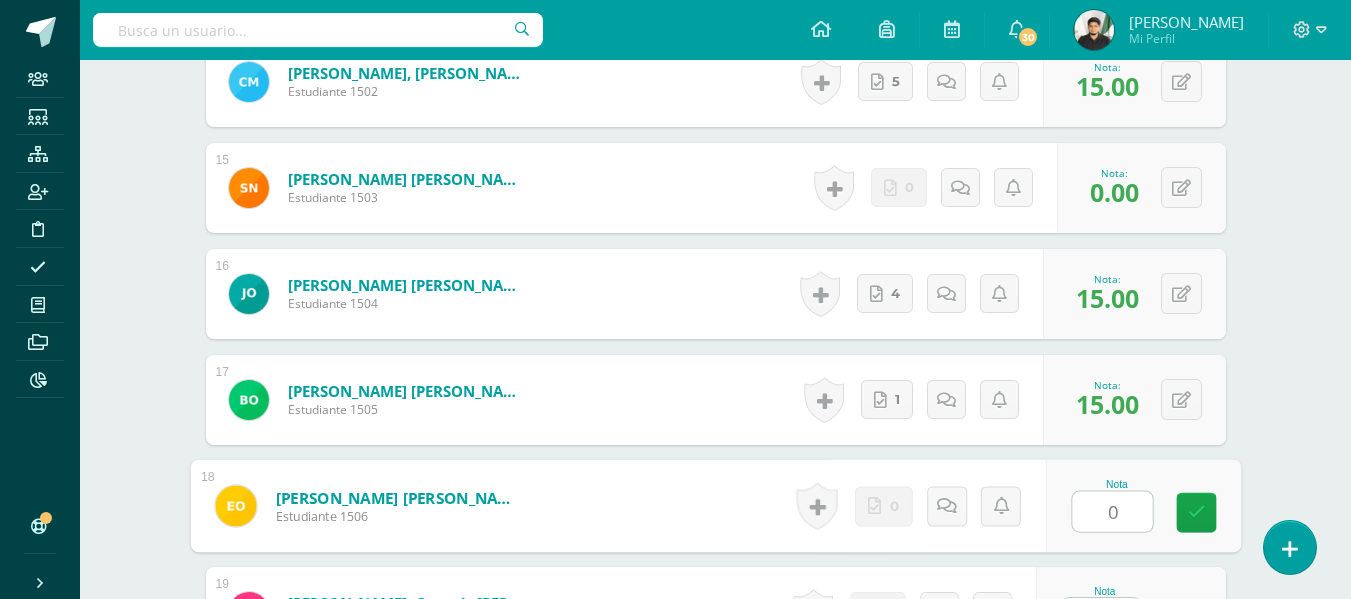 type on "0" 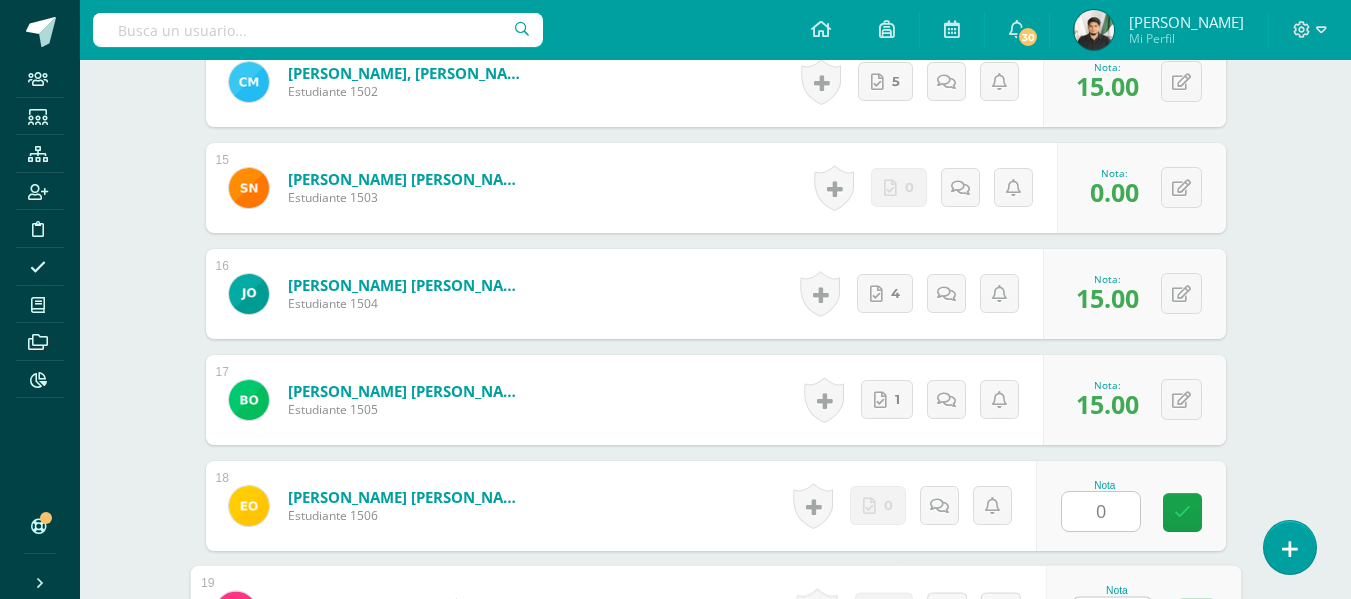scroll, scrollTop: 2074, scrollLeft: 0, axis: vertical 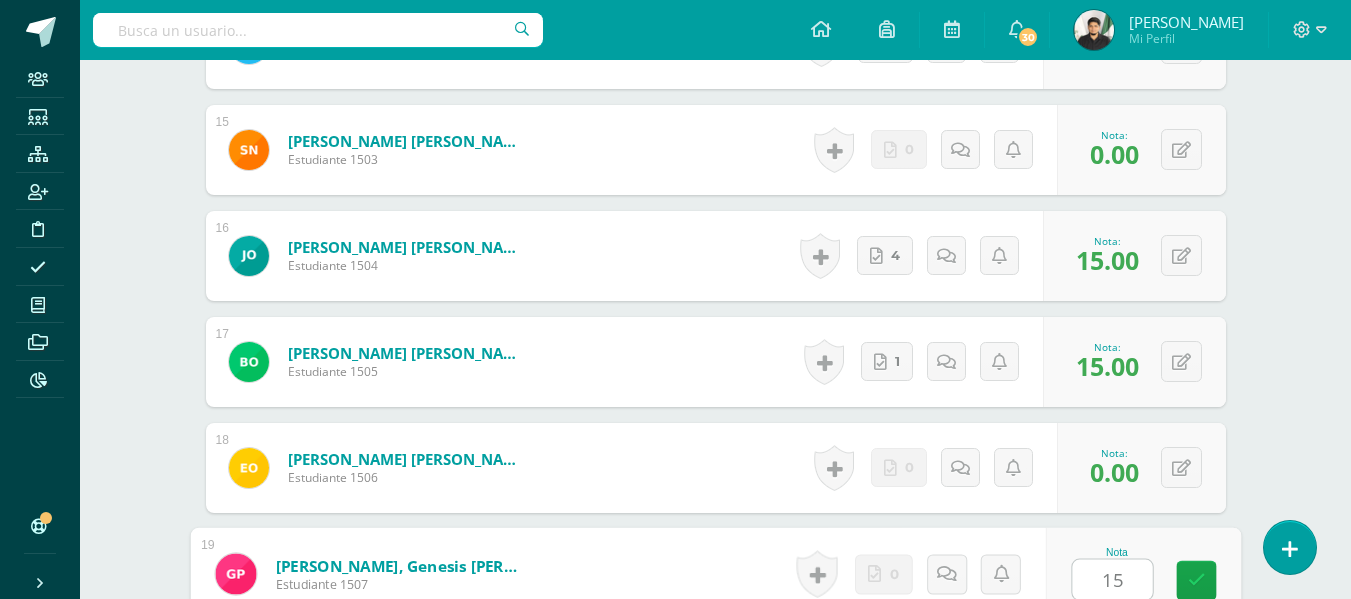 type on "15" 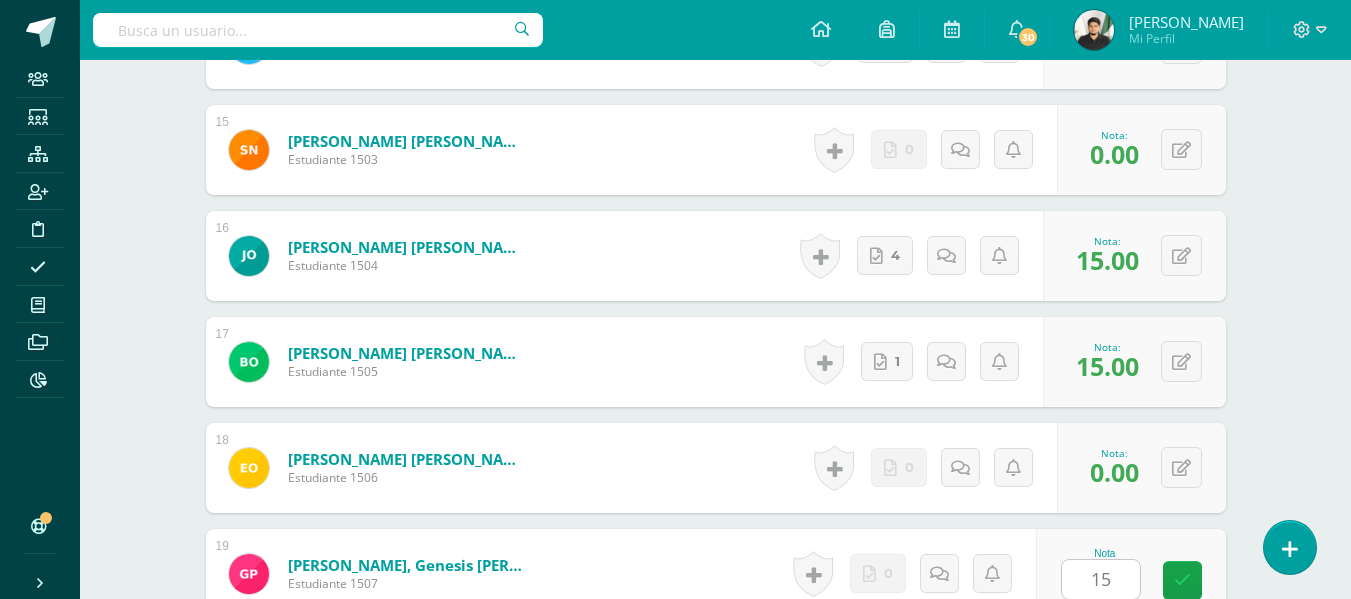 scroll, scrollTop: 2460, scrollLeft: 0, axis: vertical 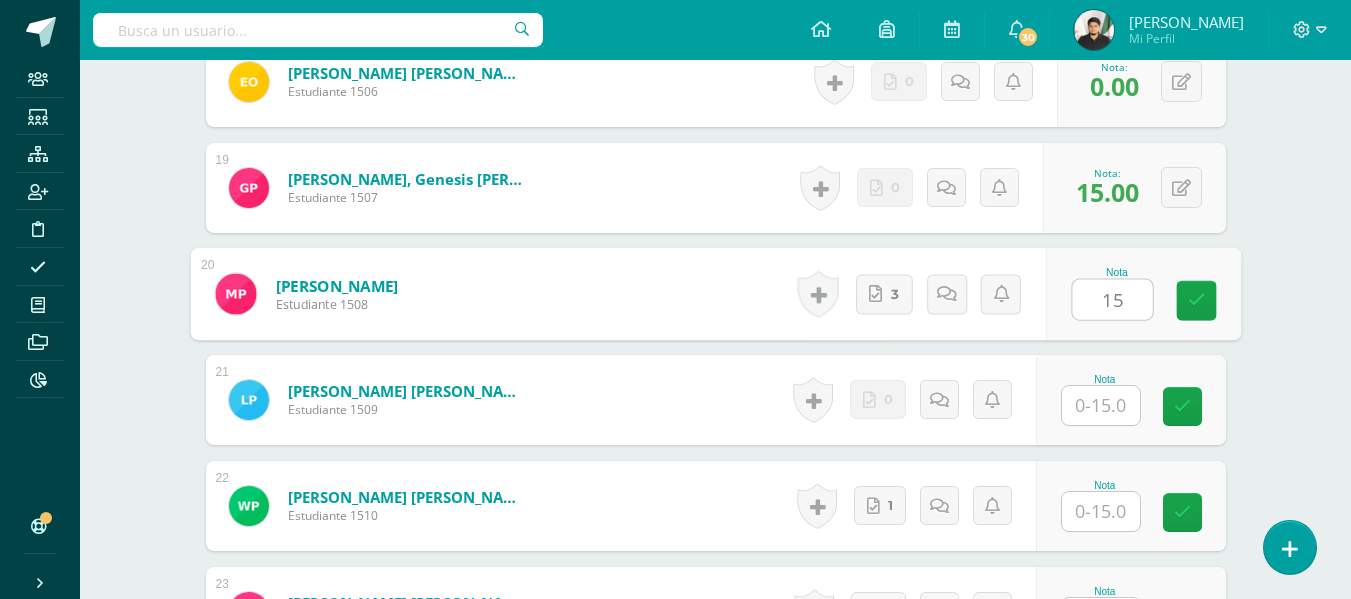 type on "15" 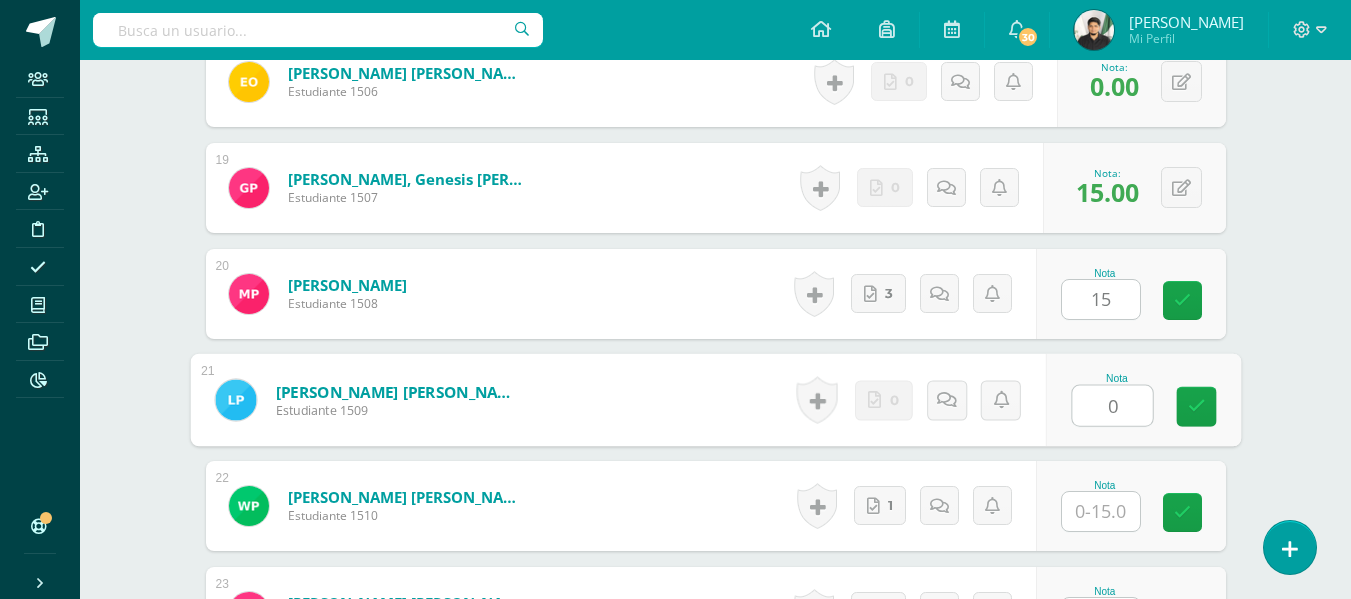 type on "0" 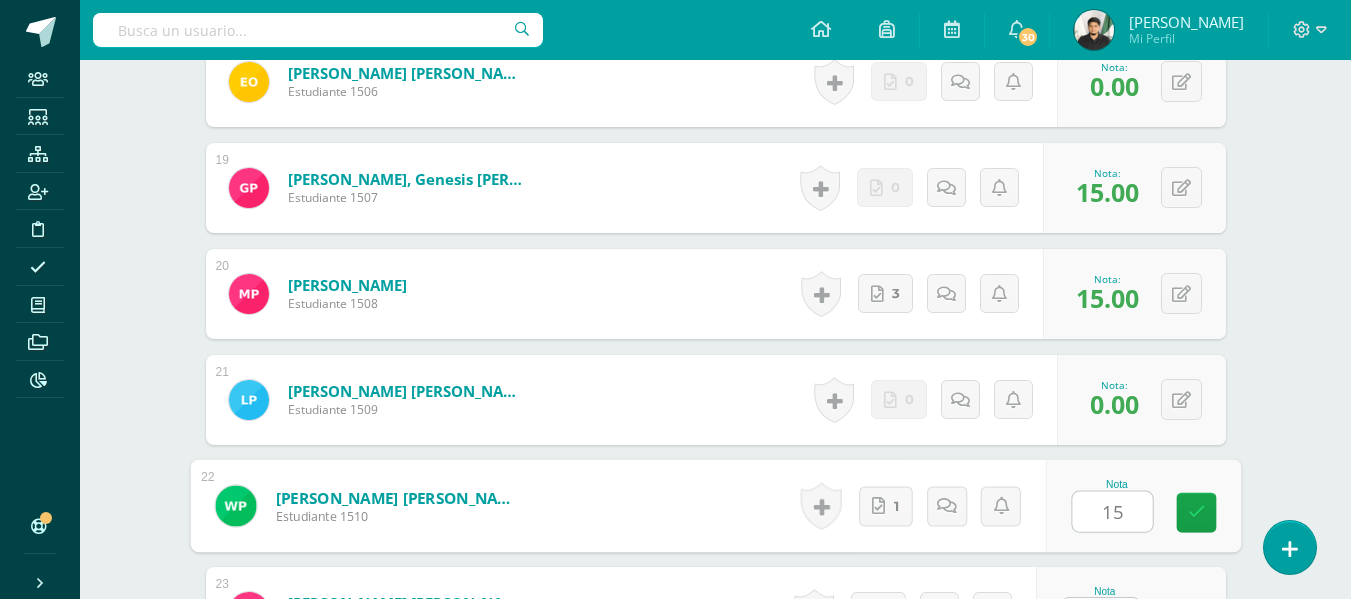 type on "15" 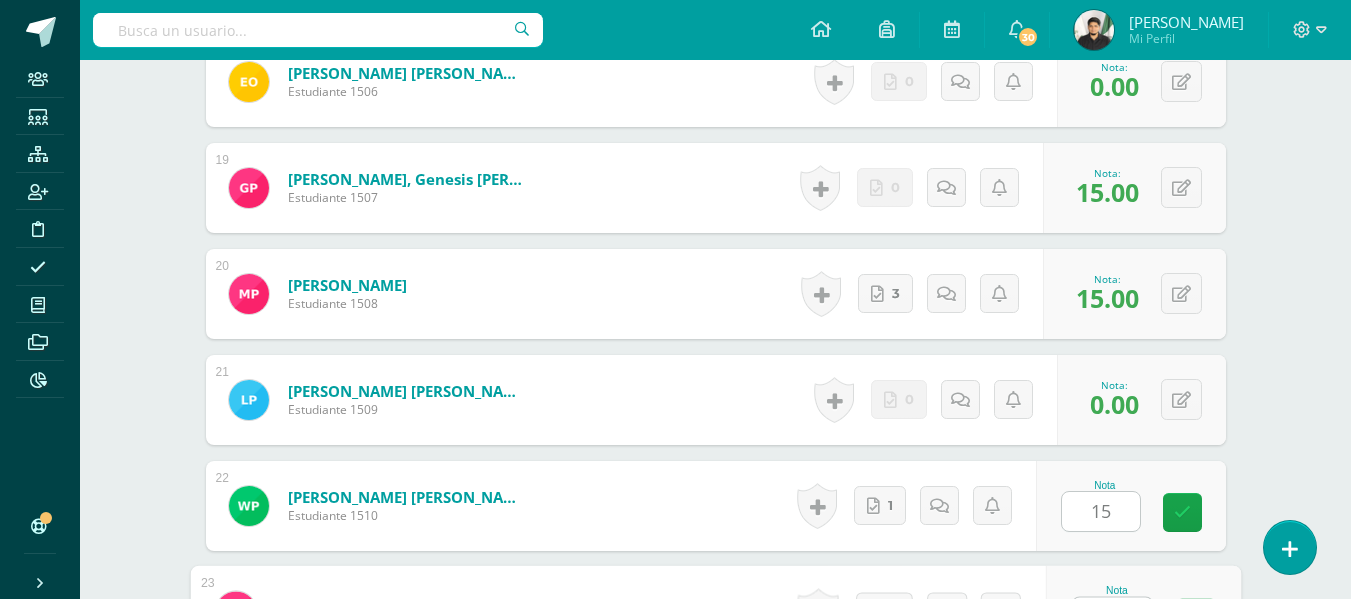 scroll, scrollTop: 2498, scrollLeft: 0, axis: vertical 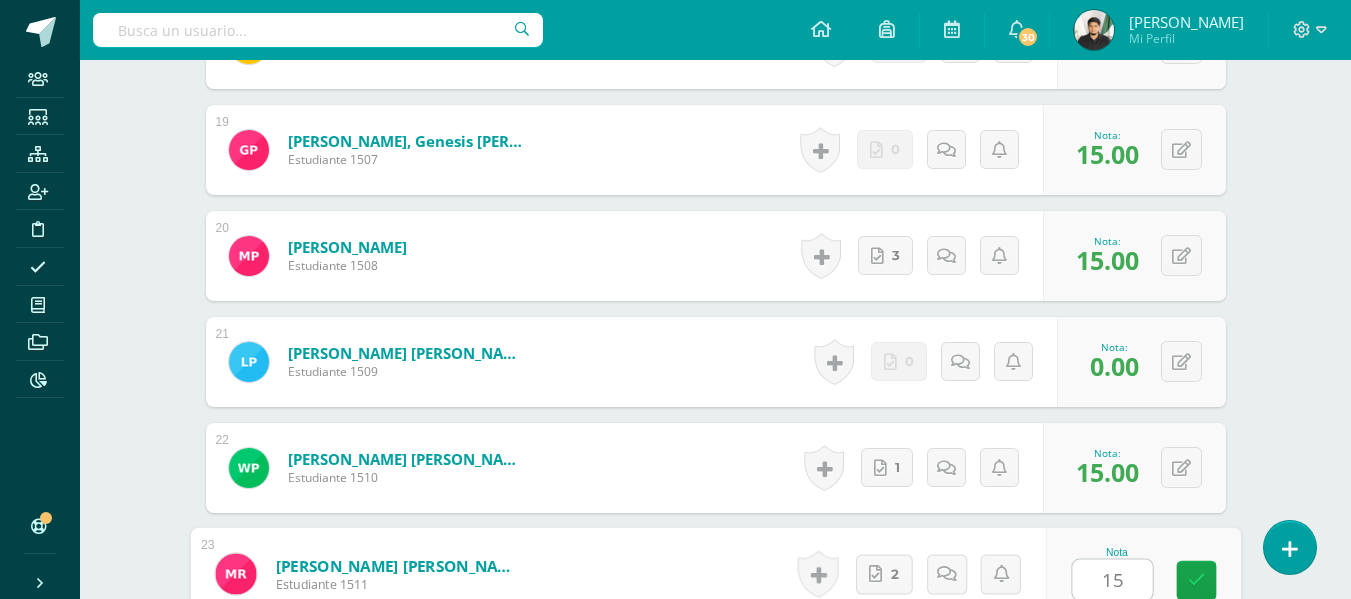 type on "15" 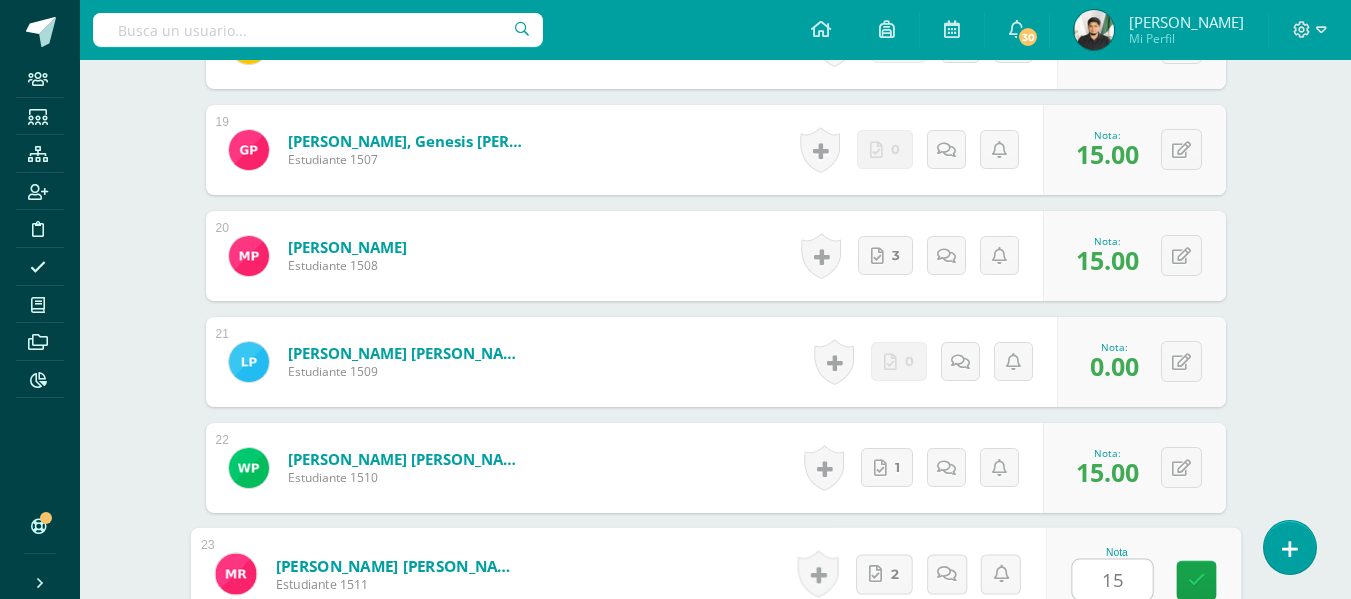 scroll, scrollTop: 2884, scrollLeft: 0, axis: vertical 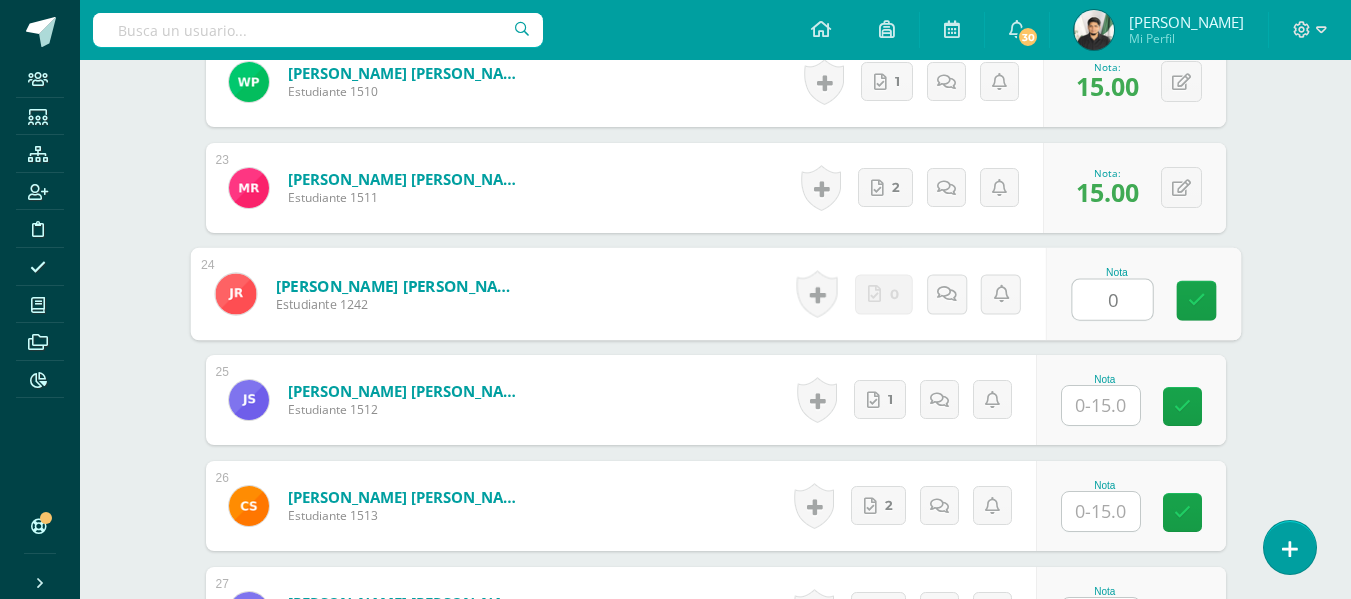 type on "0" 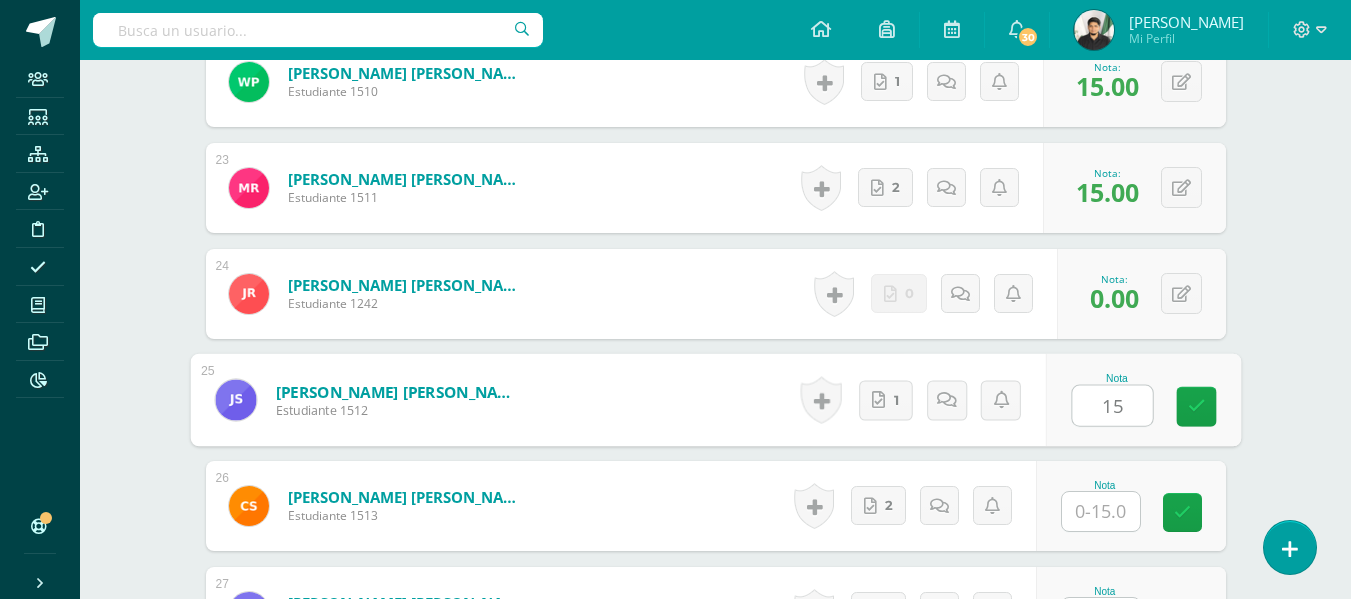 type on "15" 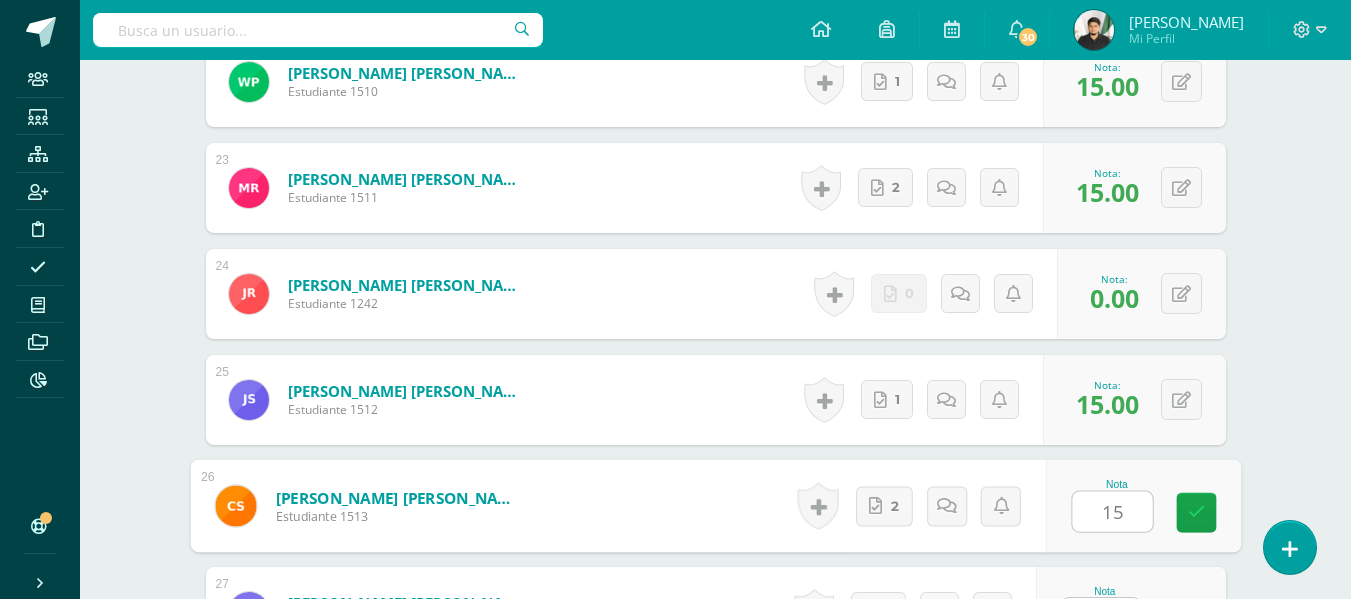 type on "15" 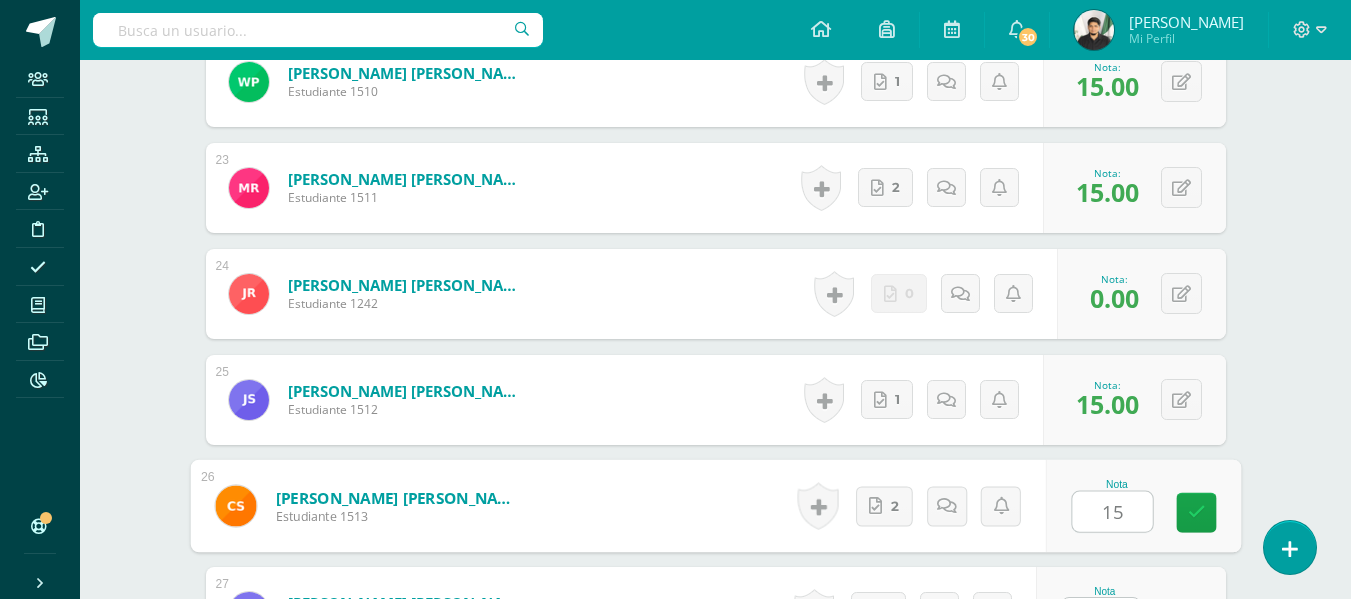 scroll, scrollTop: 2922, scrollLeft: 0, axis: vertical 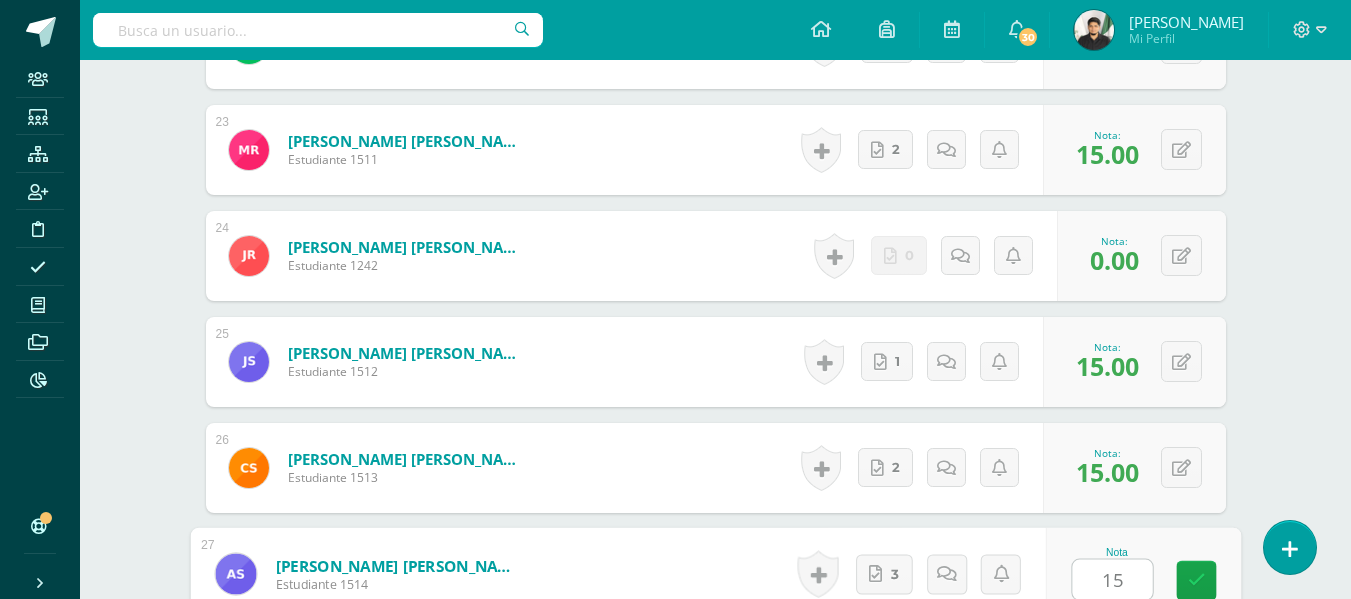 type on "15" 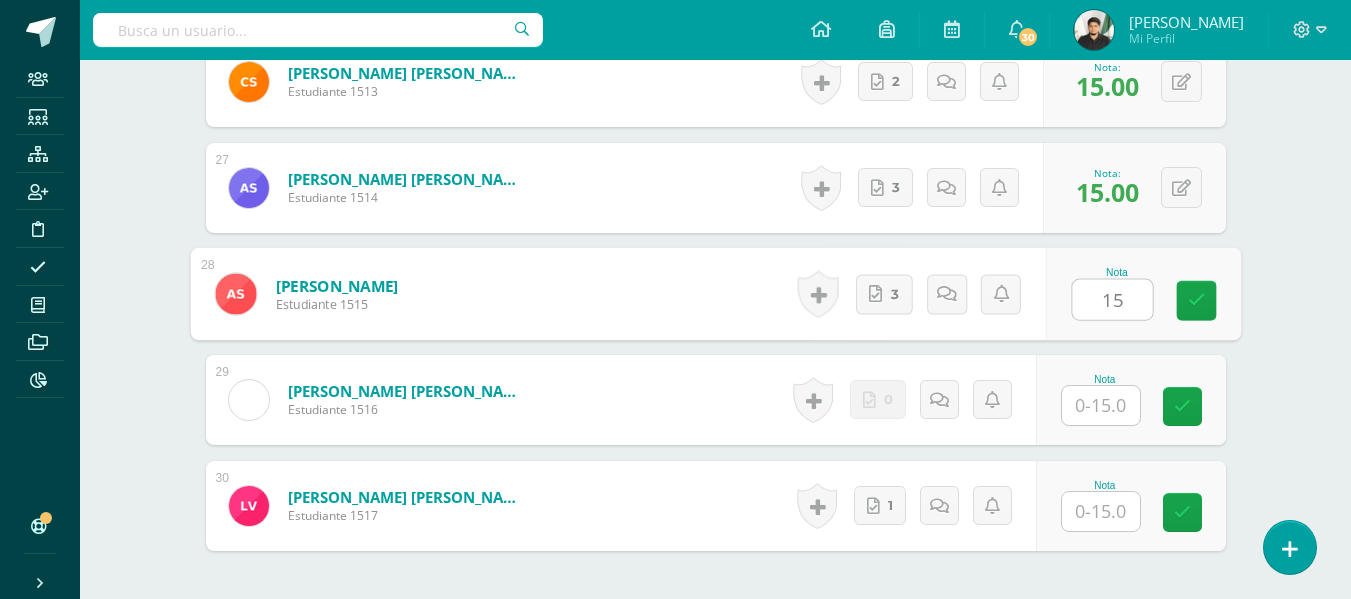 type on "15" 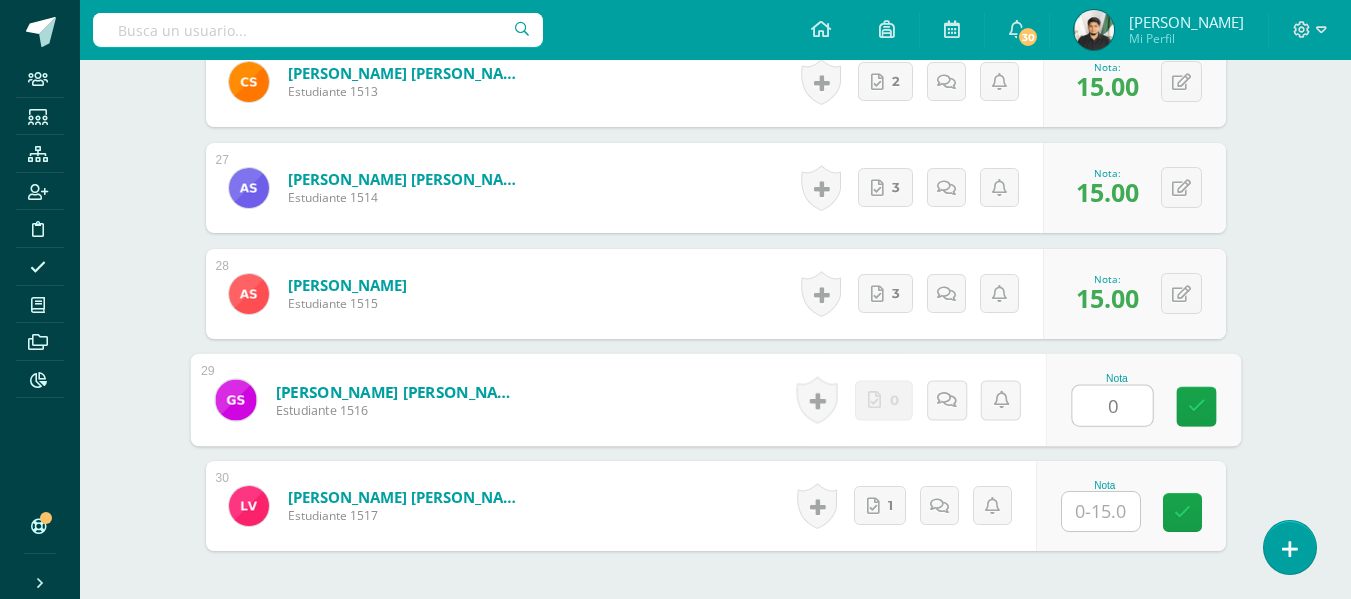 type on "0" 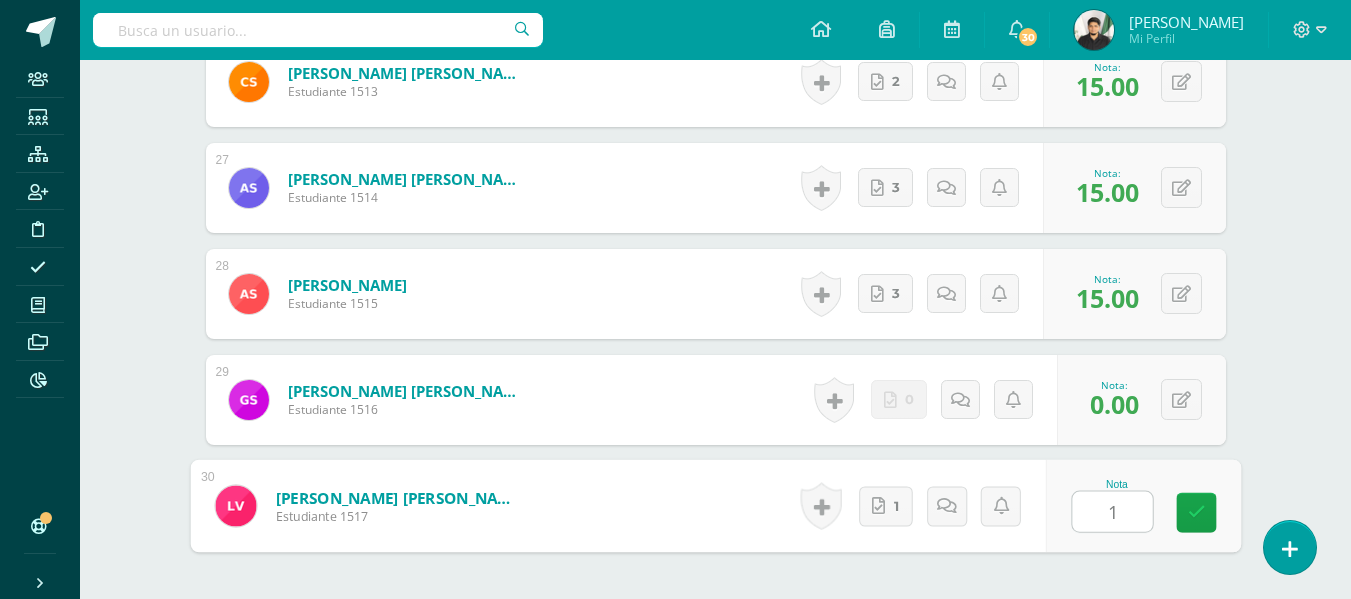 type on "15" 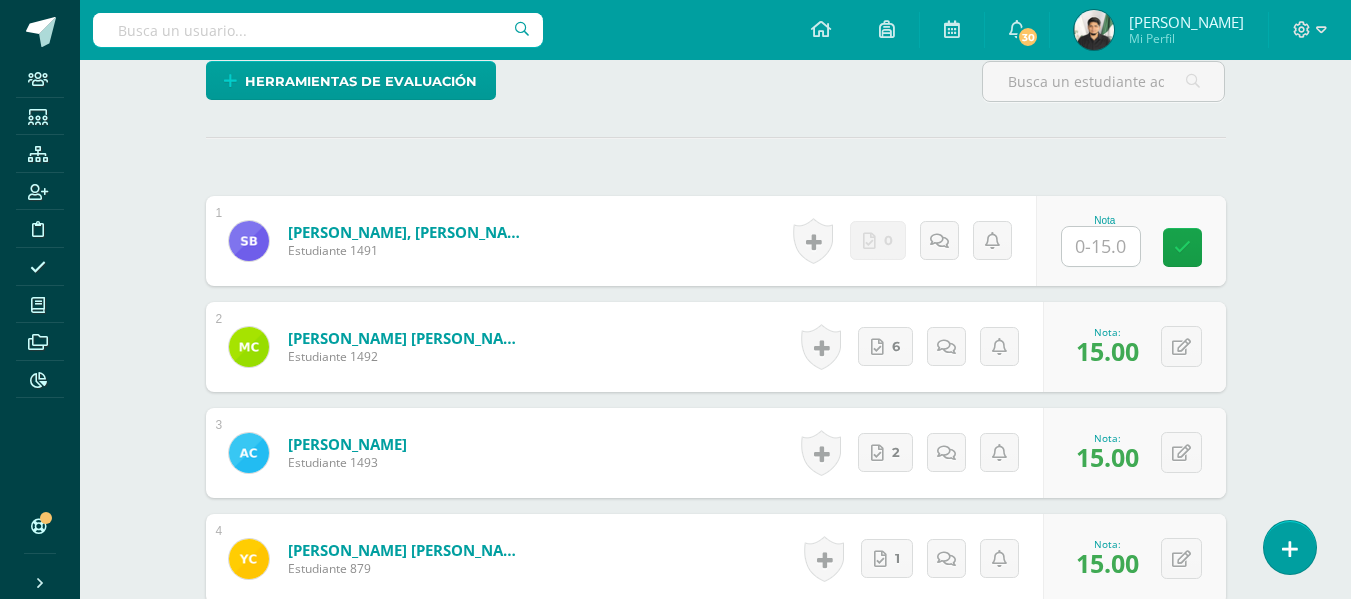 scroll, scrollTop: 504, scrollLeft: 0, axis: vertical 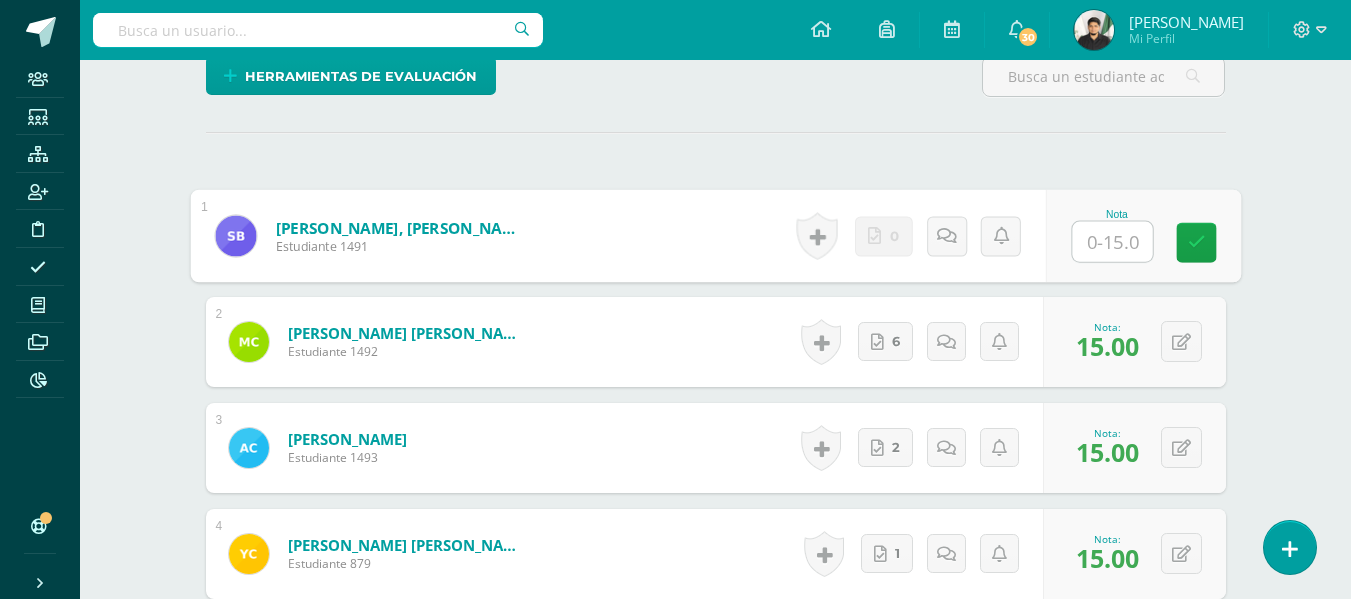 click at bounding box center (1112, 242) 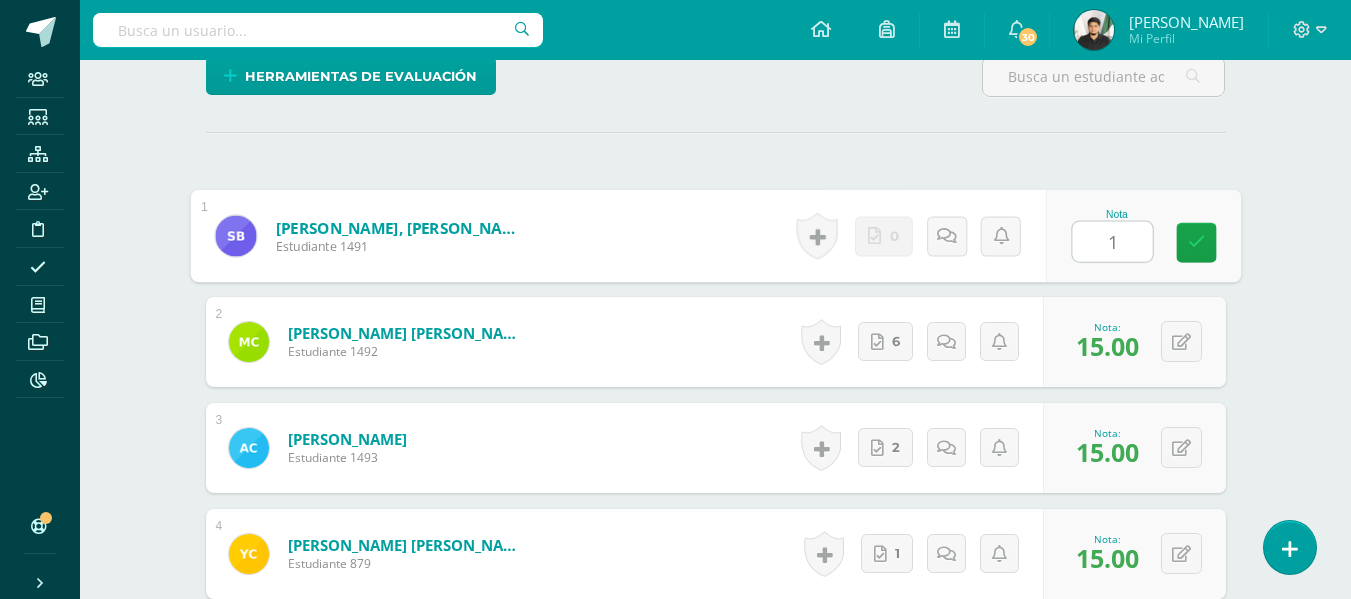 type on "15" 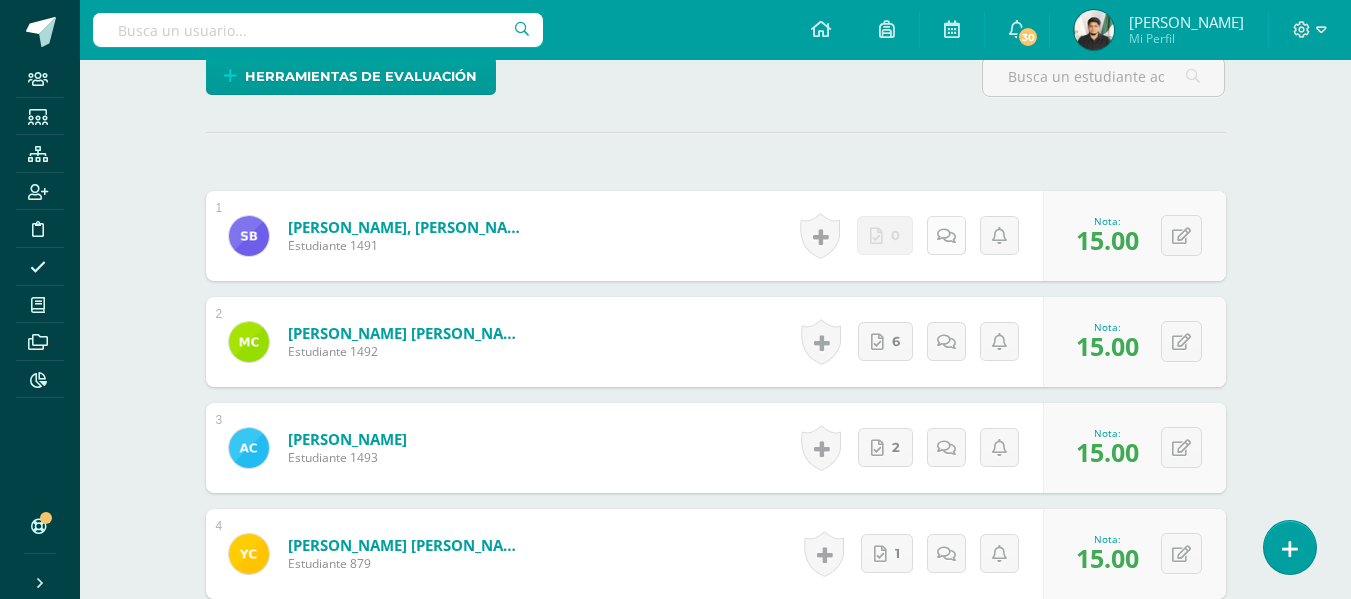 click at bounding box center [946, 236] 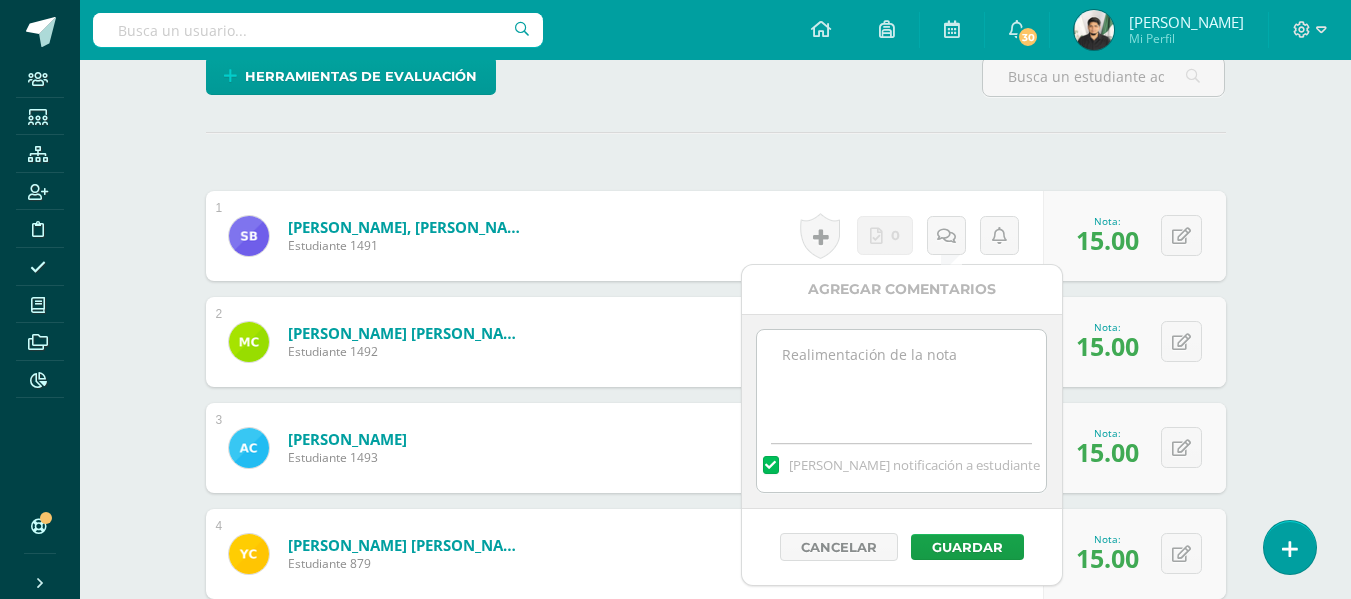 click at bounding box center (771, 465) 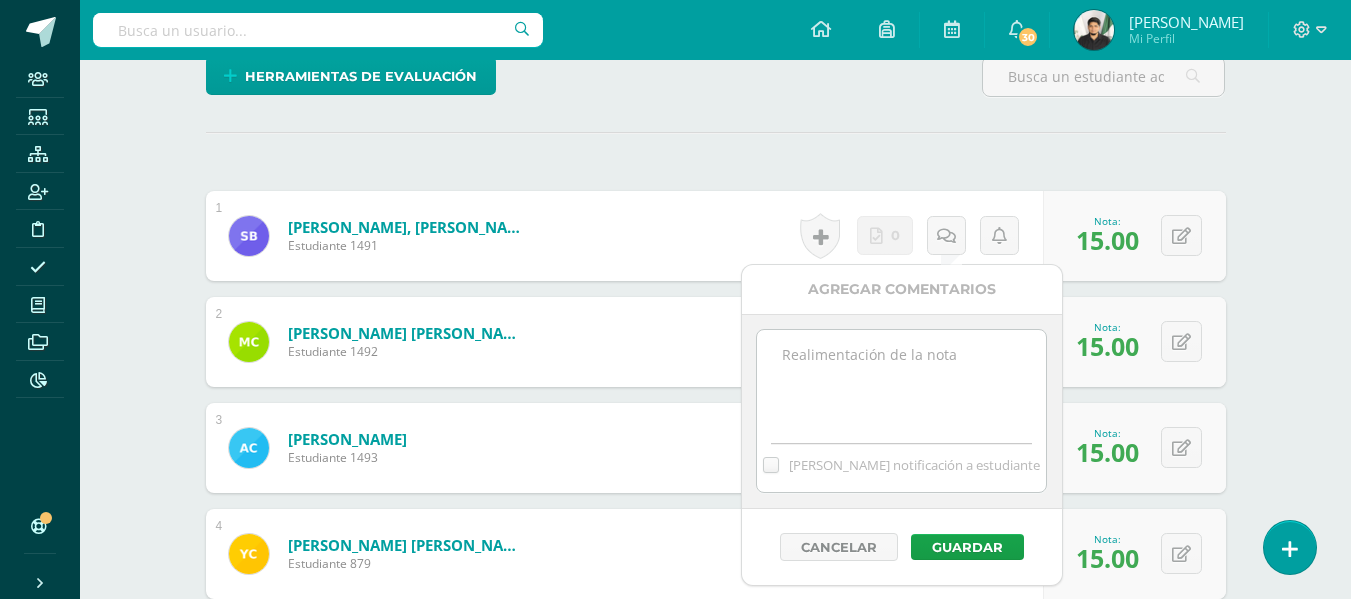 click on "Mandar notificación a estudiante" at bounding box center (0, 0) 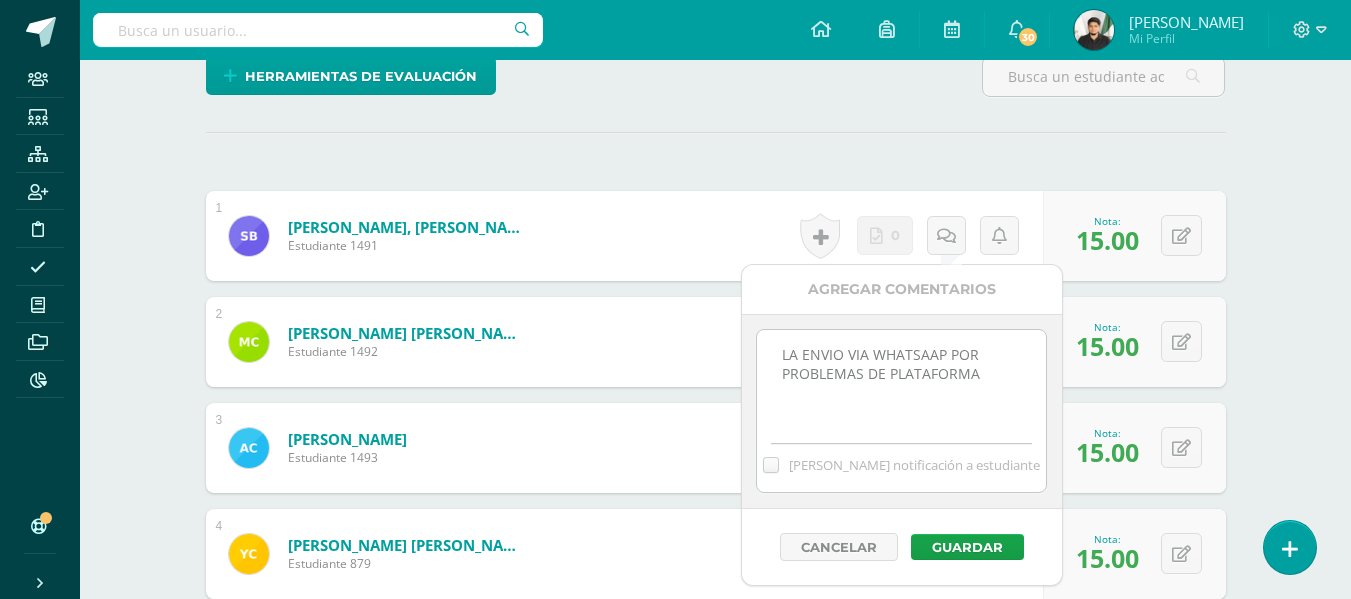 type on "LA ENVIO VIA WHATSAAP POR PROBLEMAS DE PLATAFORMA" 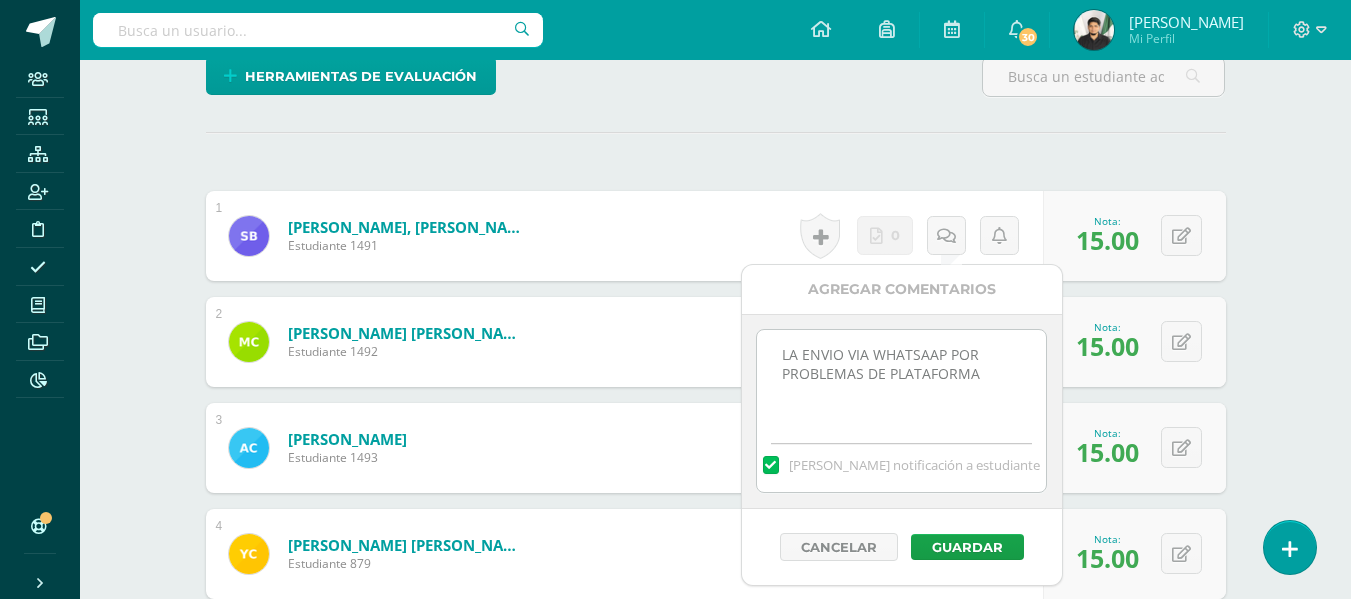 click on "Mandar notificación a estudiante" at bounding box center (0, 0) 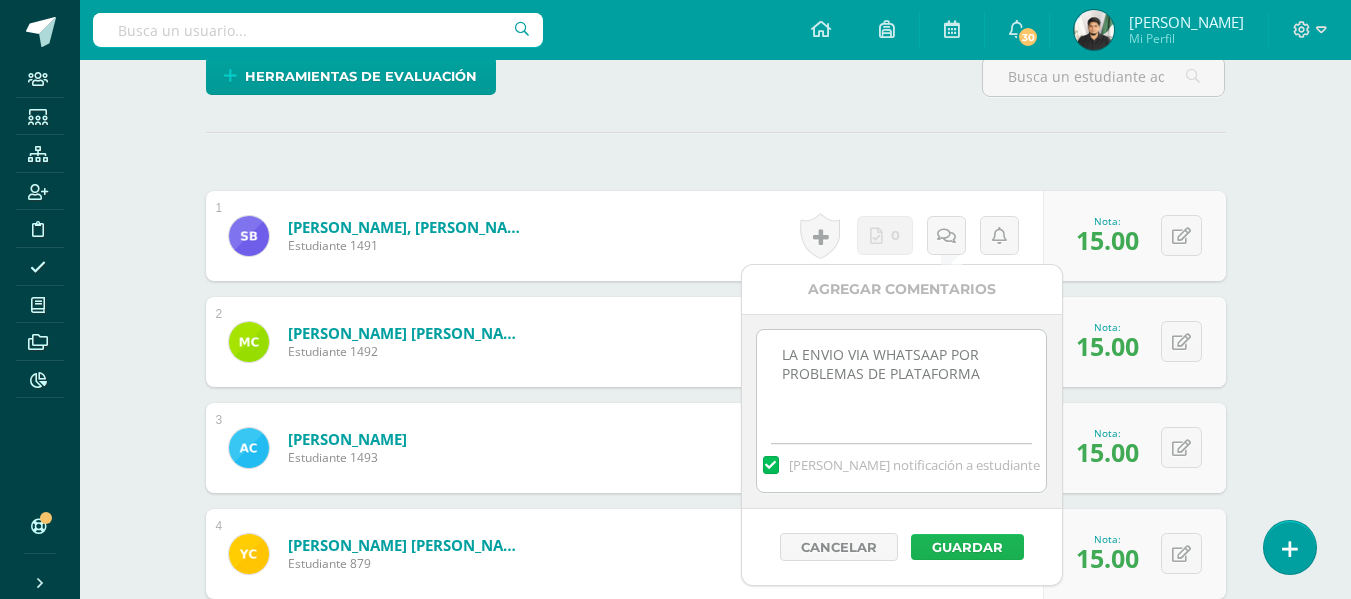 click on "Guardar" at bounding box center [967, 547] 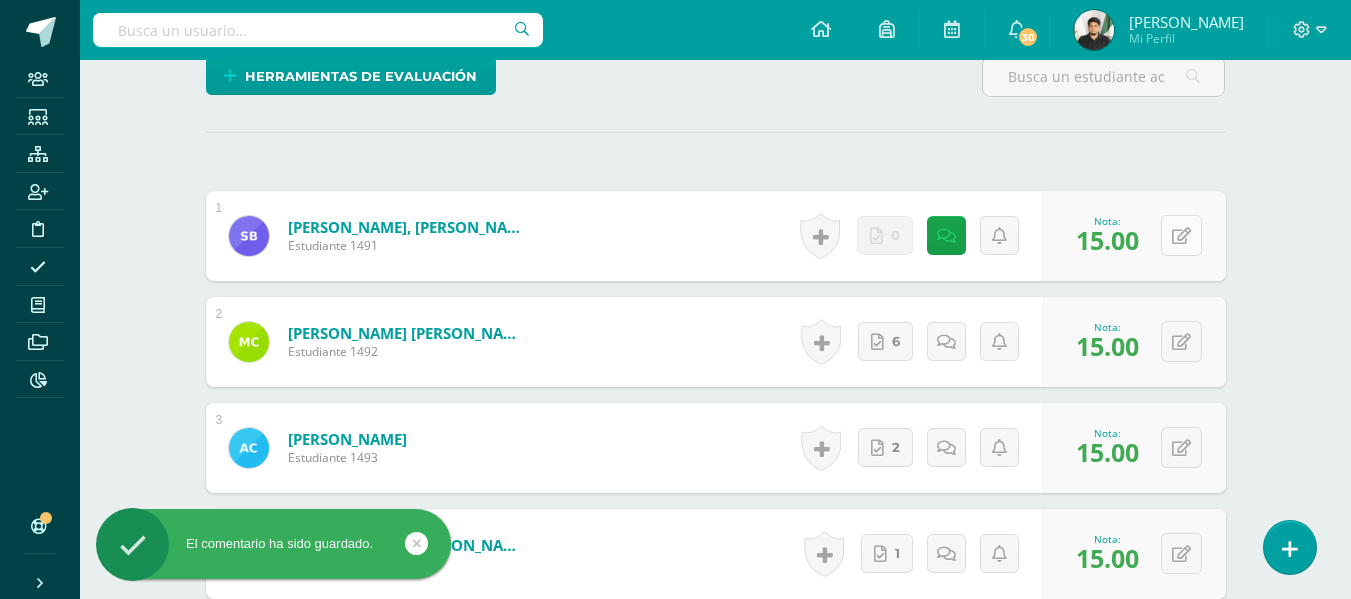 click on "0
Logros
Logros obtenidos
Aún no hay logros agregados
Nota:
15.00" at bounding box center [1134, 236] 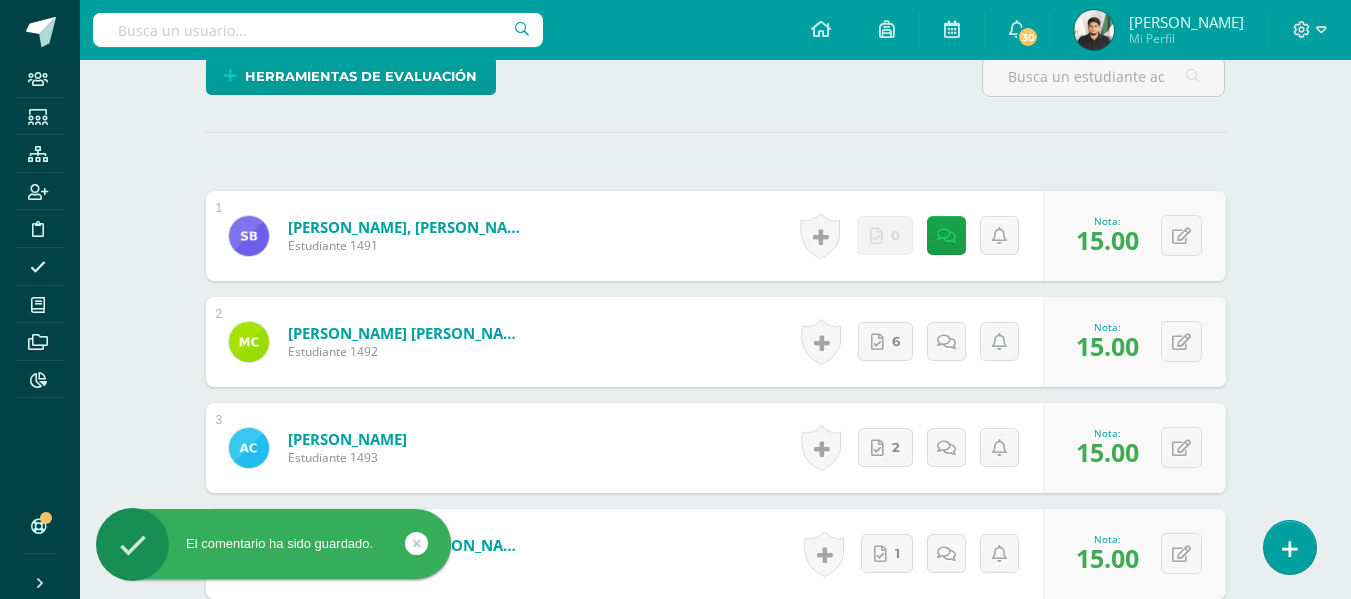 click on "¿Estás seguro que quieres  eliminar  esta actividad?
Esto borrará la actividad y cualquier nota que hayas registrado
permanentemente. Esta acción no se puede revertir. Cancelar Eliminar
Administración de escalas de valoración
escala de valoración
Aún no has creado una escala de valoración.
Cancelar Agregar nueva escala de valoración: Agrega una división a la escala de valoración  (ej. Ortografía, redacción, trabajo en equipo, etc.)
Agregar
Cancelar Crear escala de valoración
Agrega listas de cotejo
Mostrar todos                             Mostrar todos Mis listas Generales Comunicación y Lenguaje Matemática Ciencia Estudios Sociales Arte Debate 1" at bounding box center (716, 1639) 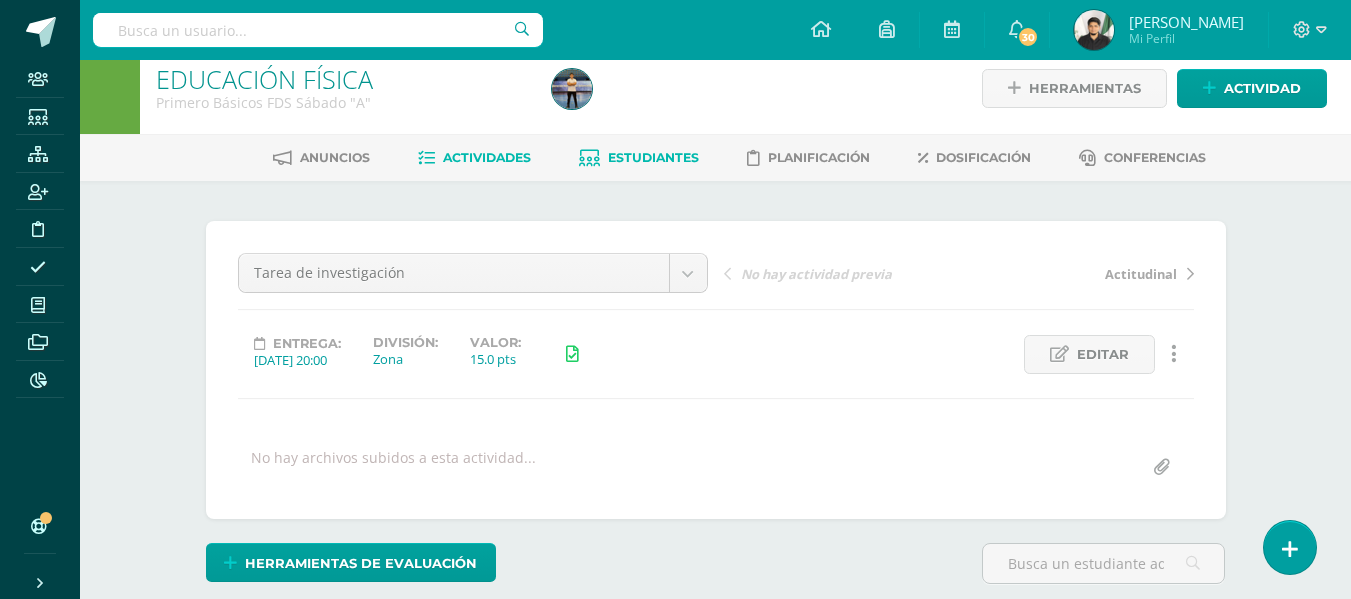 scroll, scrollTop: 0, scrollLeft: 0, axis: both 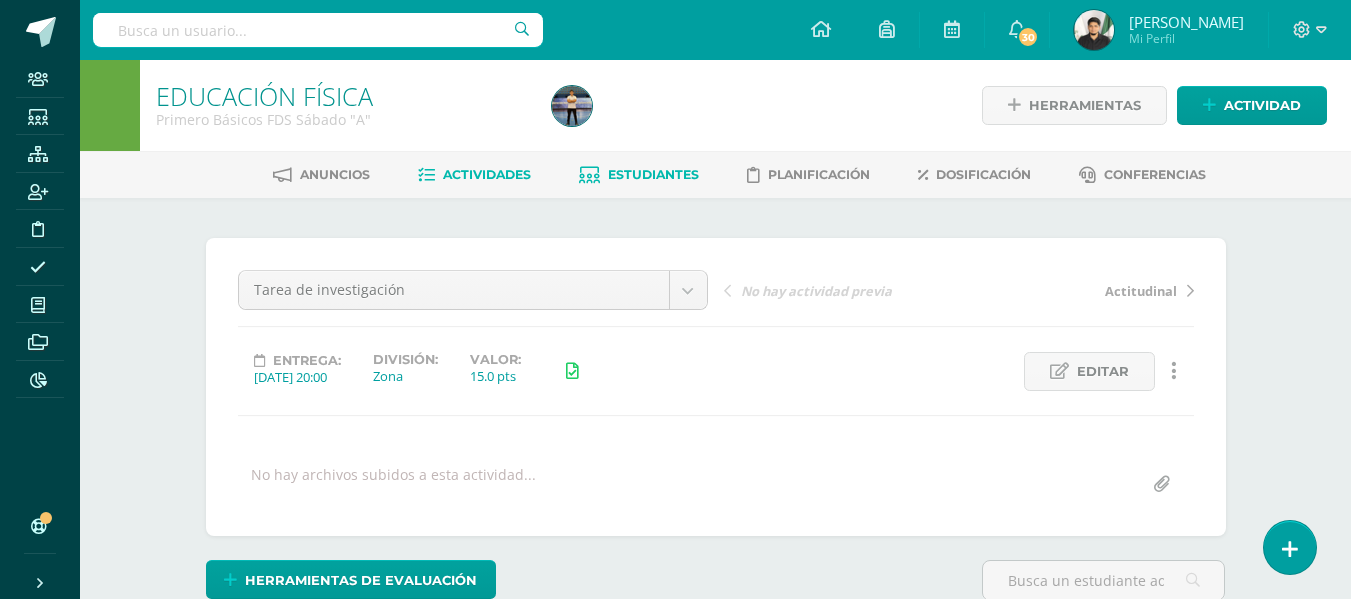 click on "Estudiantes" at bounding box center [653, 174] 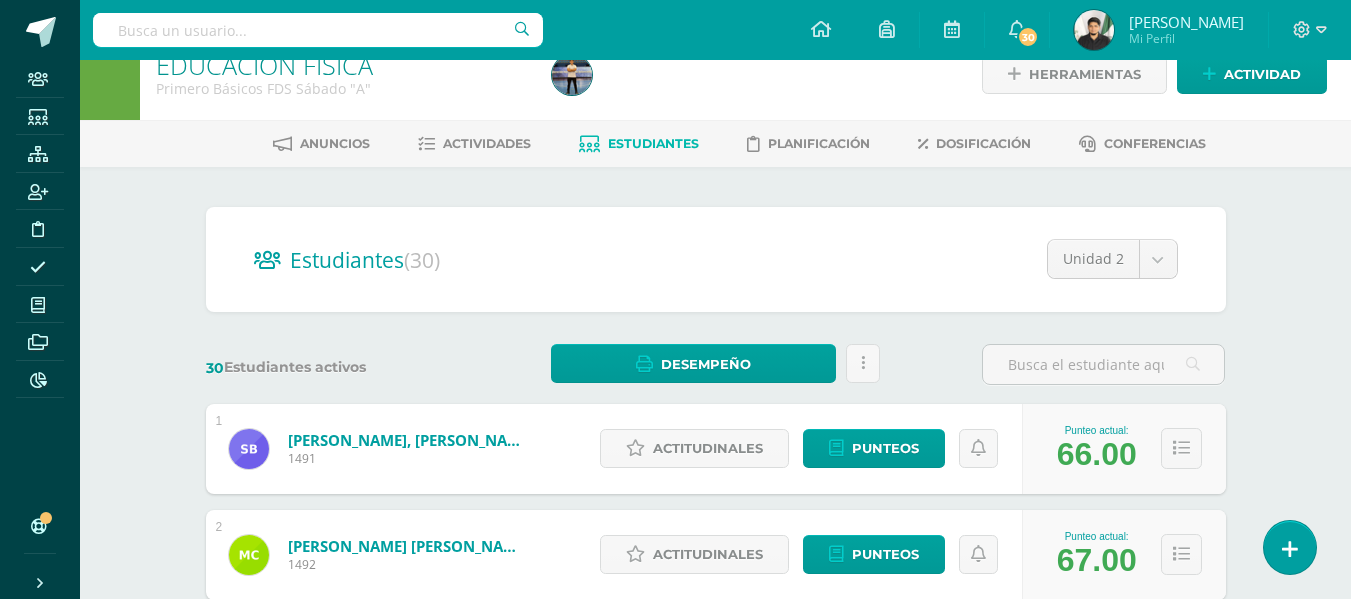 scroll, scrollTop: 0, scrollLeft: 0, axis: both 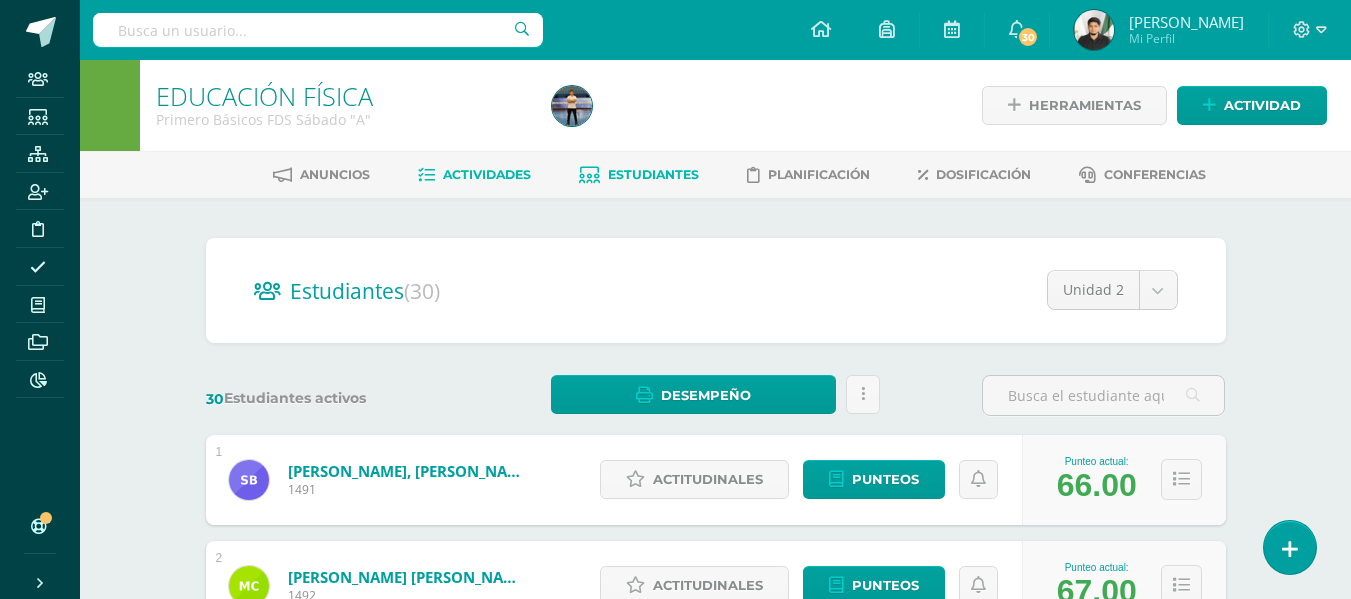 click on "Actividades" at bounding box center (487, 174) 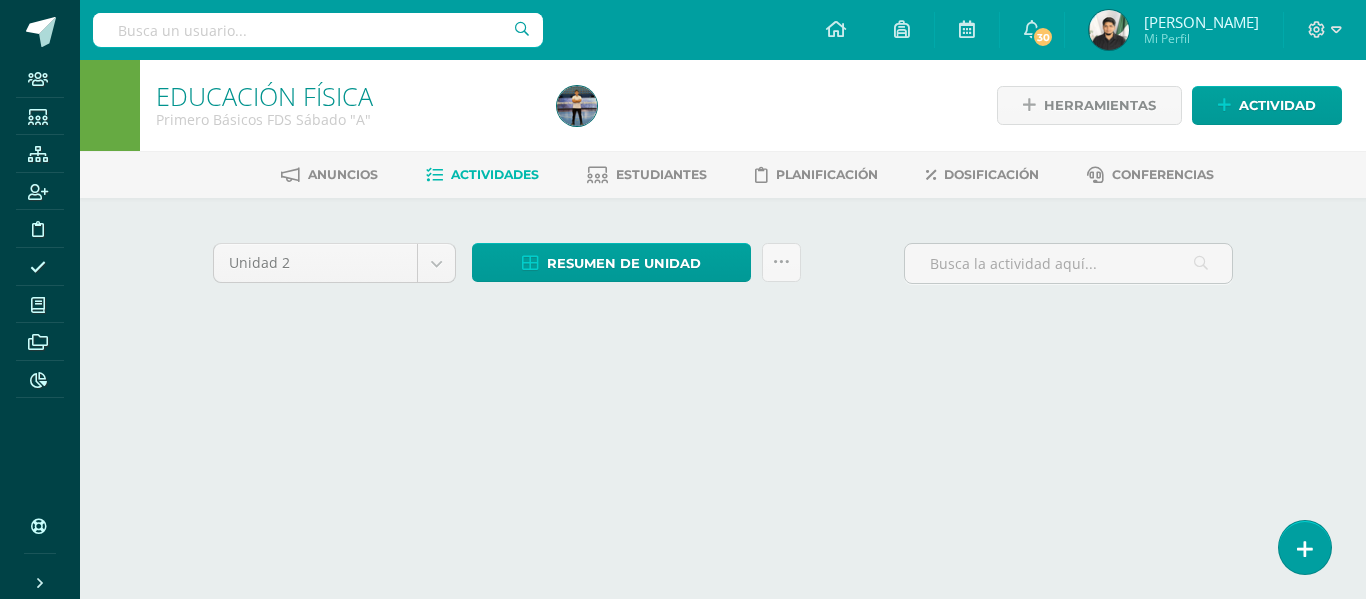 scroll, scrollTop: 0, scrollLeft: 0, axis: both 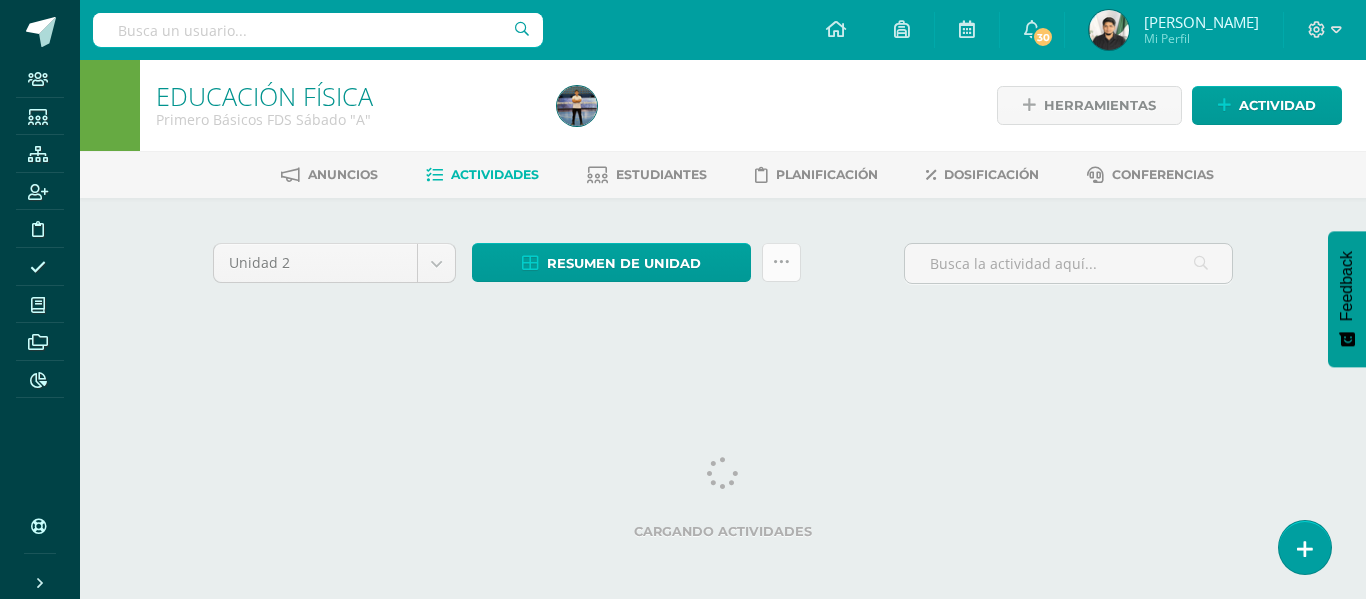 click at bounding box center (781, 262) 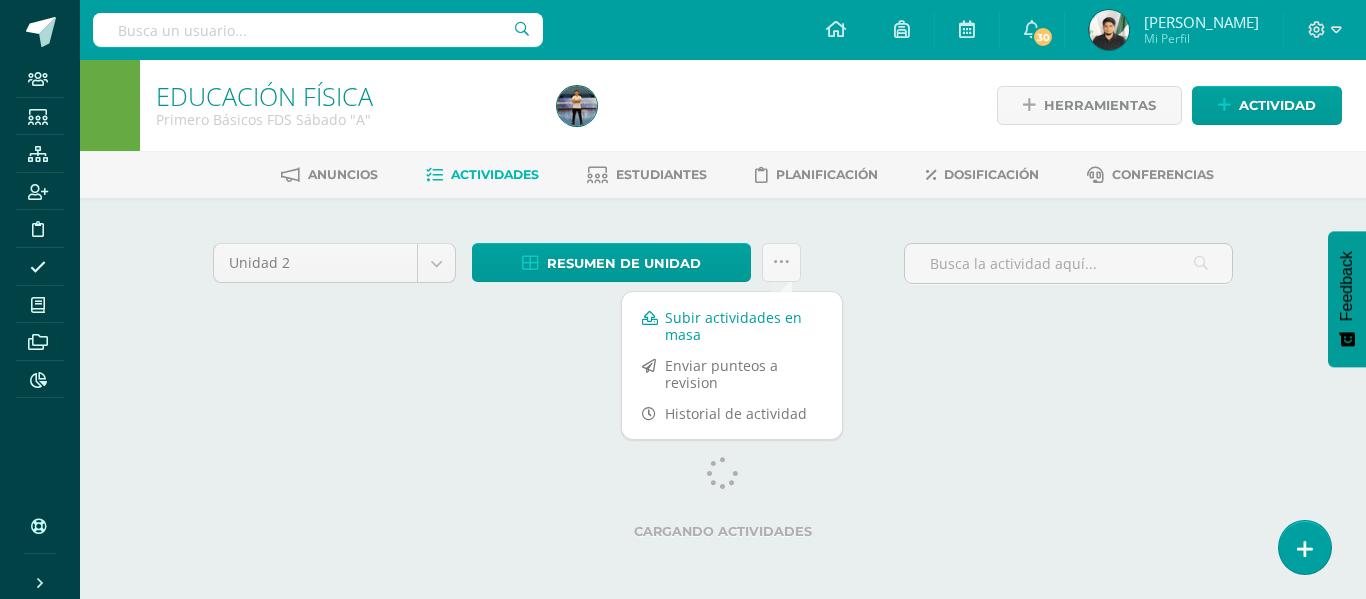 click on "Subir actividades en masa" at bounding box center (732, 326) 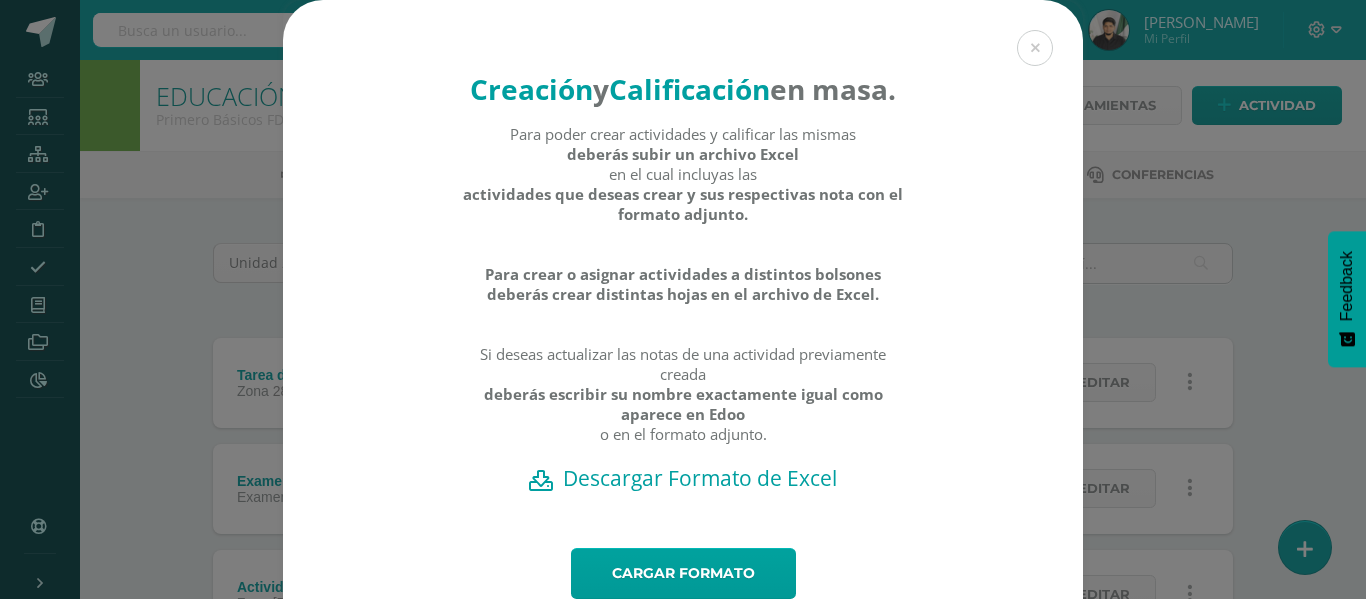 click on "Descargar Formato de Excel" at bounding box center (683, 478) 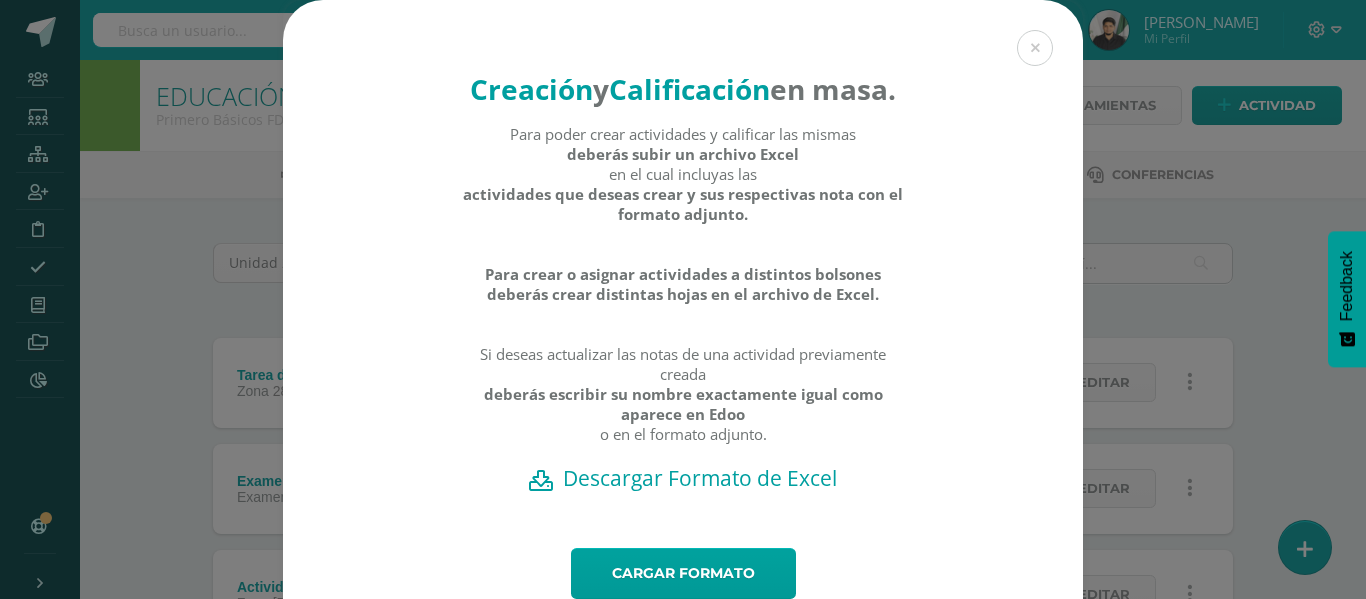 click on "Creación  y  Calificación   en masa.
Para poder crear actividades y calificar las mismas
deberás subir
un archivo Excel
en el cual incluyas las
actividades que deseas crear y sus respectivas
nota con el formato adjunto.
Para crear o asignar actividades a distintos bolsones
deberás crear distintas hojas en el archivo de Excel.
Si deseas actualizar las notas de una actividad previamente creada
deberás escribir su nombre exactamente igual como aparece en Edoo
o en el formato adjunto.
Descargar Formato de Excel Cargar formato" at bounding box center (683, 337) 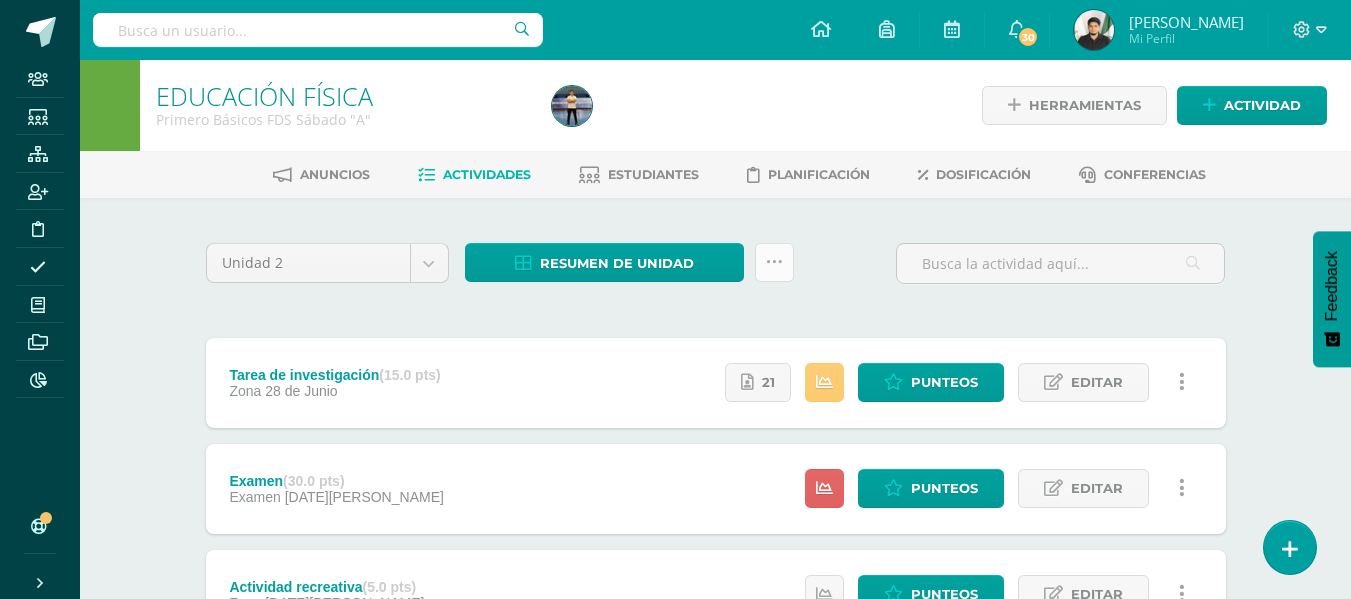 click at bounding box center [774, 262] 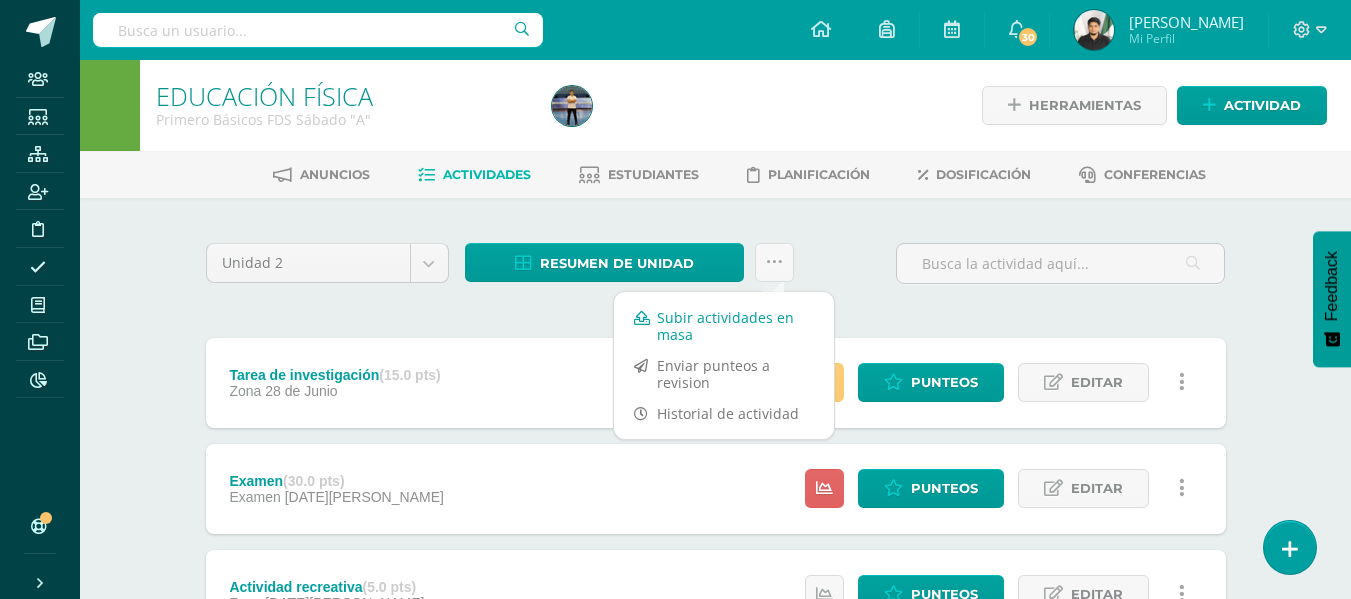 click on "Subir actividades en masa" at bounding box center (724, 326) 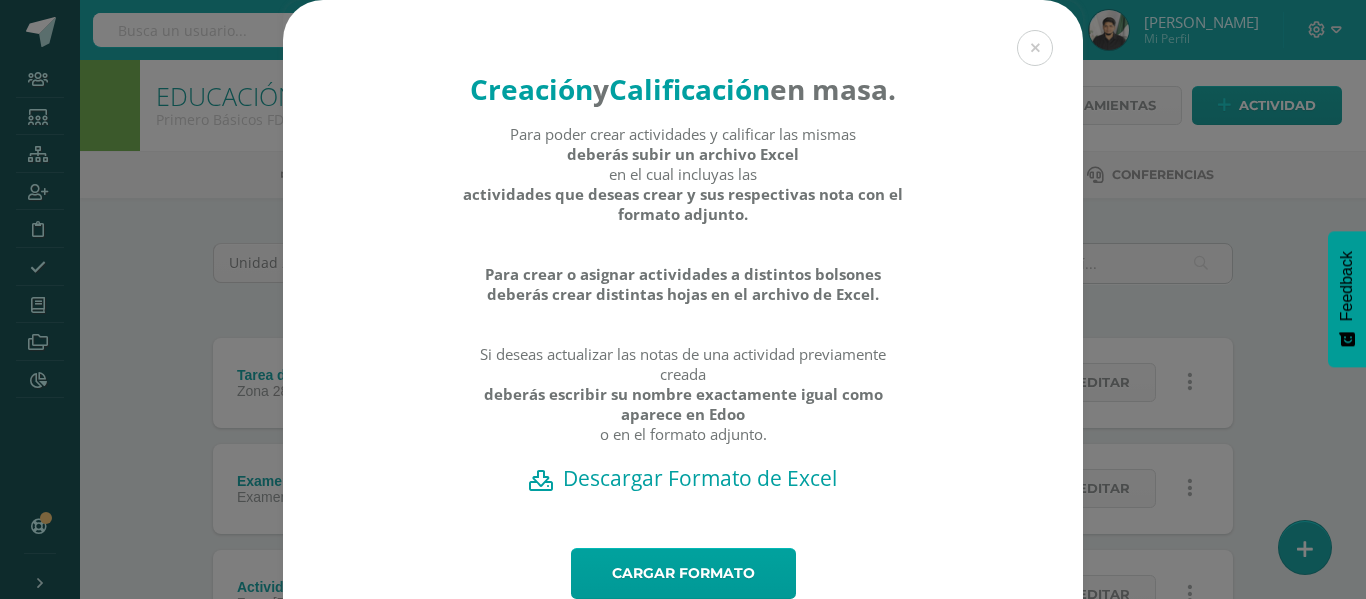 scroll, scrollTop: 113, scrollLeft: 0, axis: vertical 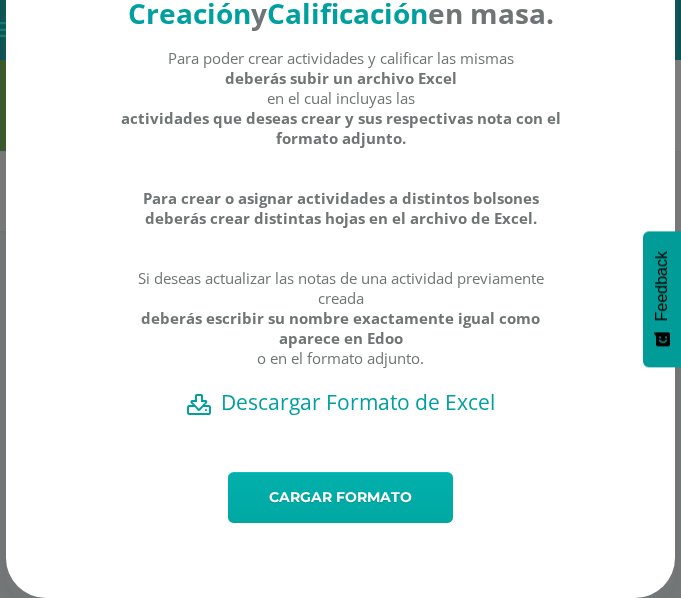 click on "Cargar formato" at bounding box center (340, 497) 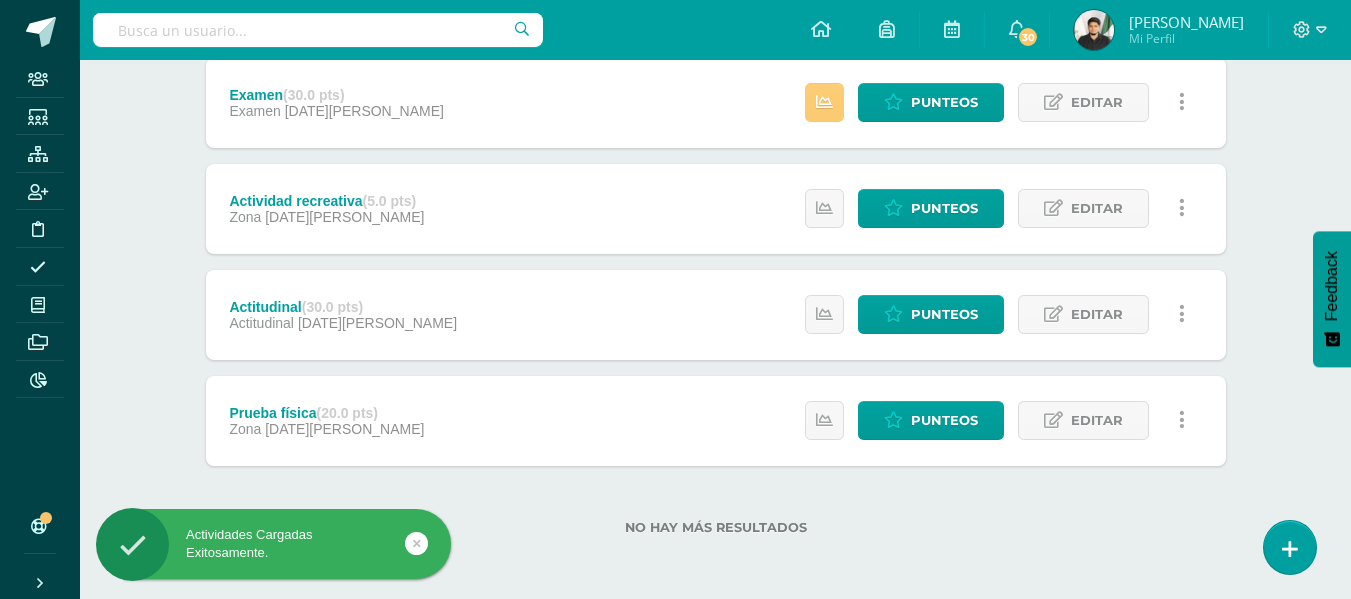 scroll, scrollTop: 0, scrollLeft: 0, axis: both 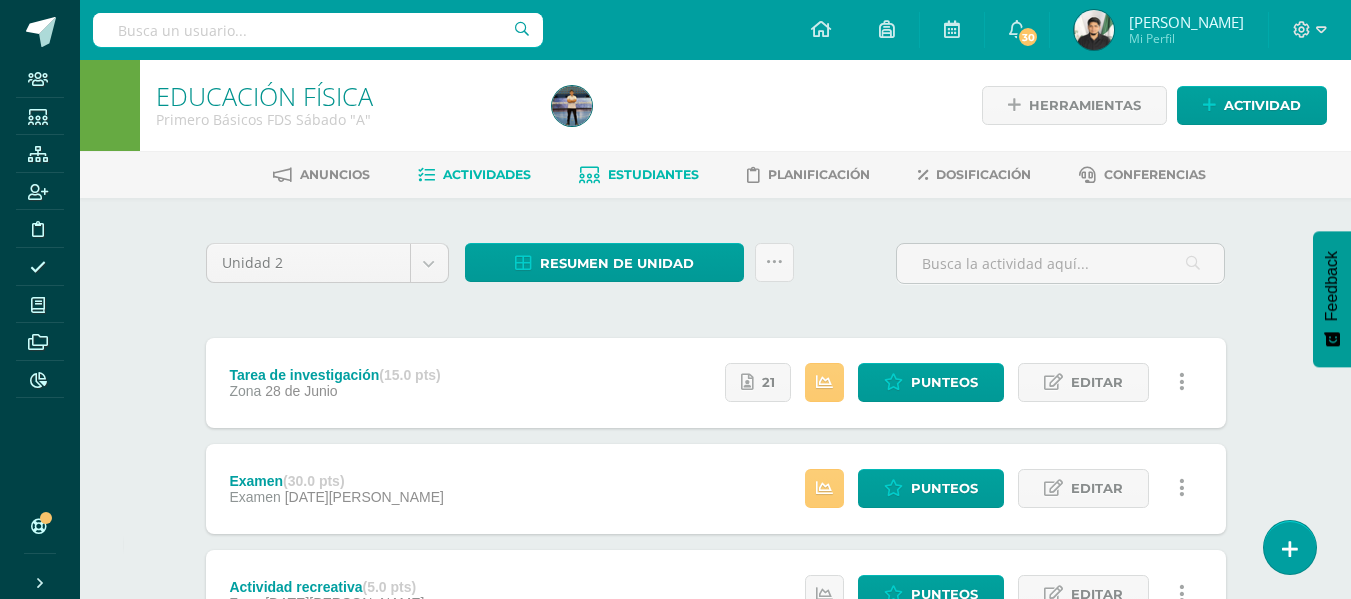 click on "Estudiantes" at bounding box center (653, 174) 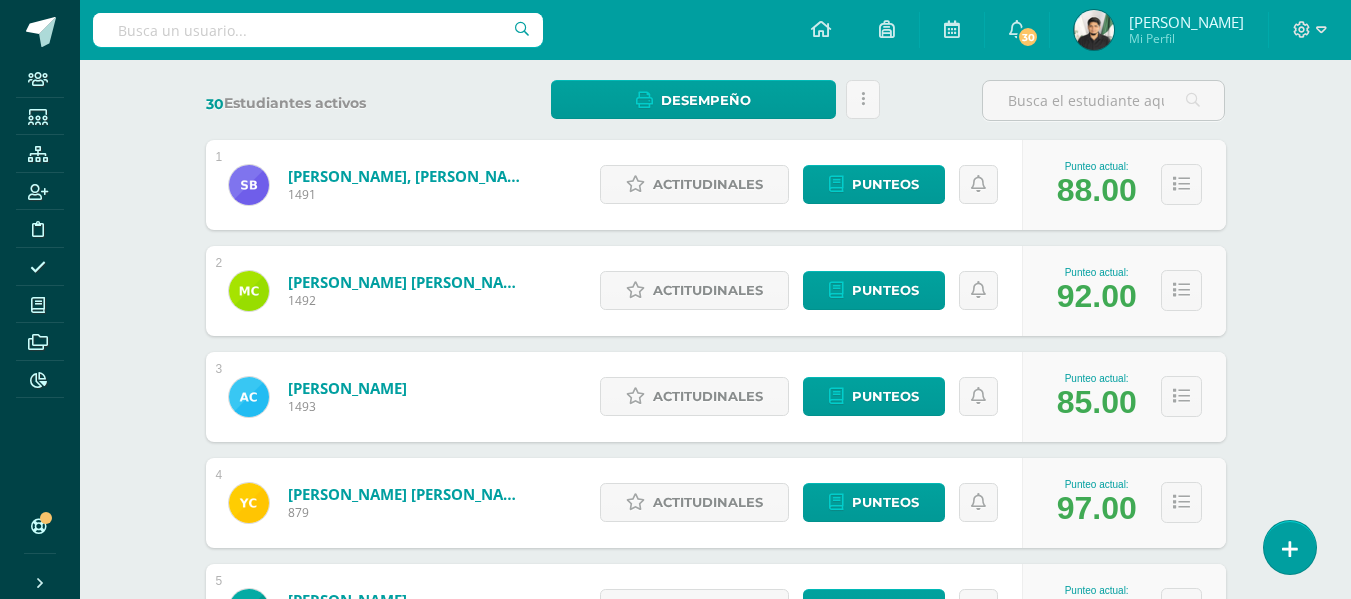 scroll, scrollTop: 299, scrollLeft: 0, axis: vertical 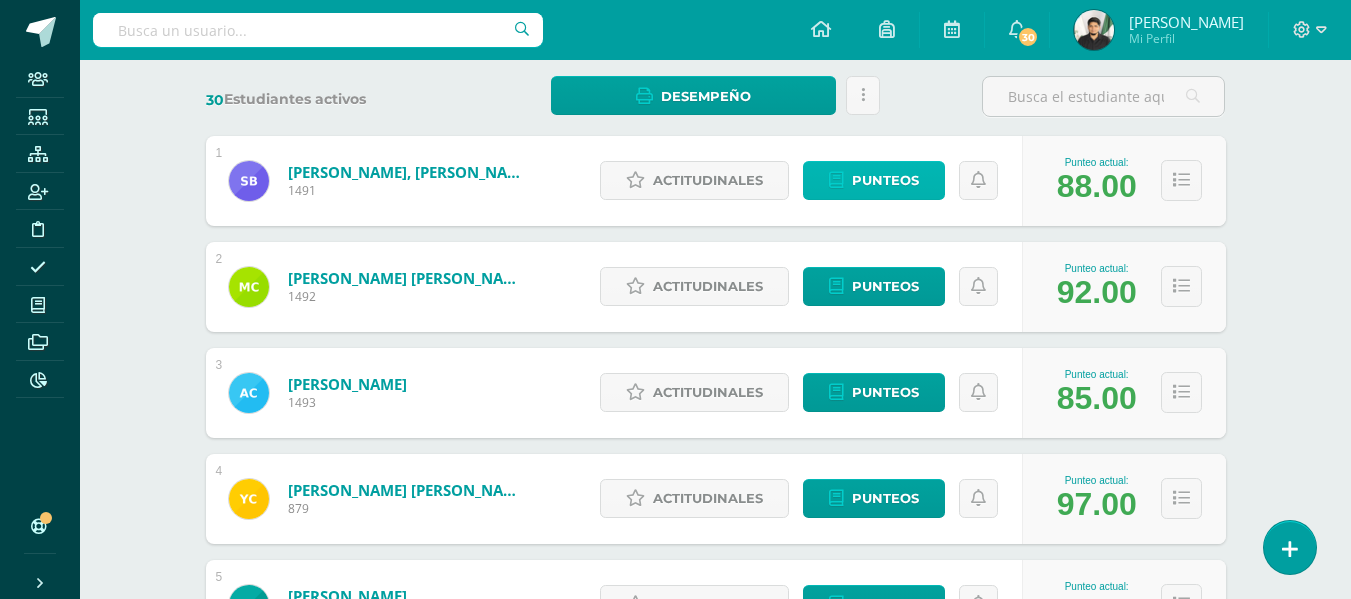 click on "Punteos" at bounding box center (874, 180) 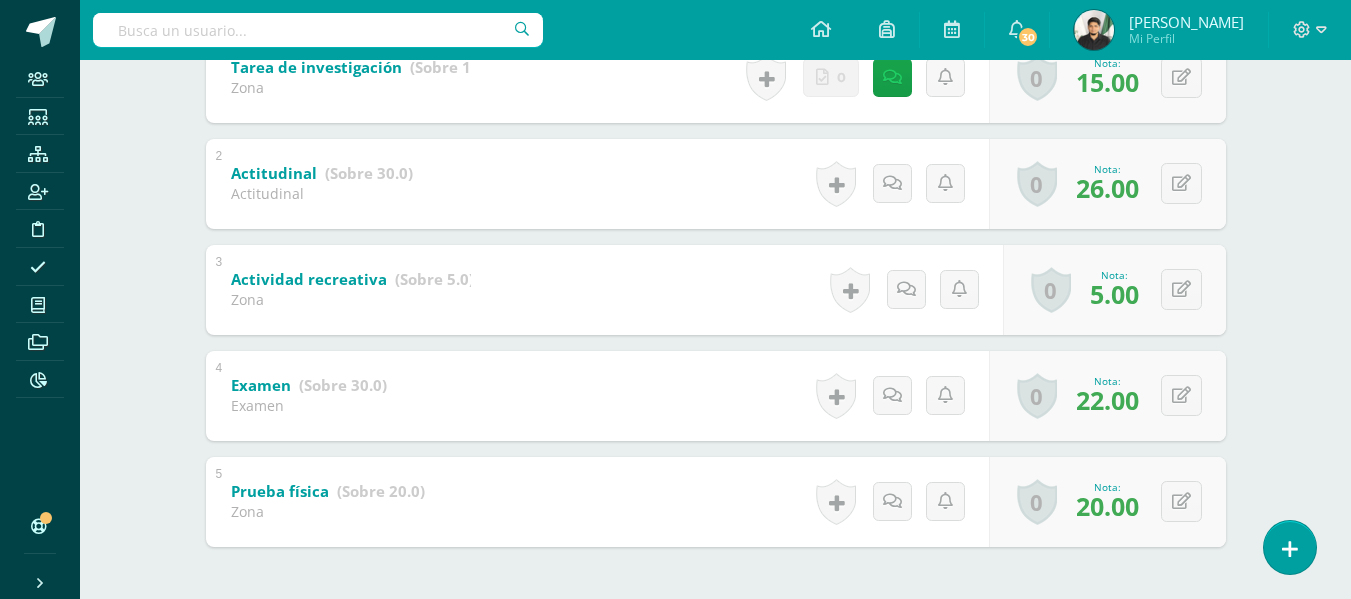 scroll, scrollTop: 468, scrollLeft: 0, axis: vertical 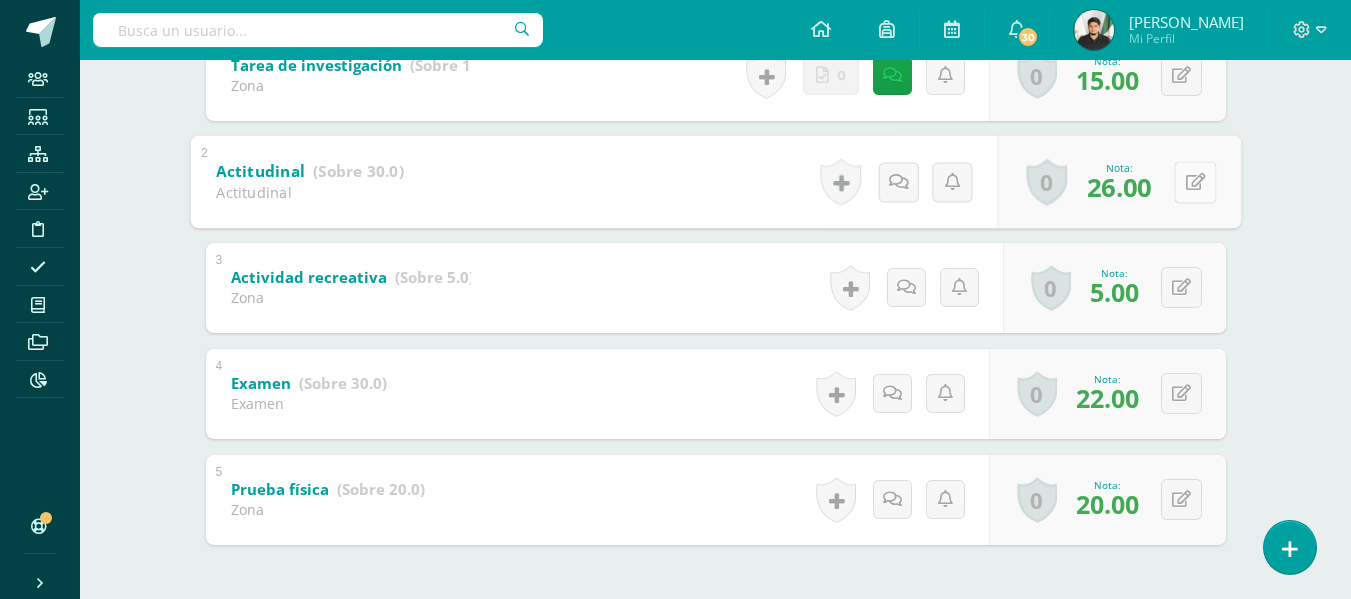 click at bounding box center (1195, 181) 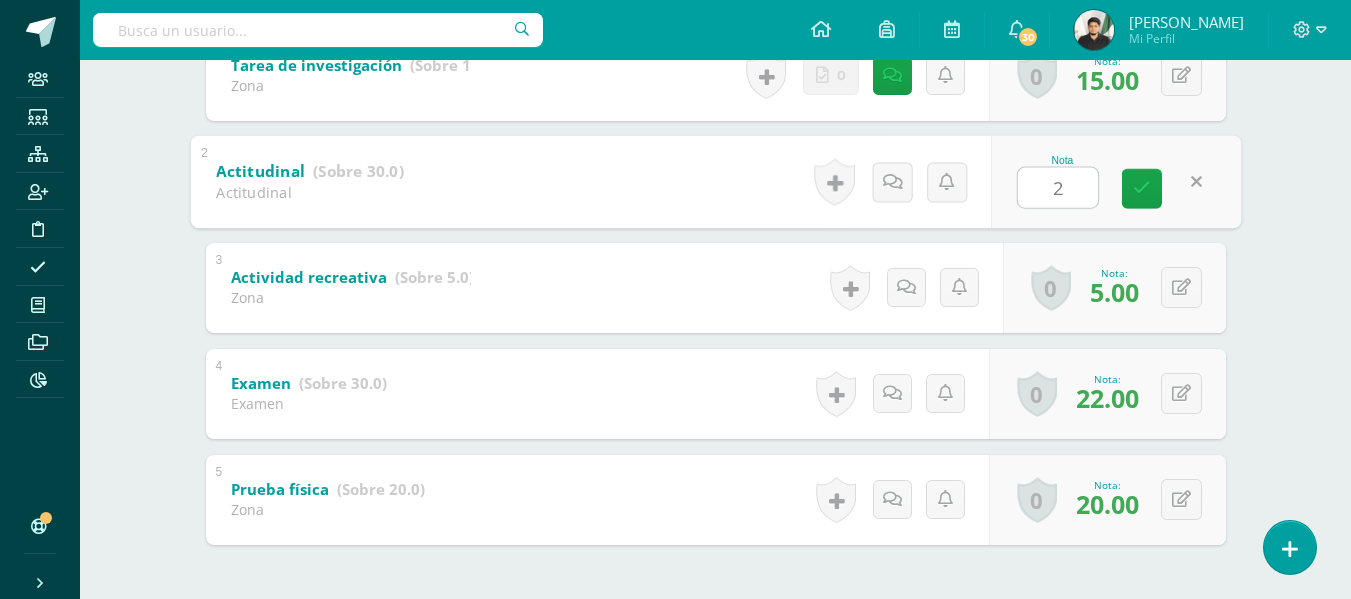 type on "28" 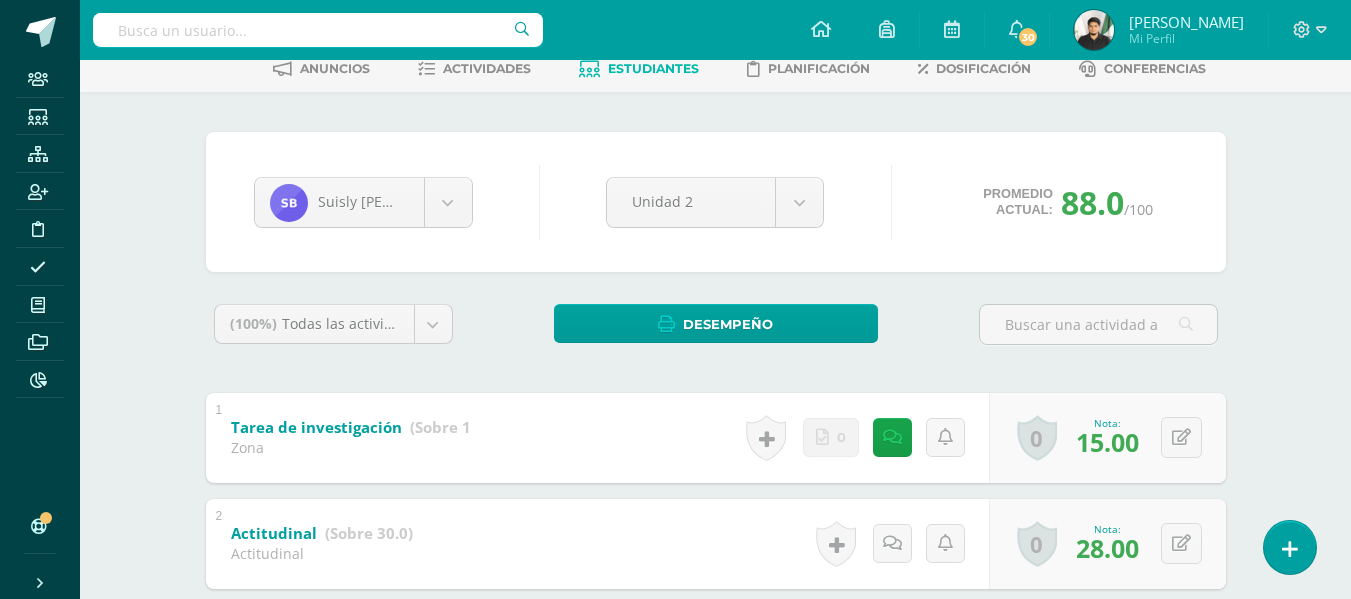 scroll, scrollTop: 0, scrollLeft: 0, axis: both 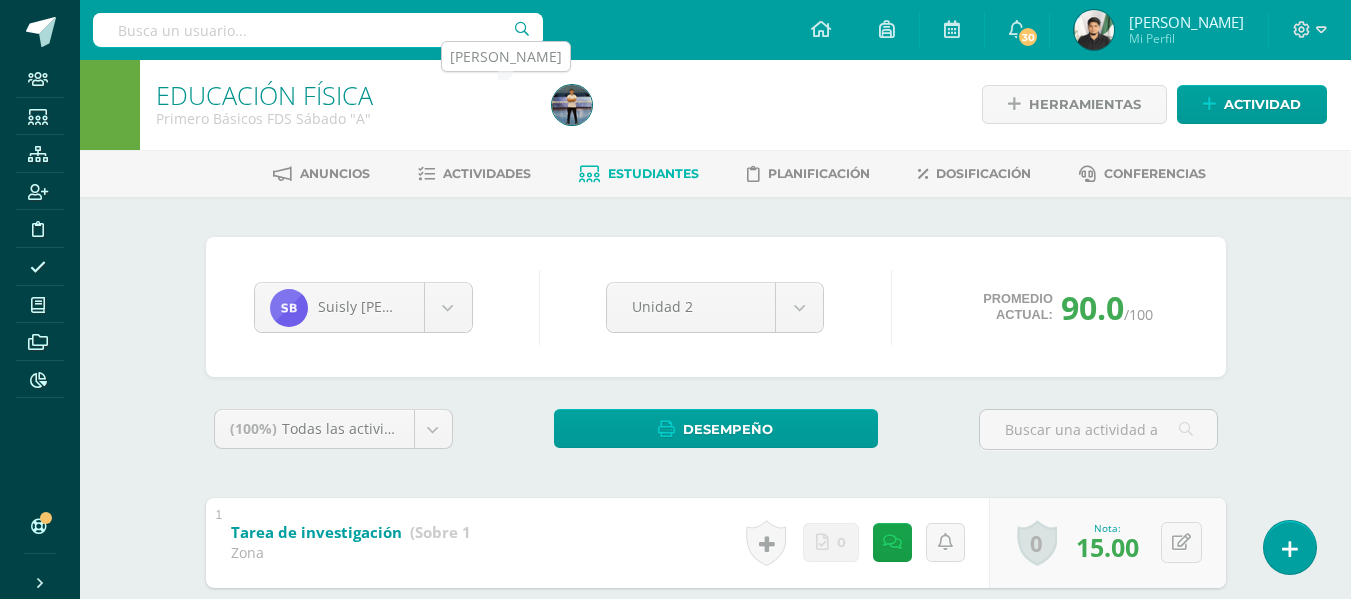 click at bounding box center (572, 105) 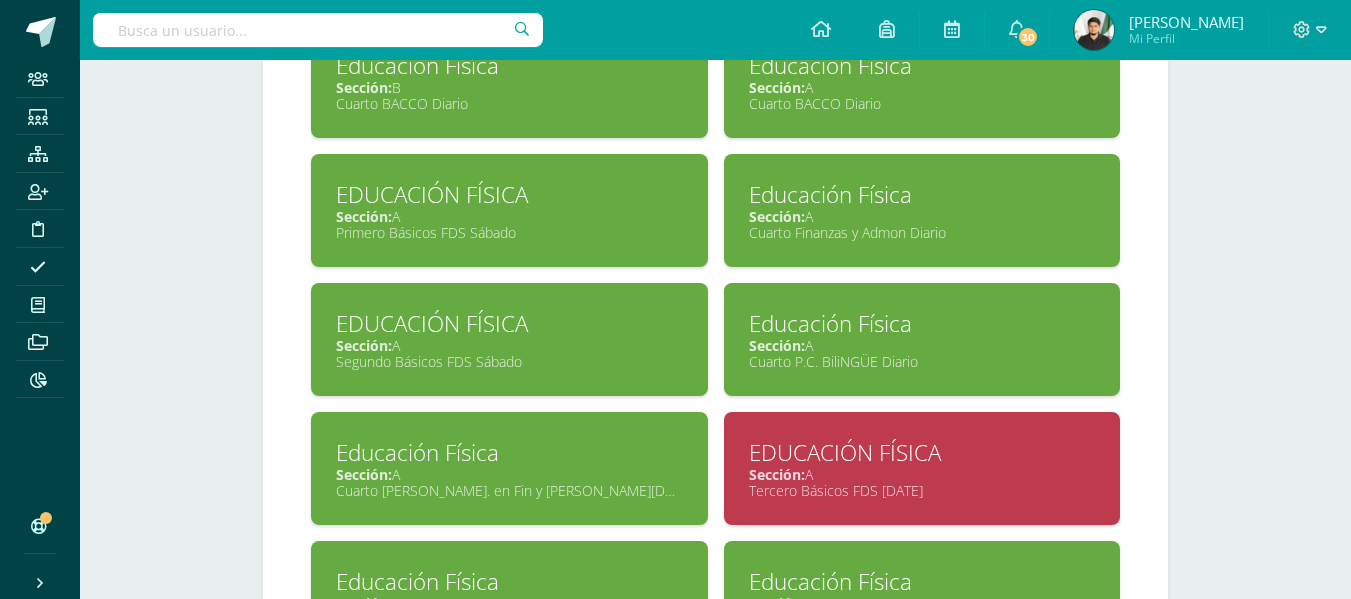 scroll, scrollTop: 1027, scrollLeft: 0, axis: vertical 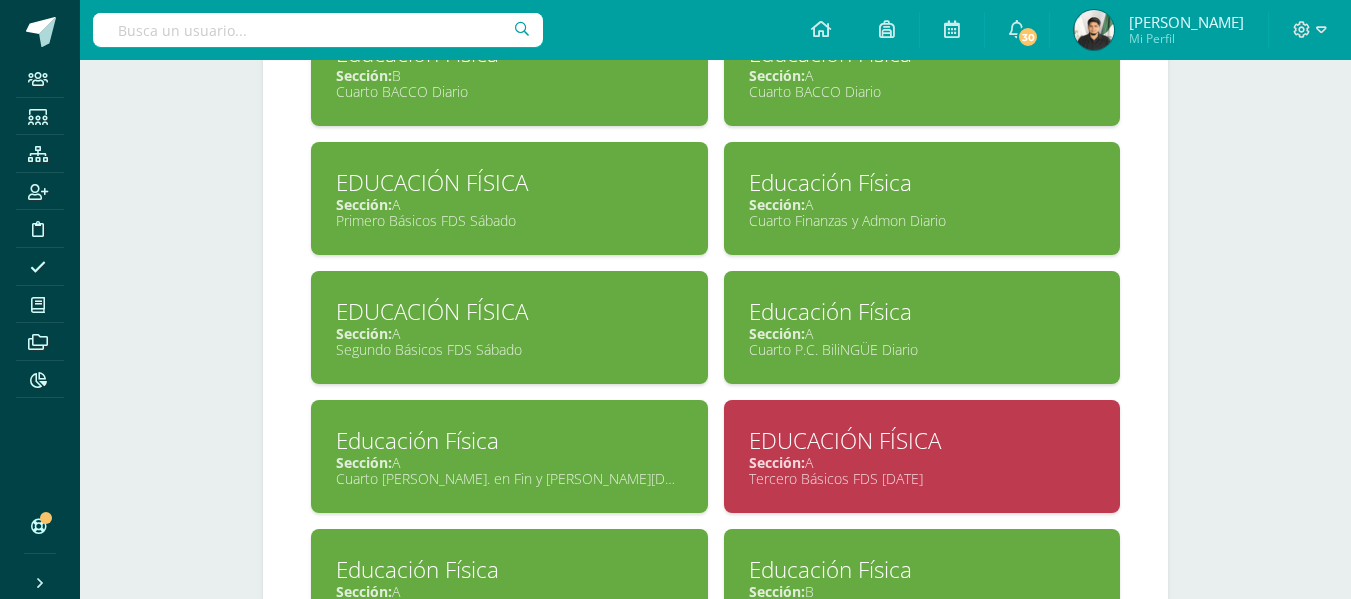 click on "Sección:  A" at bounding box center [509, 333] 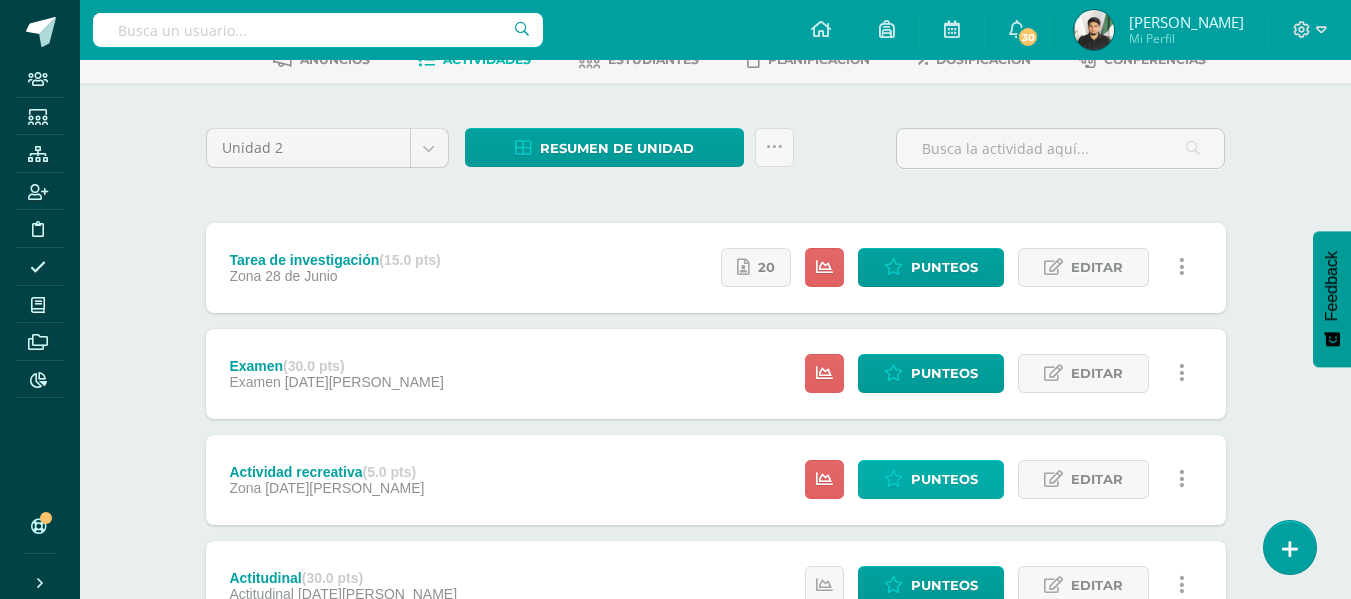 scroll, scrollTop: 105, scrollLeft: 0, axis: vertical 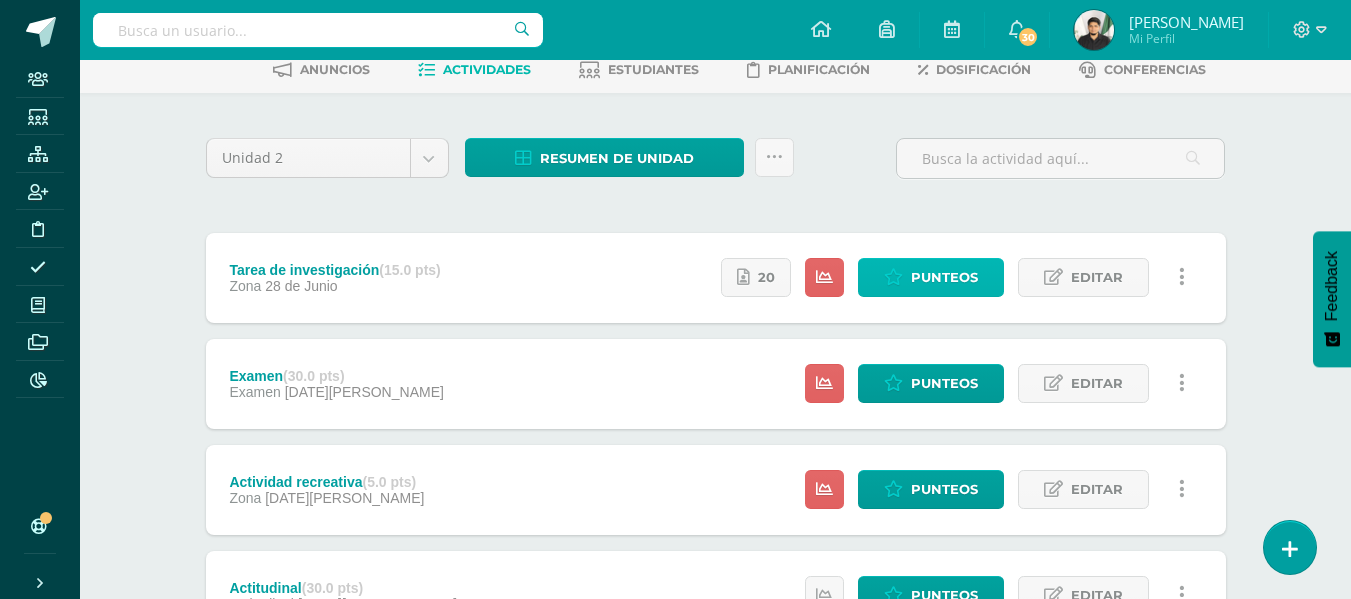 click at bounding box center (893, 277) 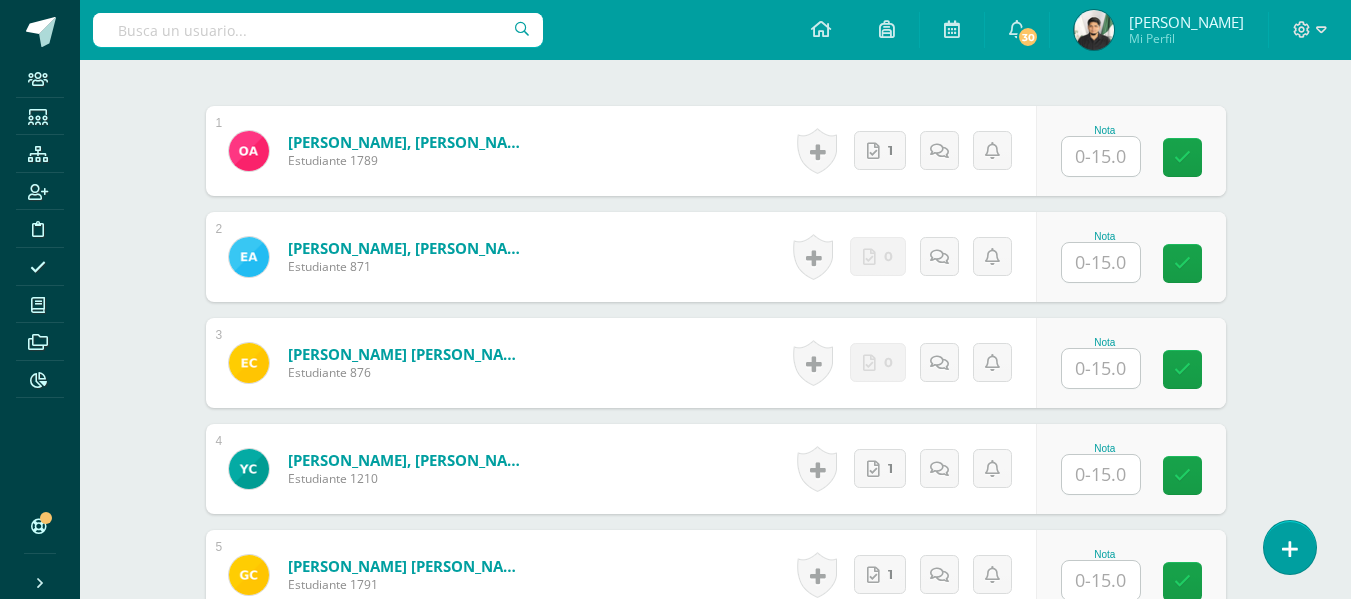scroll, scrollTop: 594, scrollLeft: 0, axis: vertical 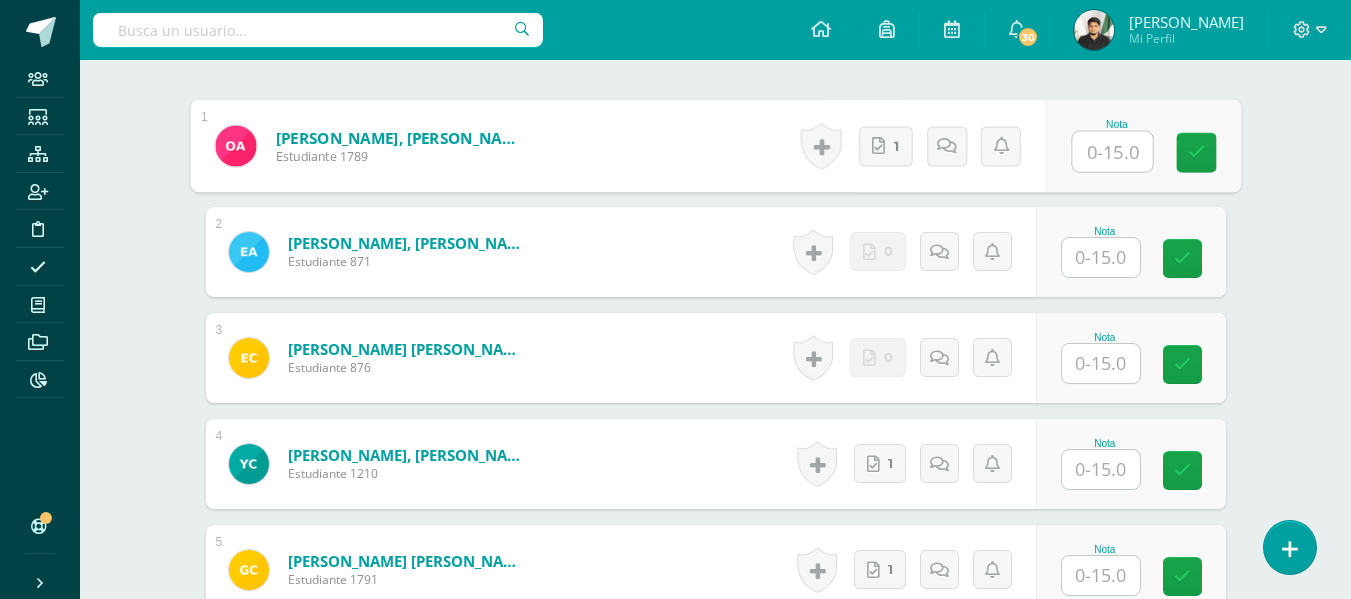 click at bounding box center [1112, 152] 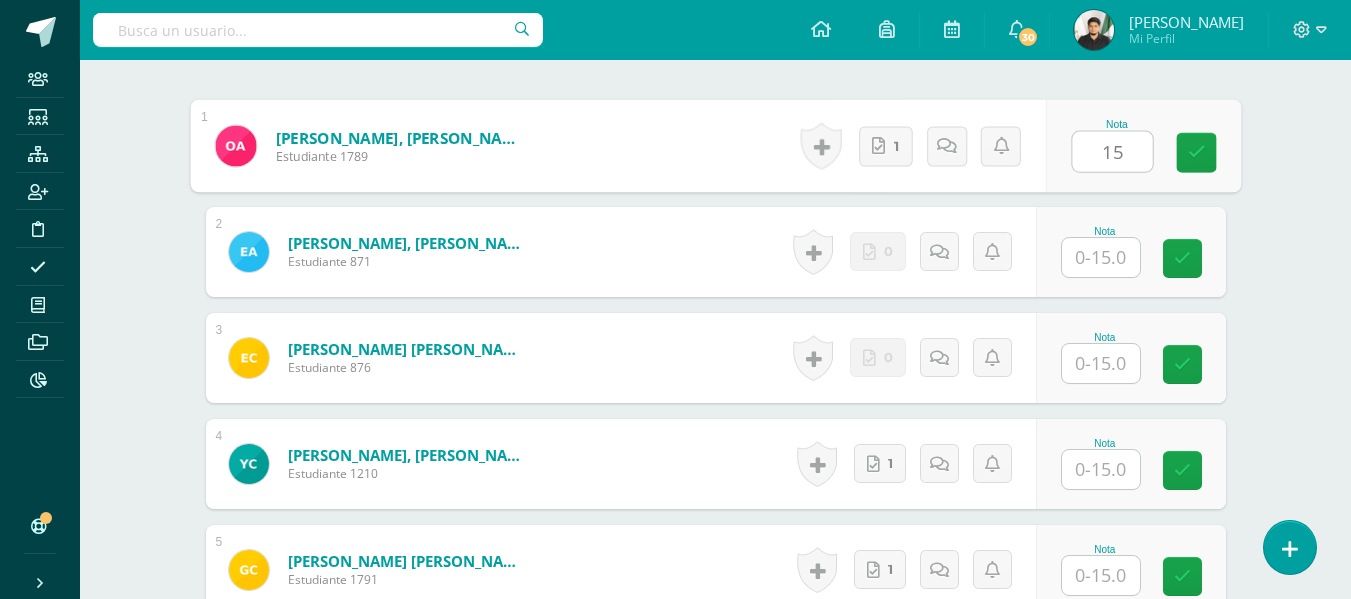 type on "15" 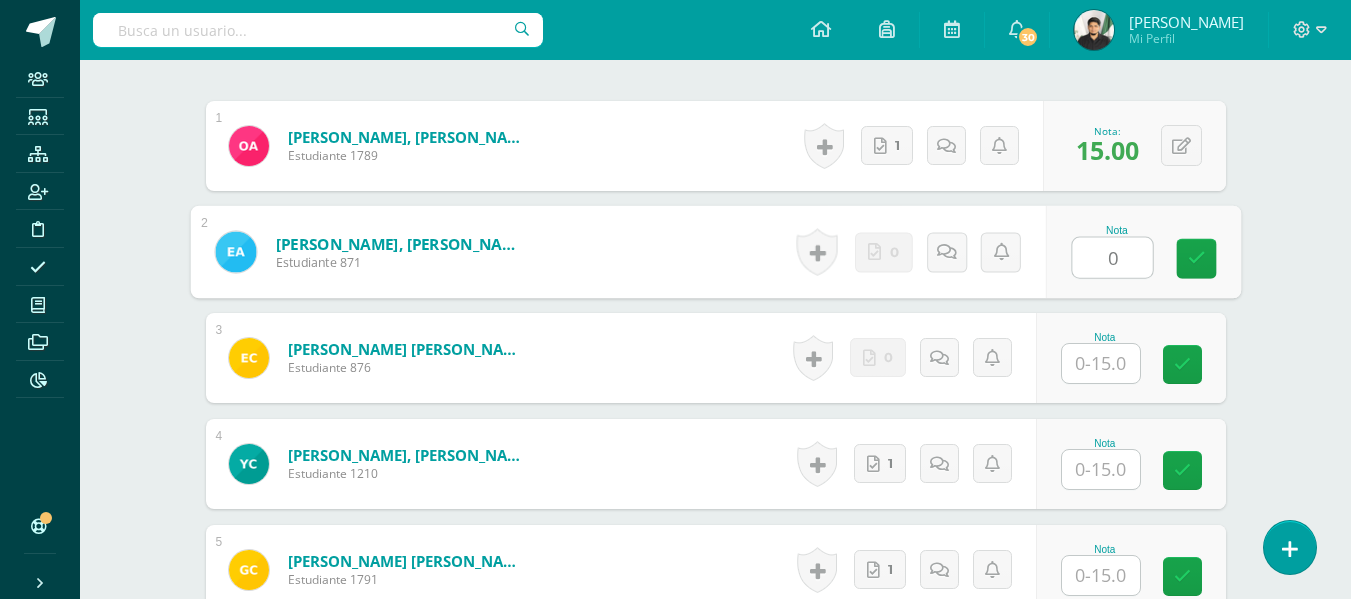 type on "0" 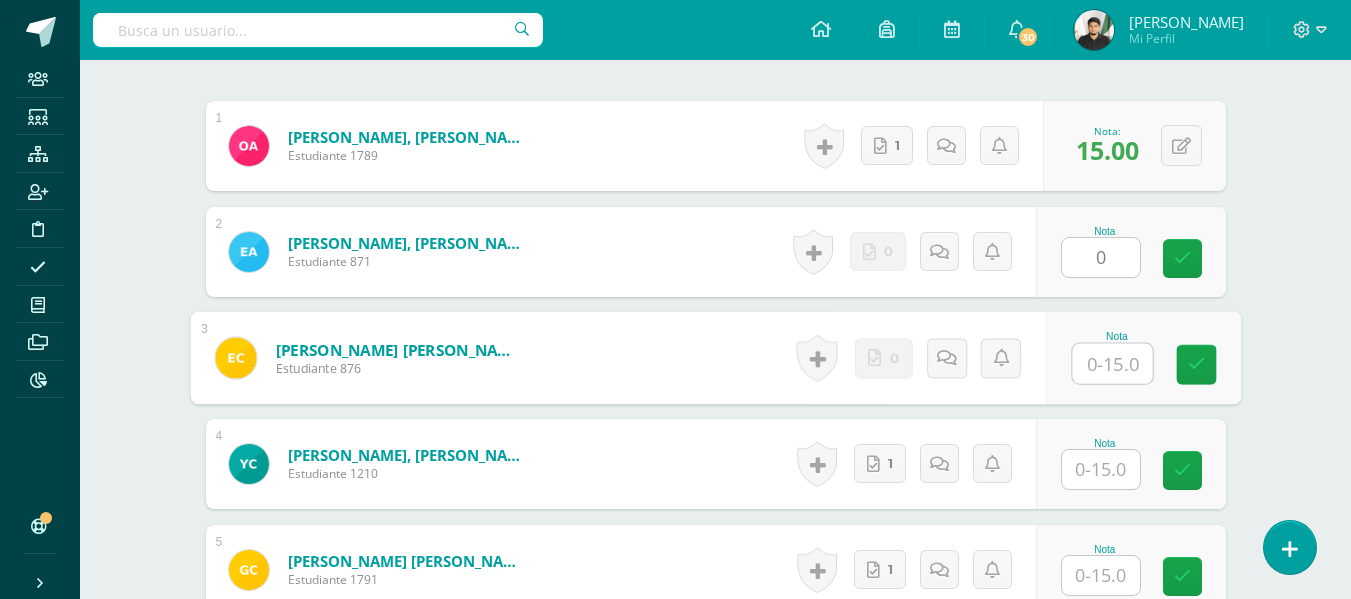 scroll, scrollTop: 595, scrollLeft: 0, axis: vertical 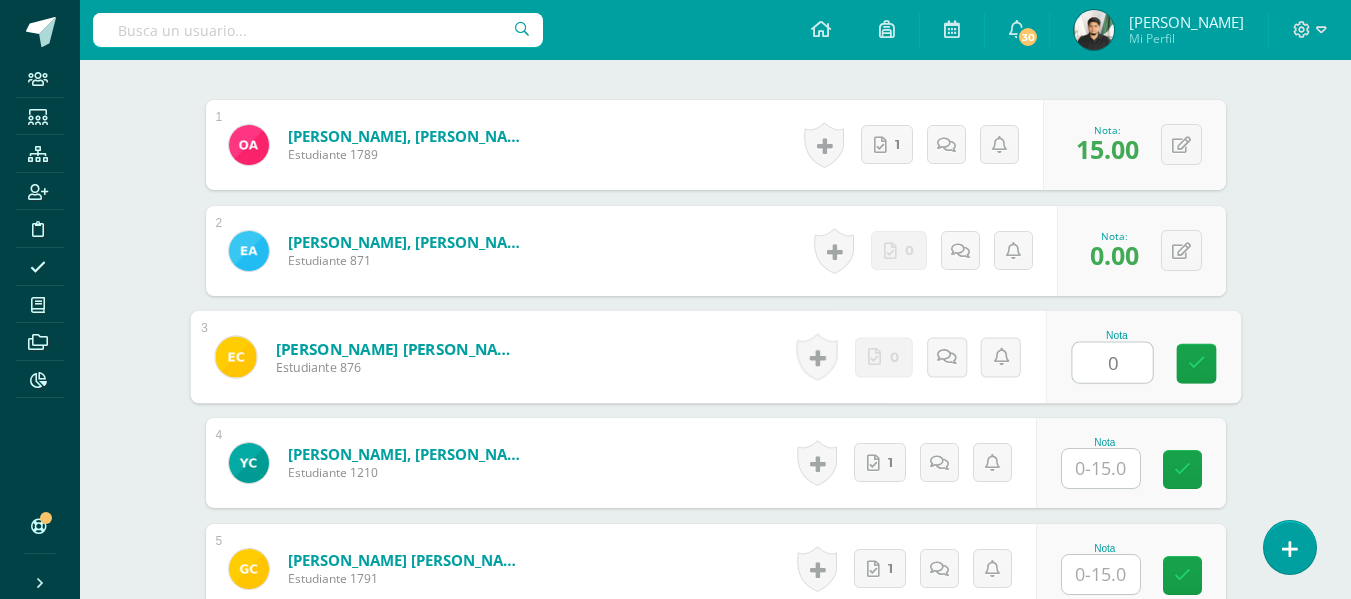 type on "0" 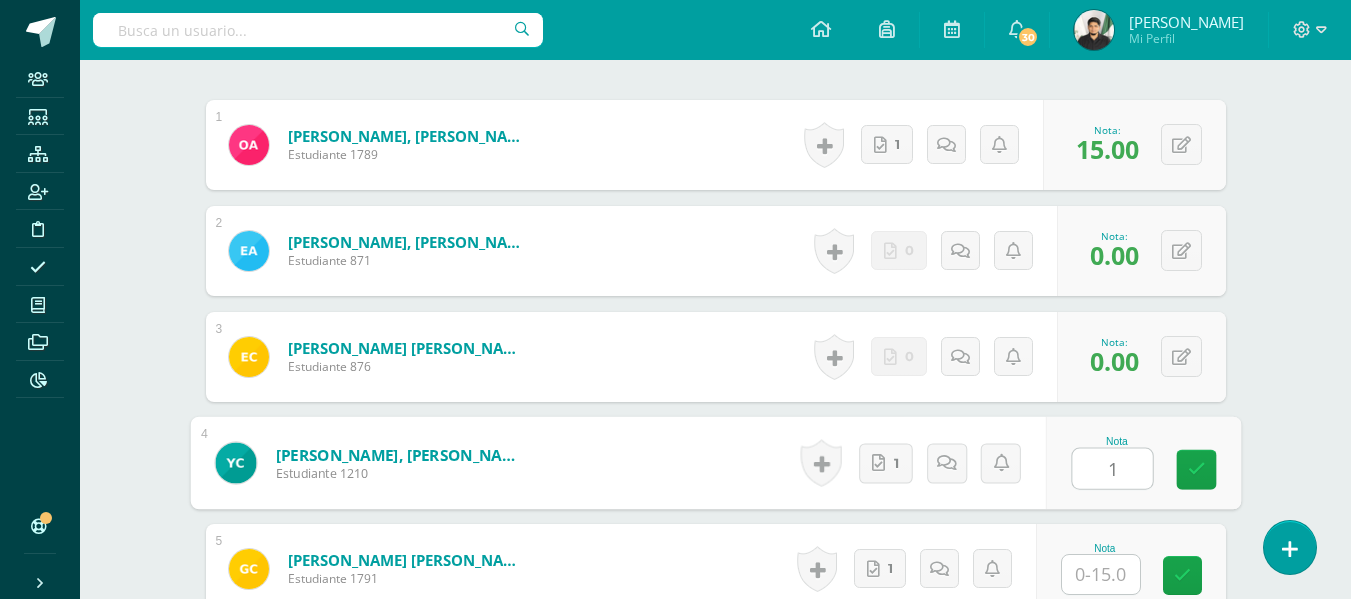 scroll, scrollTop: 596, scrollLeft: 0, axis: vertical 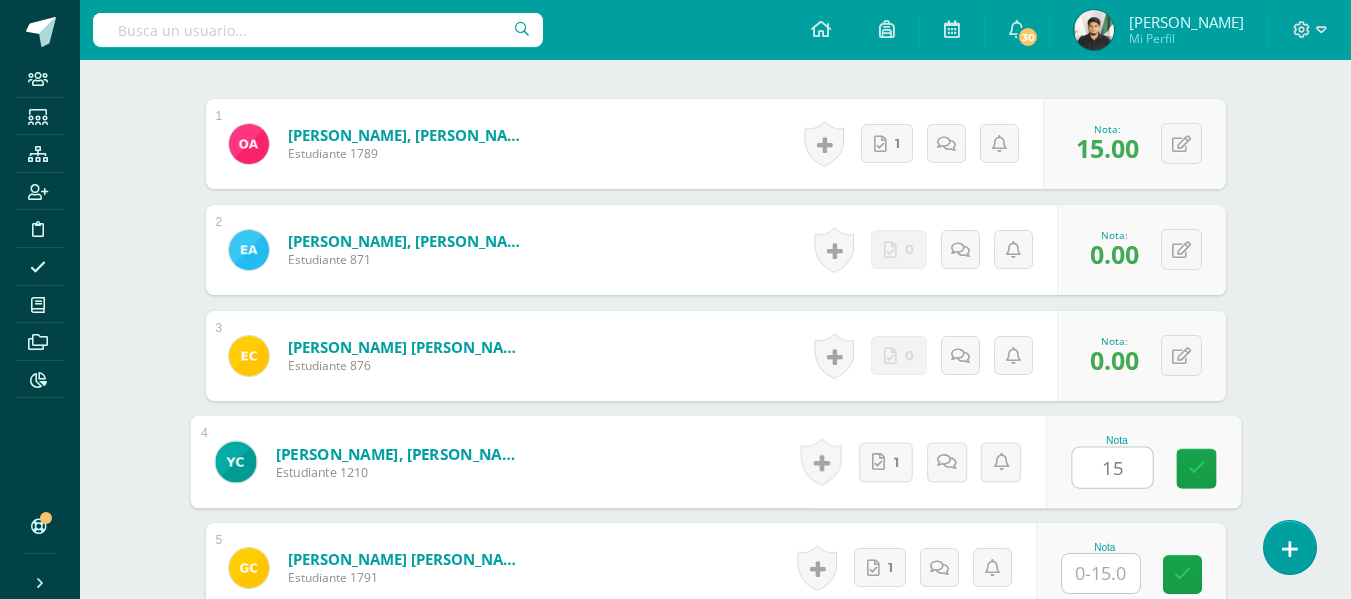 type on "15" 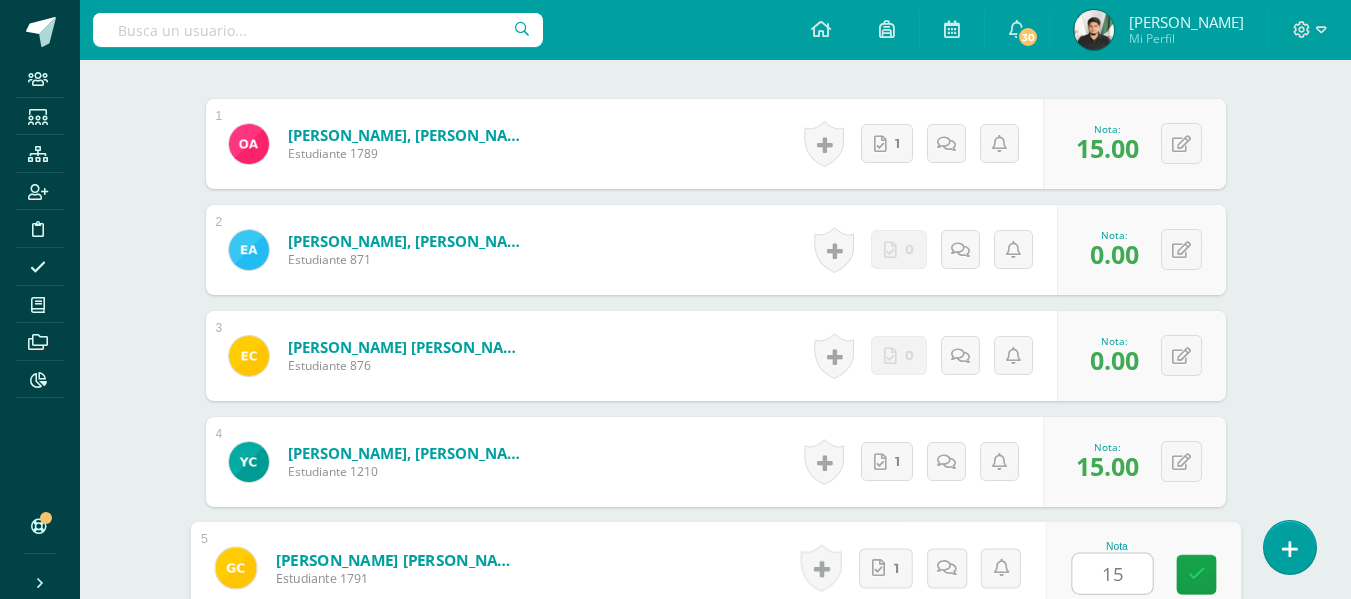 type on "15" 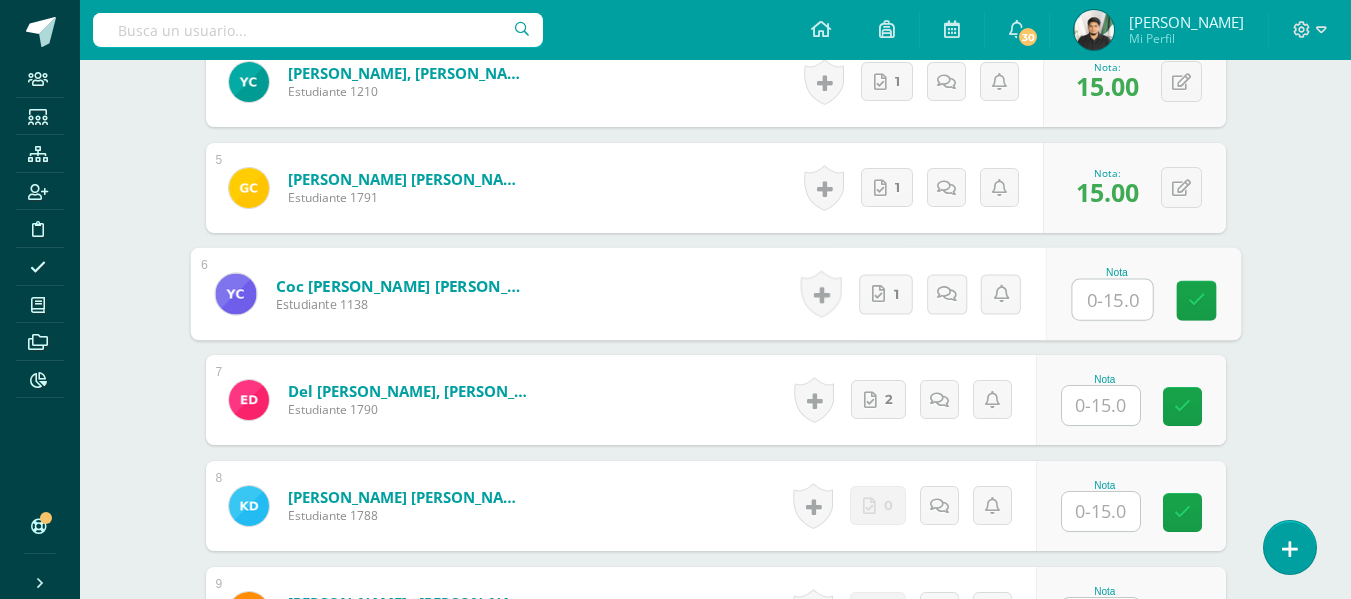 scroll, scrollTop: 977, scrollLeft: 0, axis: vertical 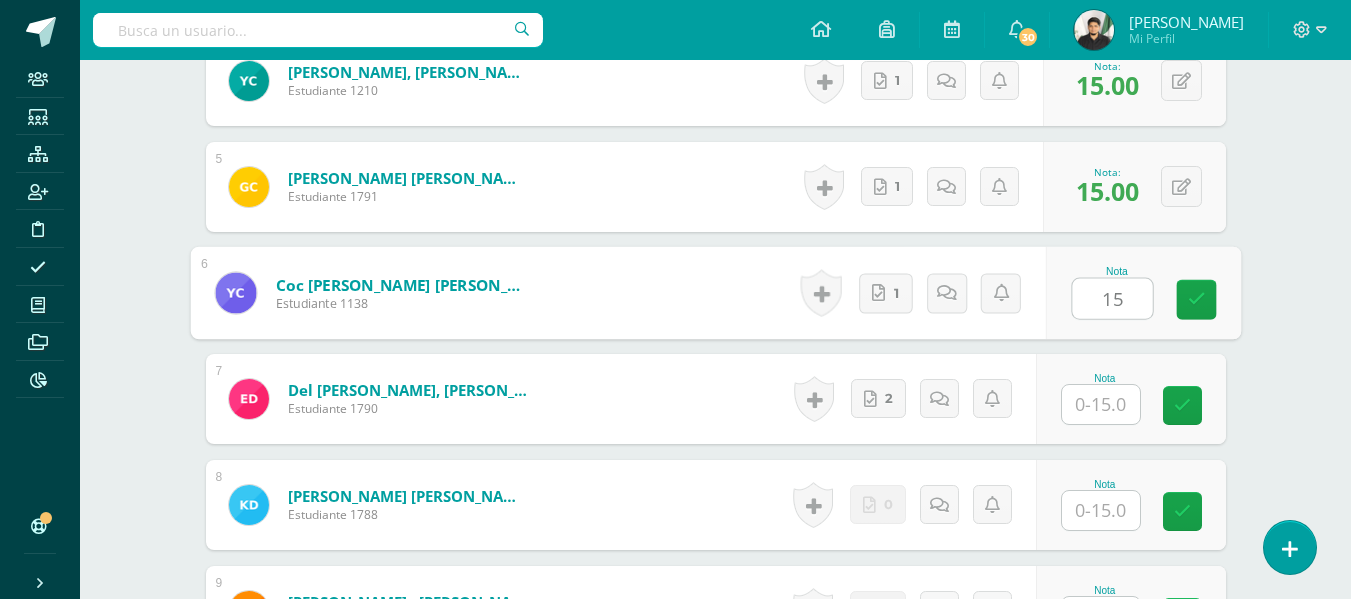 type on "15" 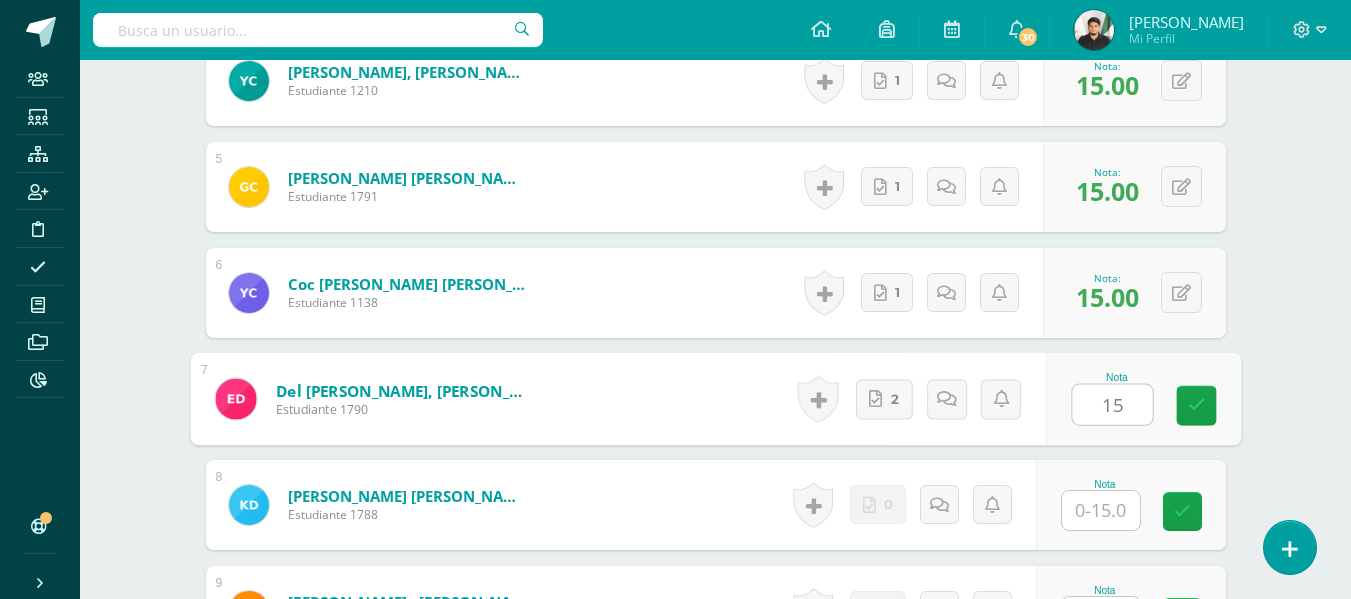 type on "15" 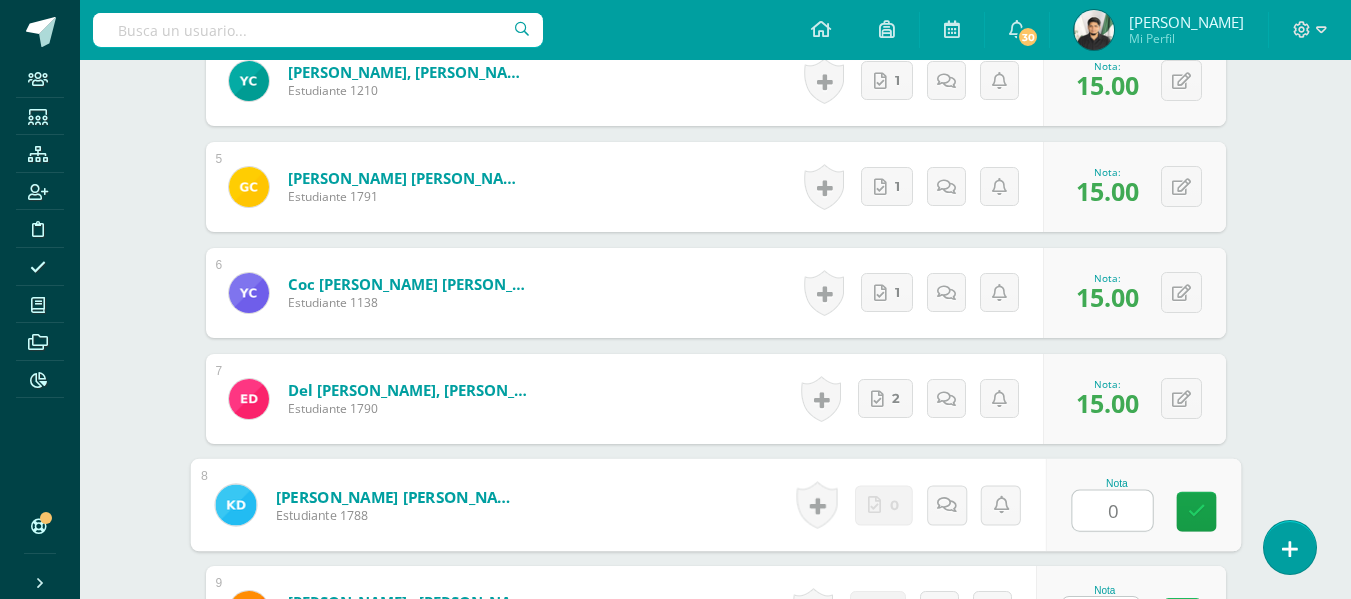 type on "0" 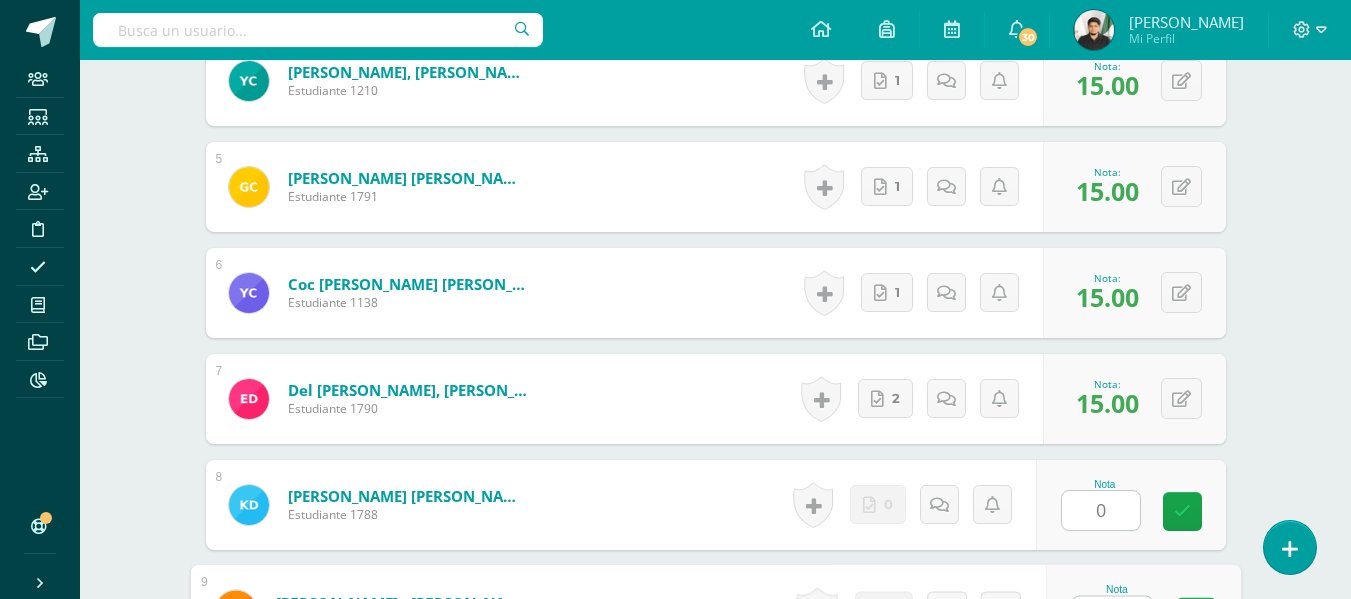 scroll, scrollTop: 1014, scrollLeft: 0, axis: vertical 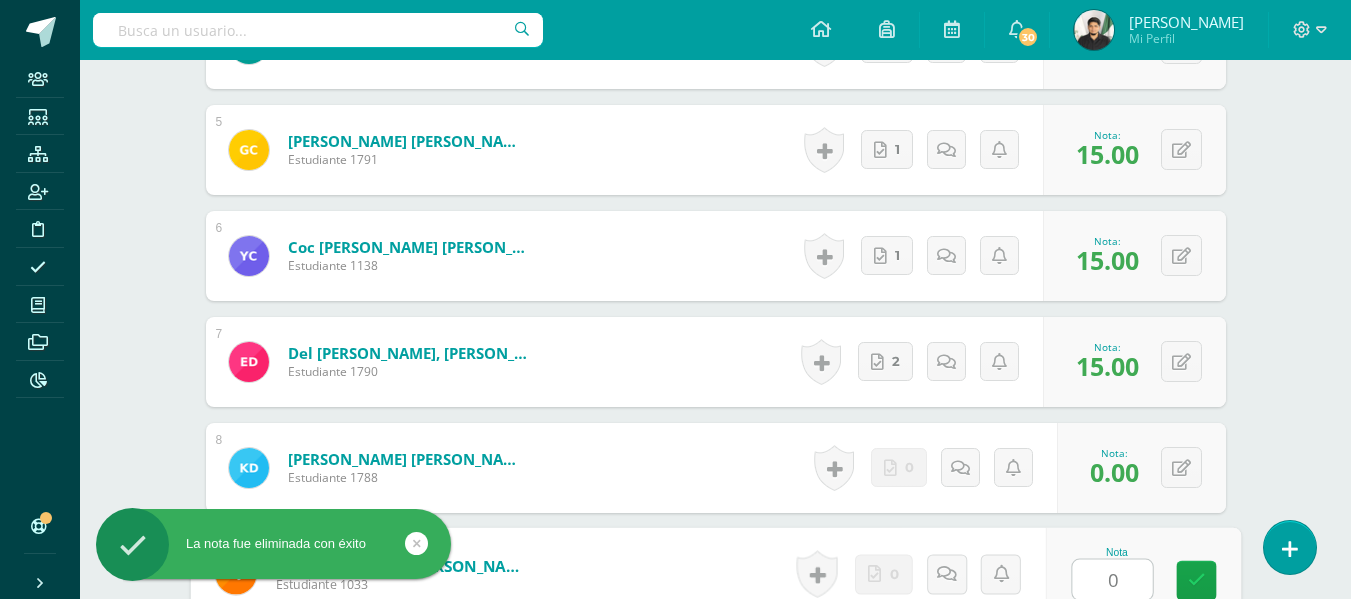 type on "0" 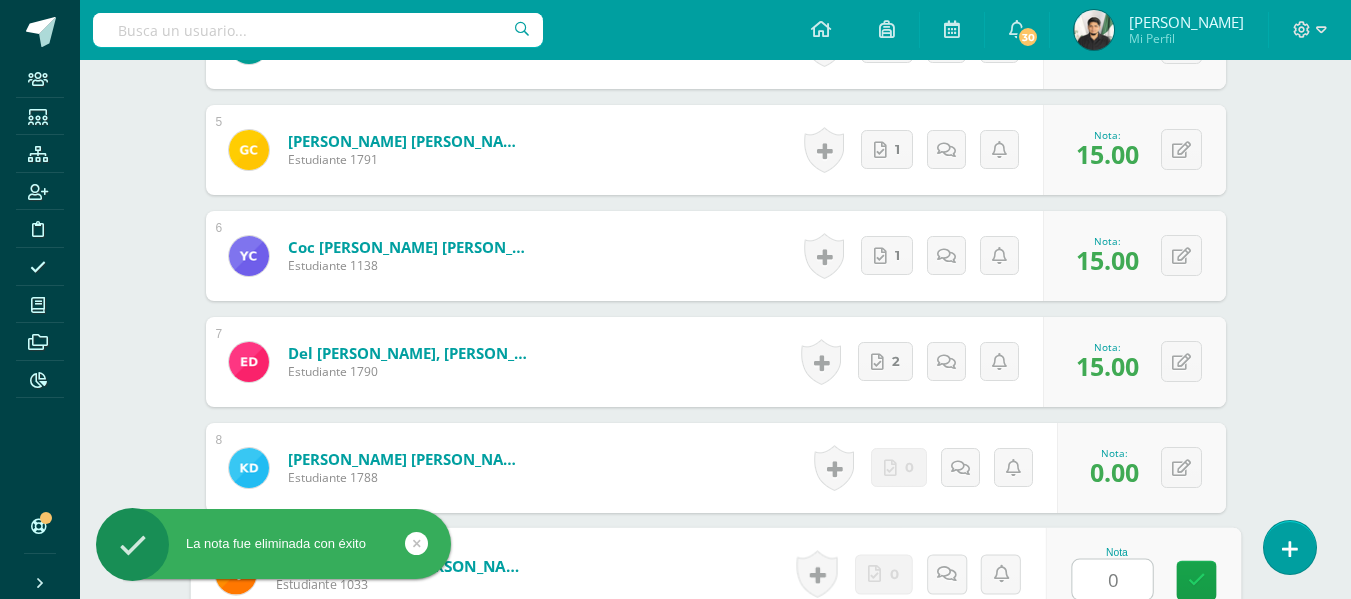 scroll, scrollTop: 1400, scrollLeft: 0, axis: vertical 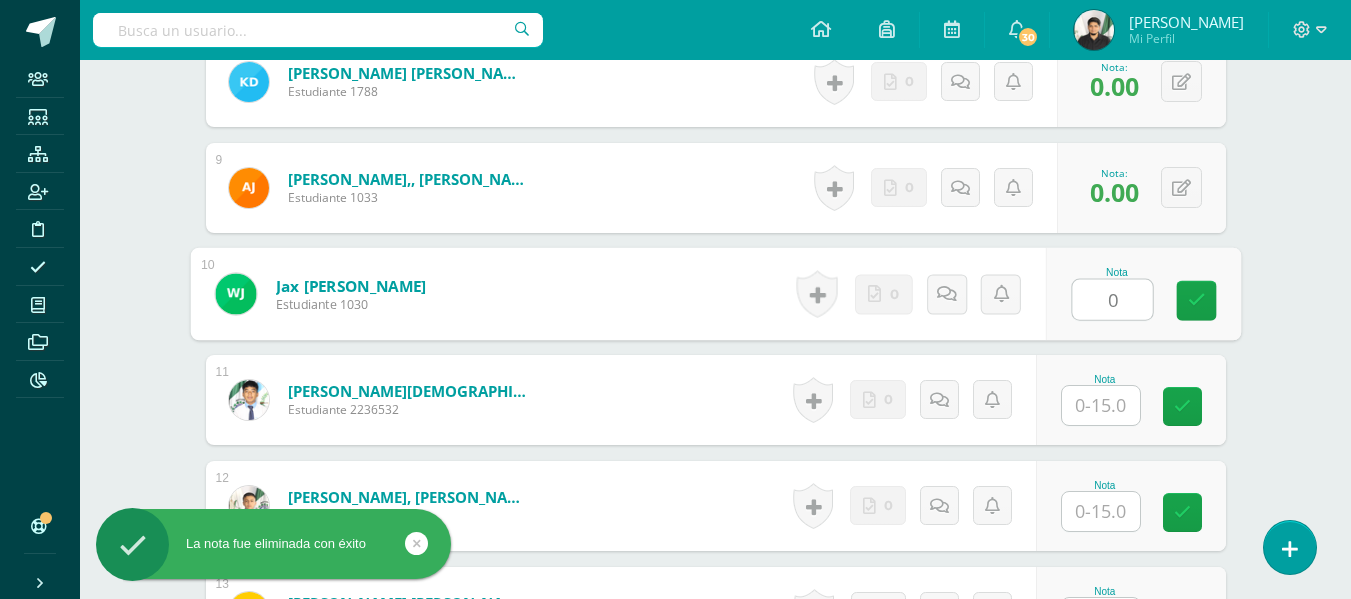 type on "0" 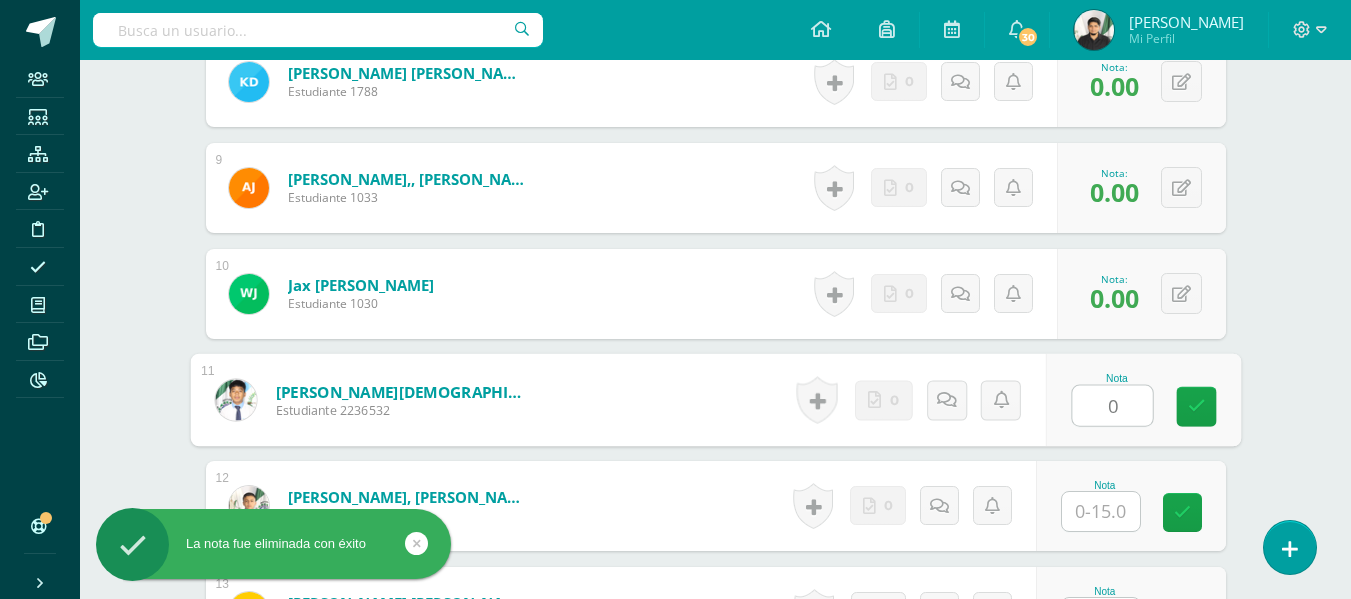 type on "0" 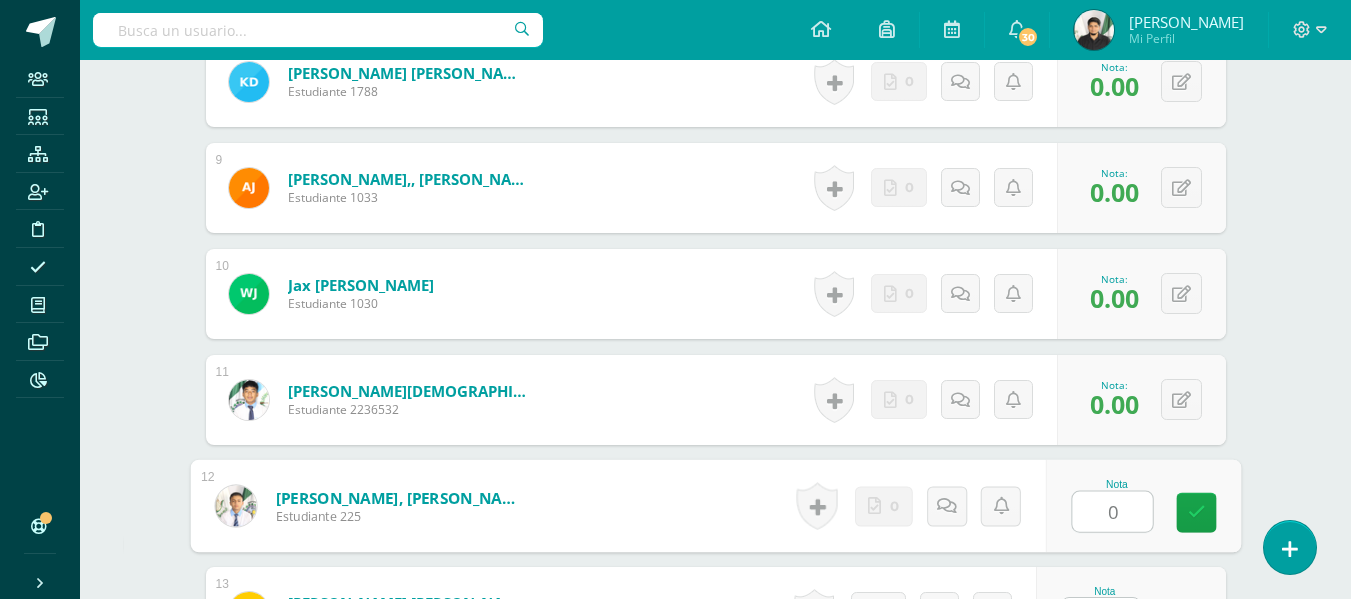 type on "0" 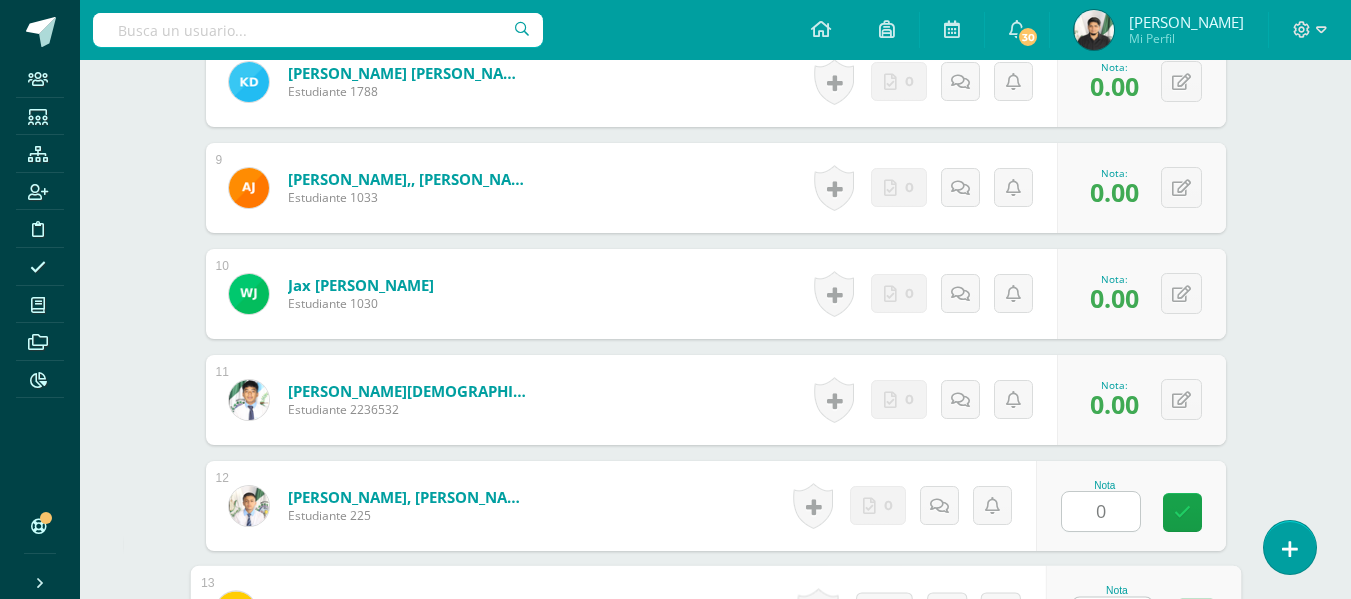 scroll, scrollTop: 1438, scrollLeft: 0, axis: vertical 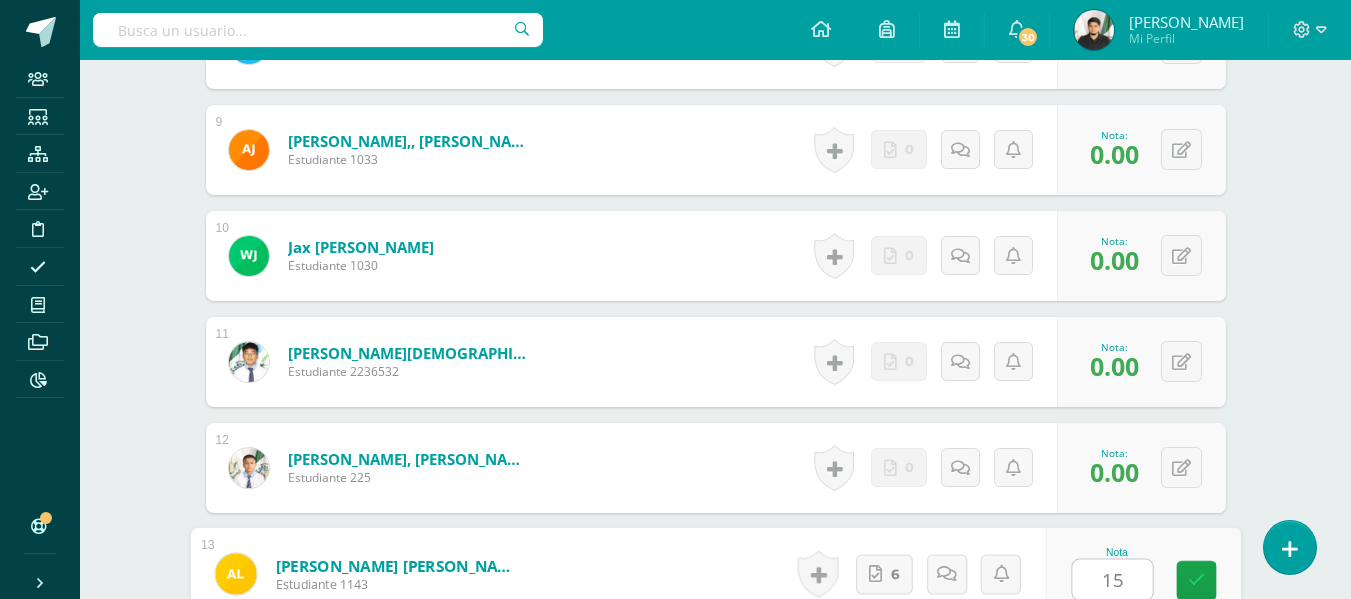 type on "15" 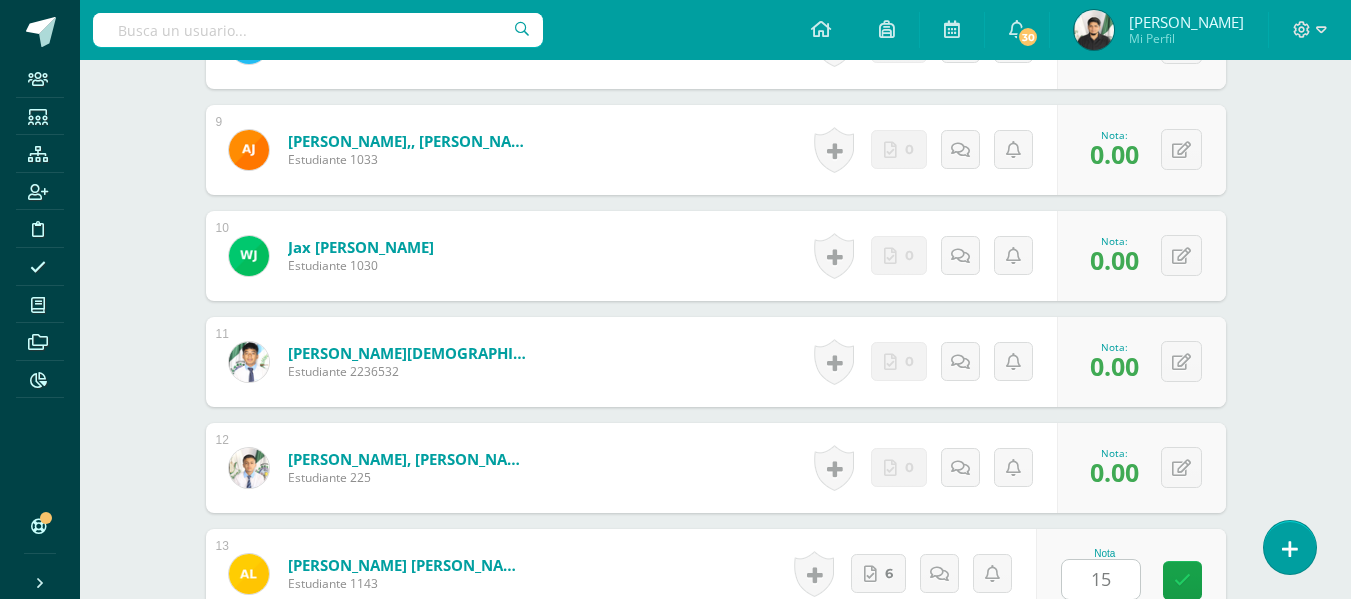 scroll, scrollTop: 1824, scrollLeft: 0, axis: vertical 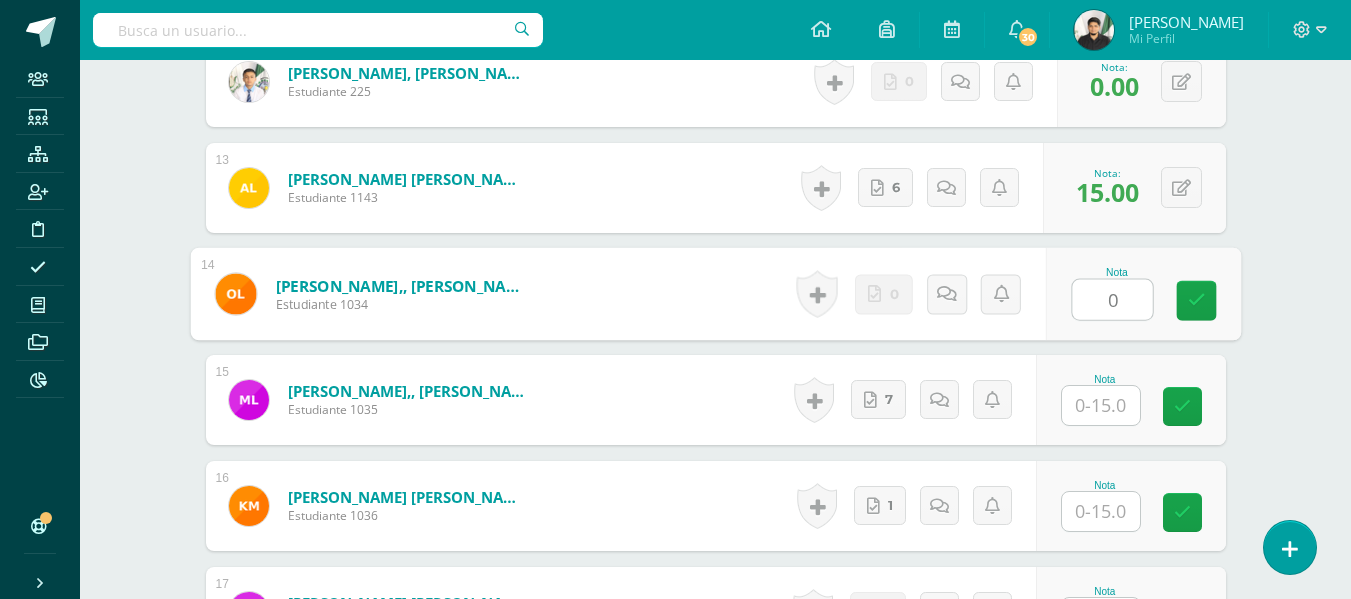 type on "0" 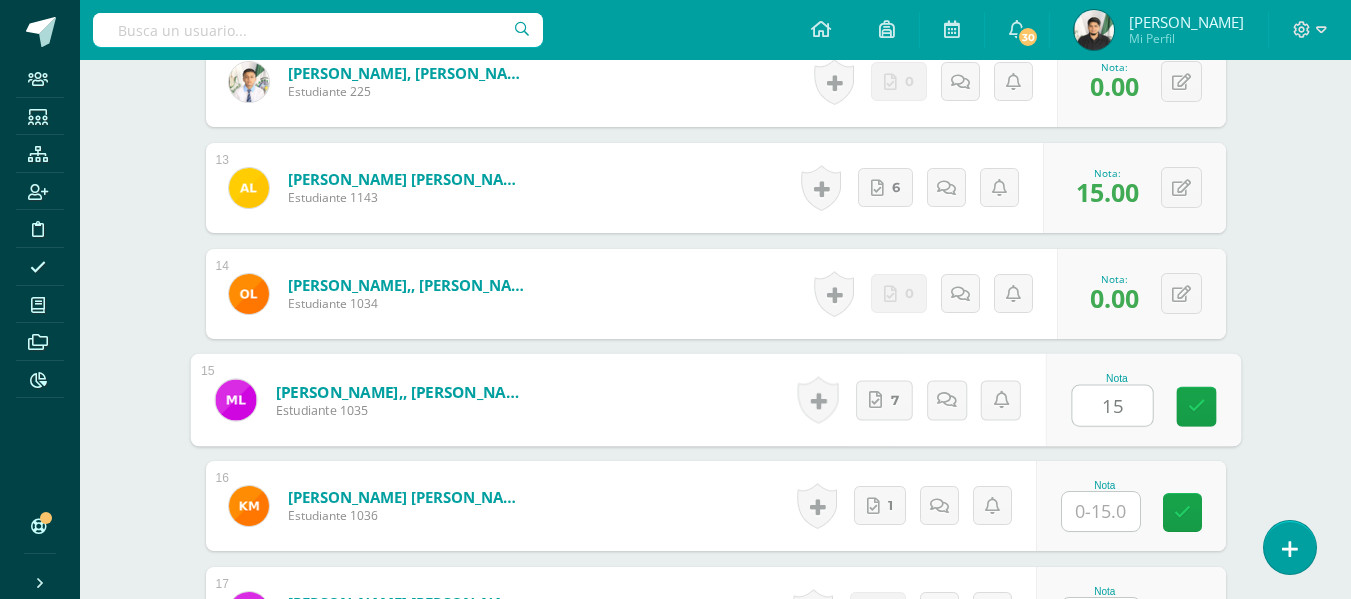 type on "15" 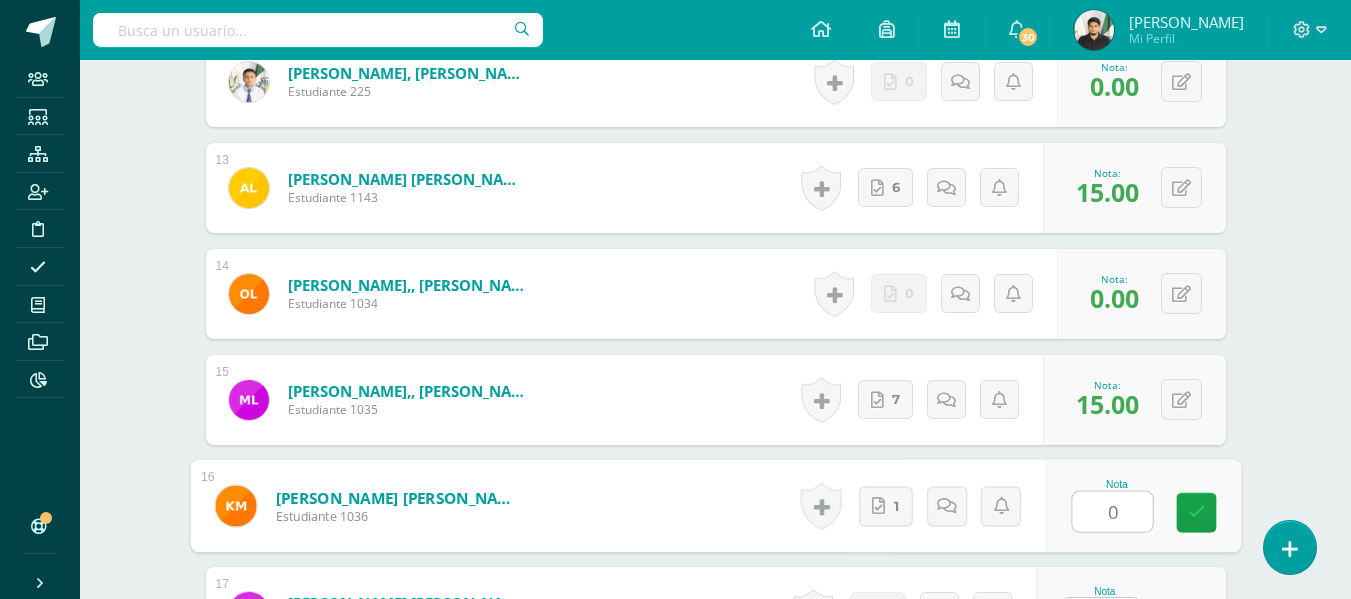 scroll, scrollTop: 1862, scrollLeft: 0, axis: vertical 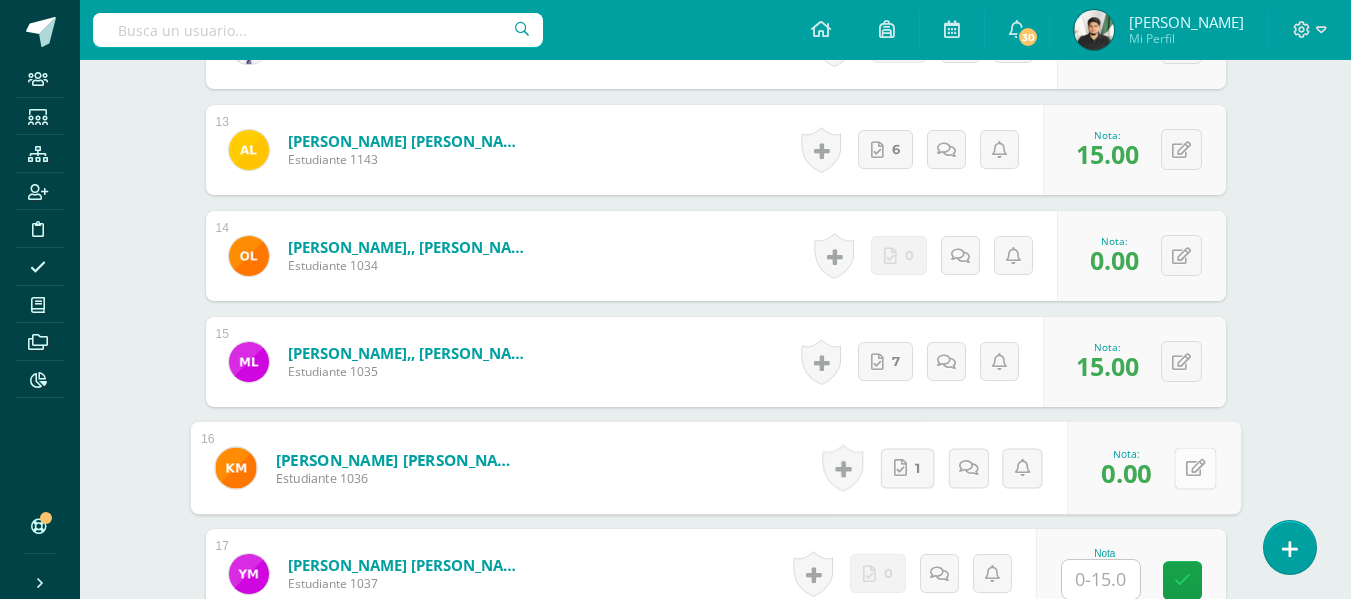 click at bounding box center [1195, 468] 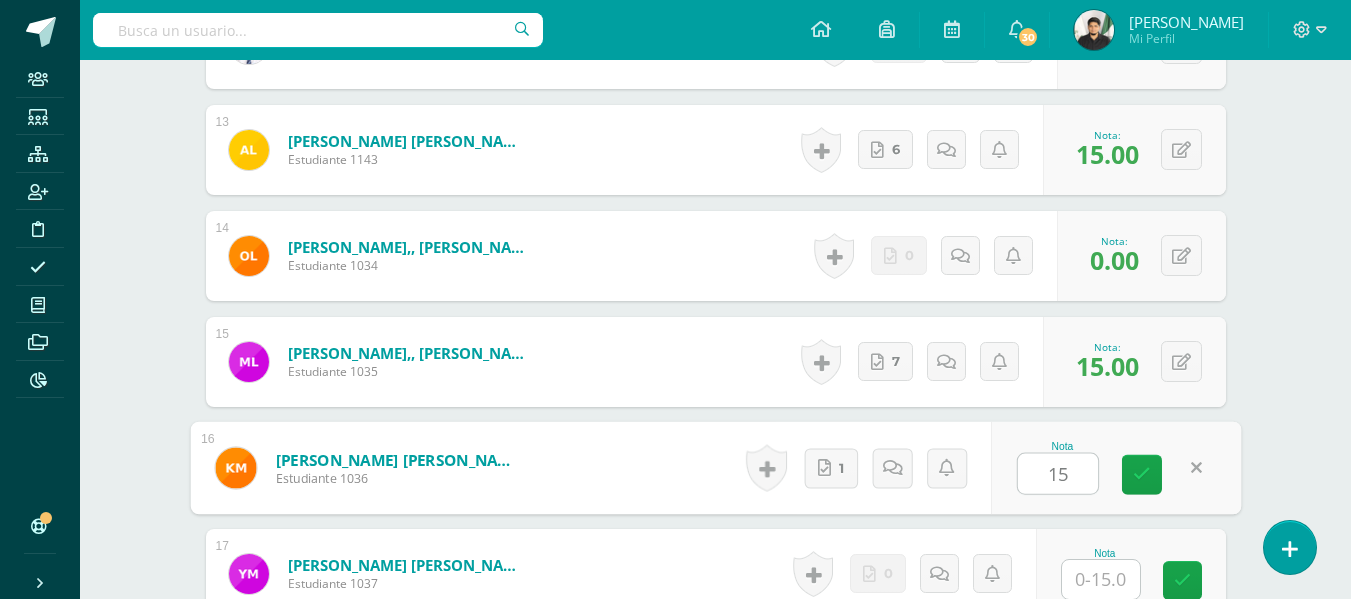 type on "15" 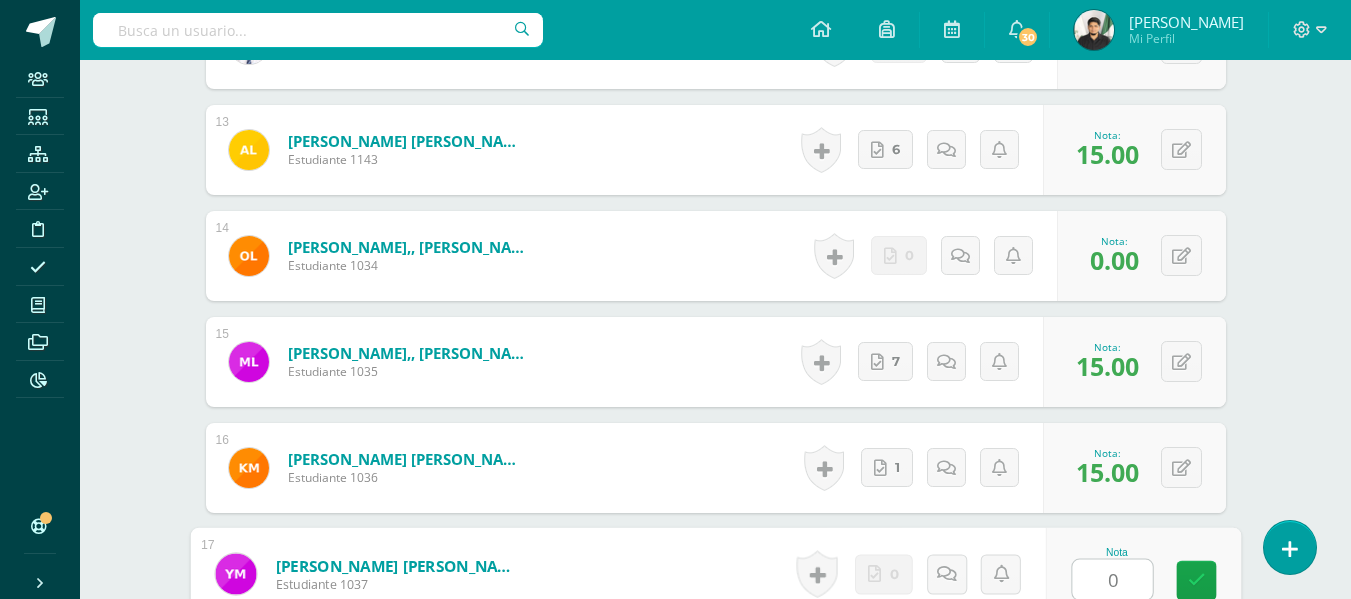 type on "0" 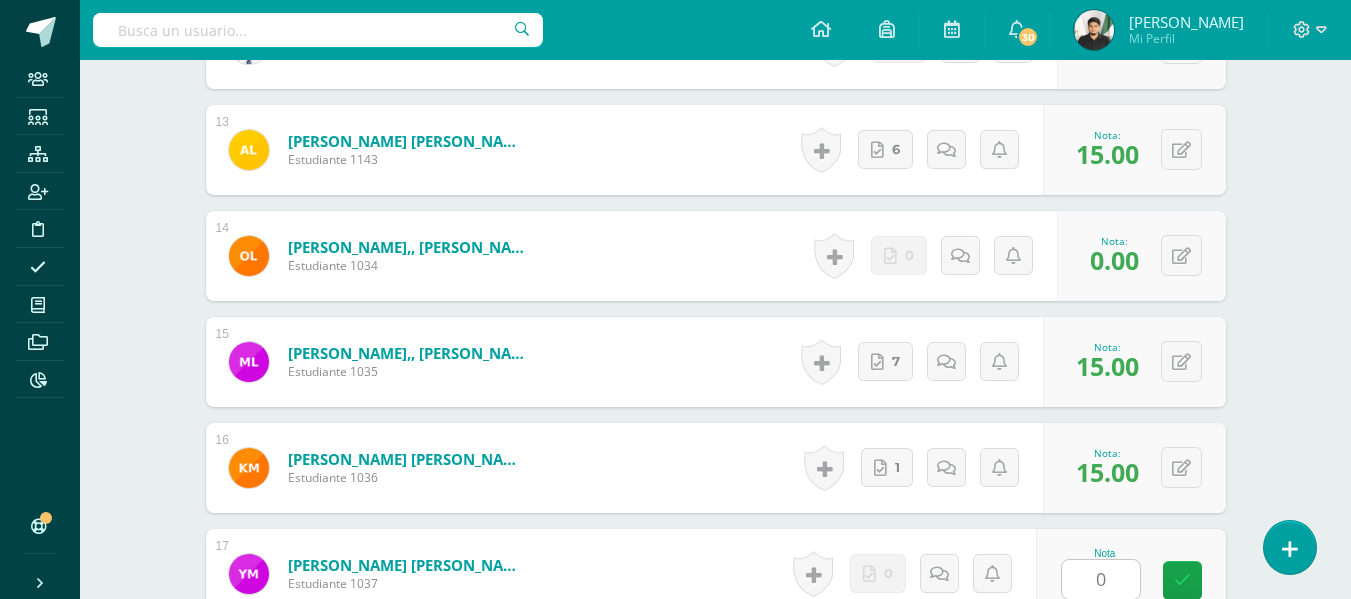 scroll, scrollTop: 2248, scrollLeft: 0, axis: vertical 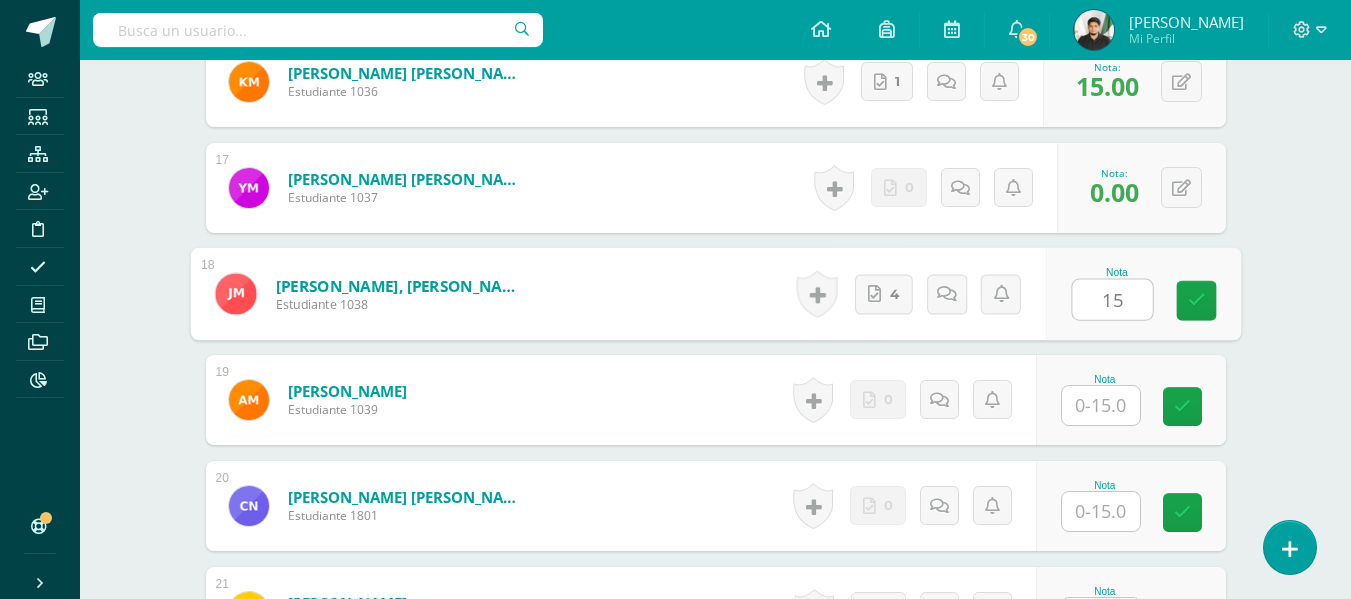 type on "15" 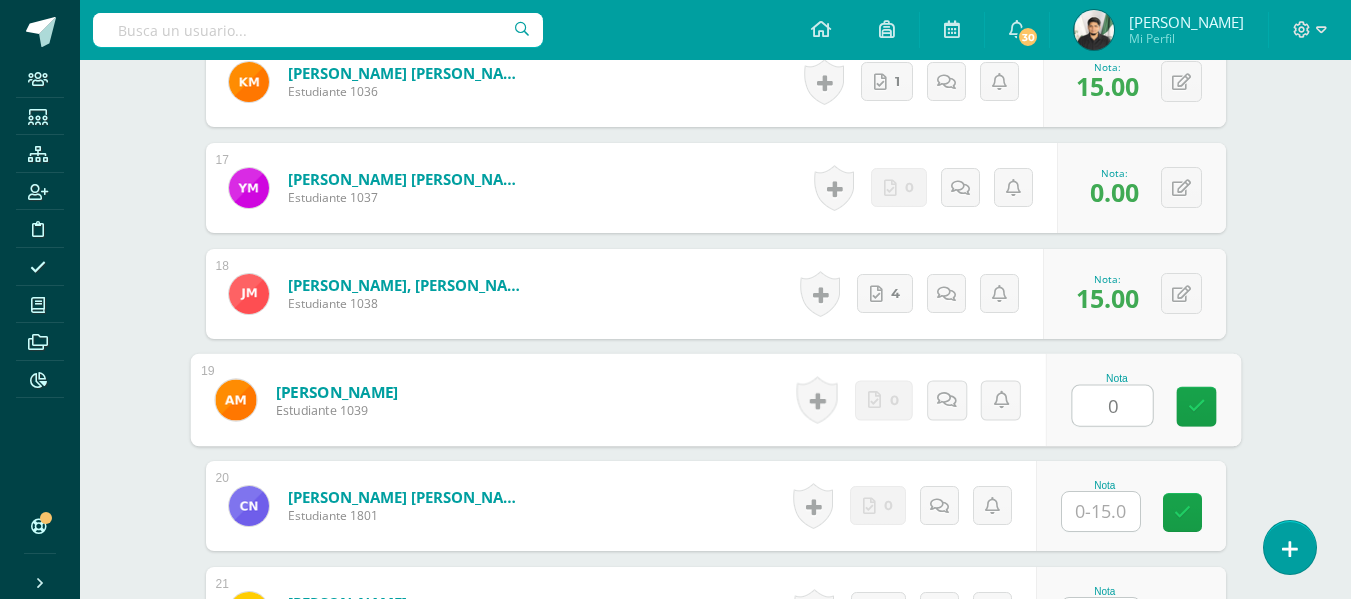type on "0" 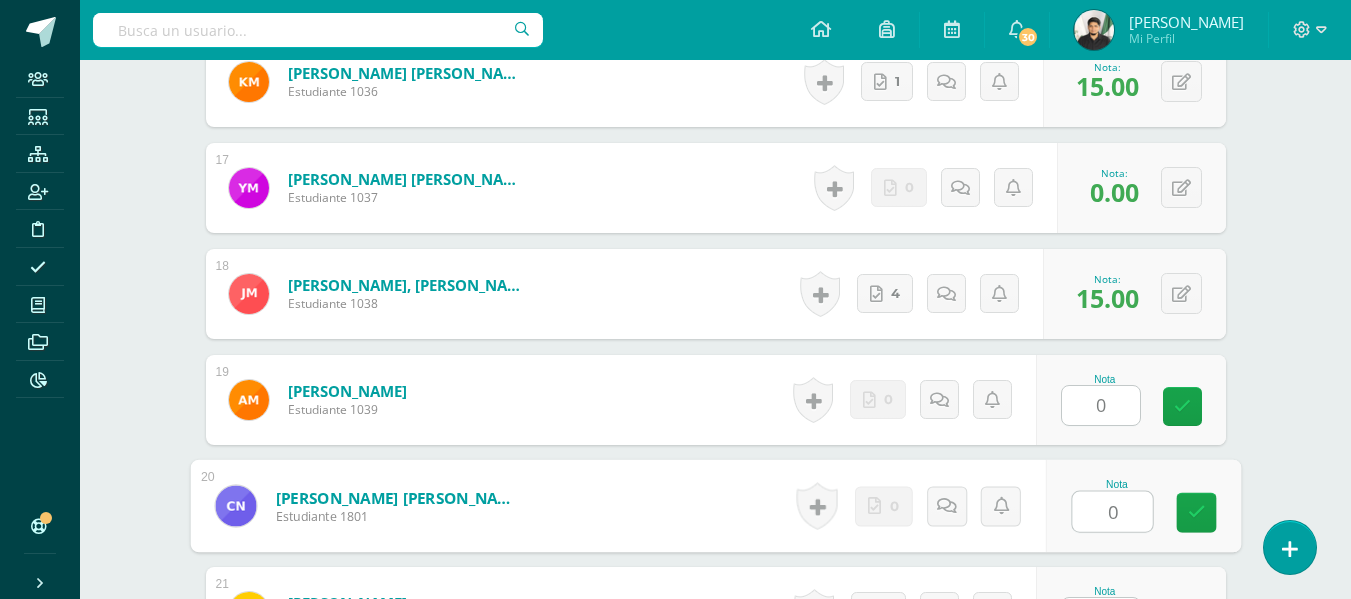 type on "0" 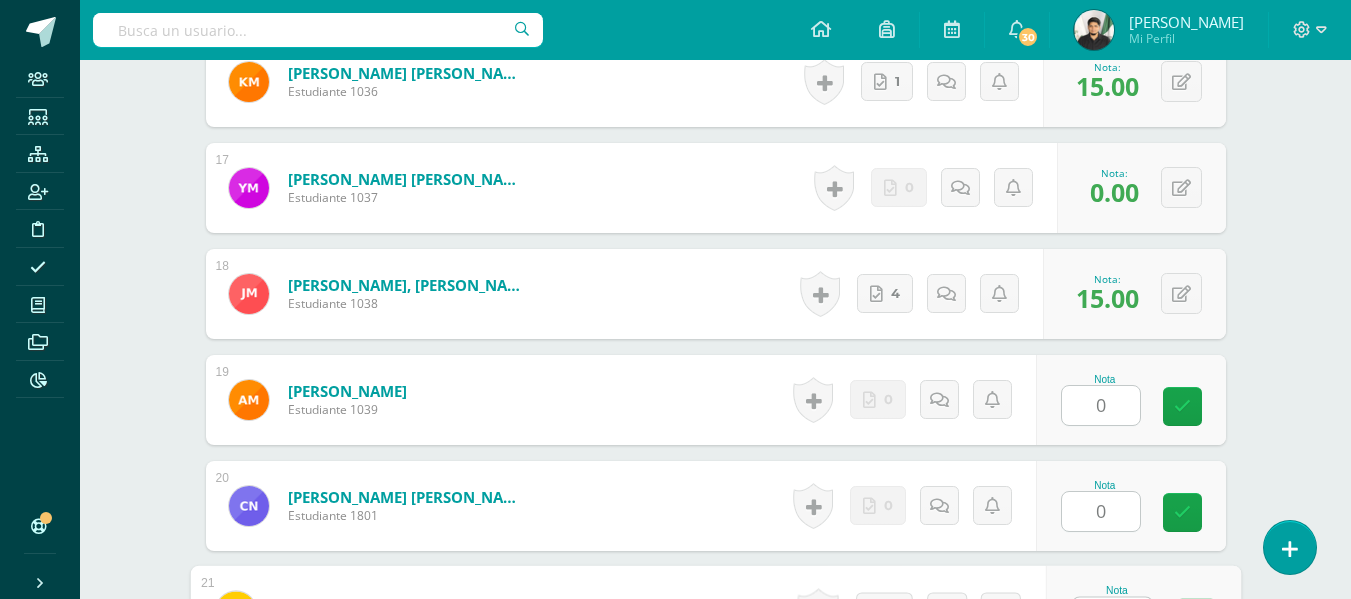 scroll, scrollTop: 2286, scrollLeft: 0, axis: vertical 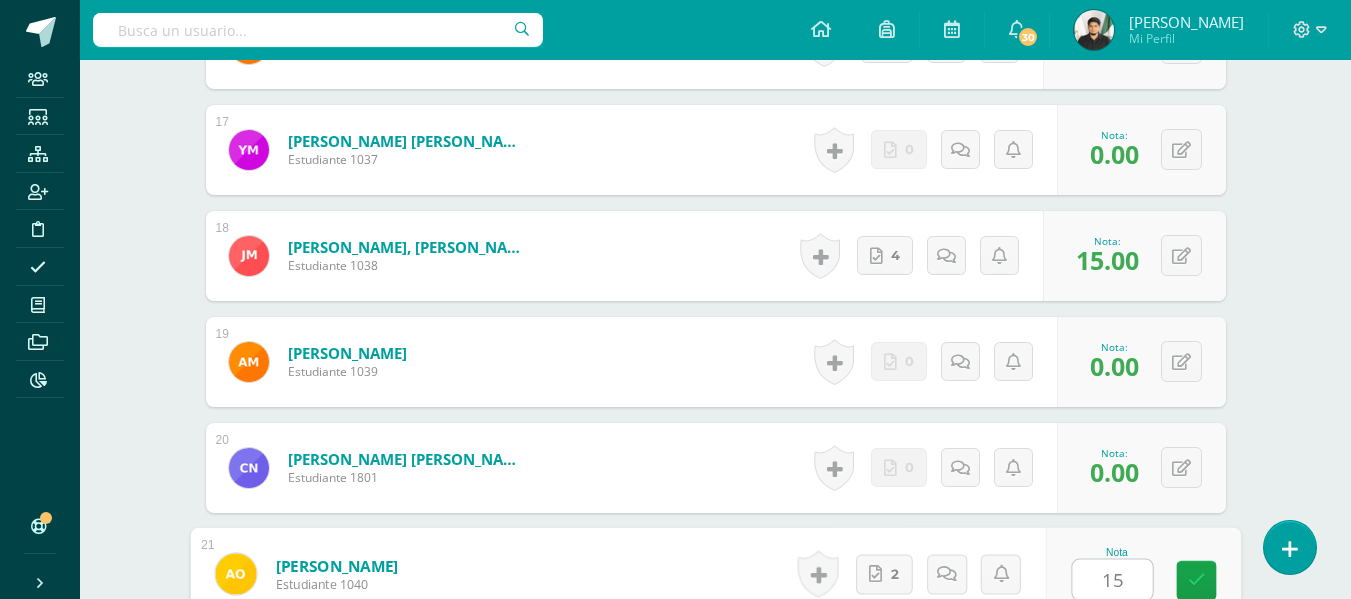 type on "15" 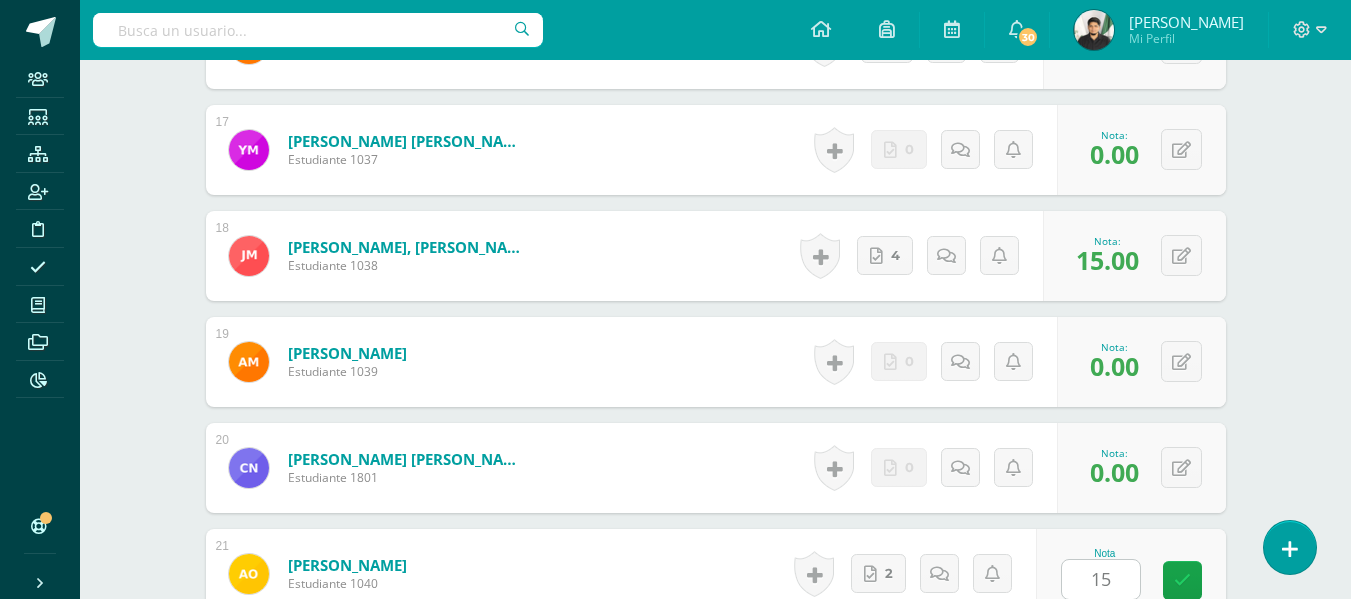 scroll, scrollTop: 2672, scrollLeft: 0, axis: vertical 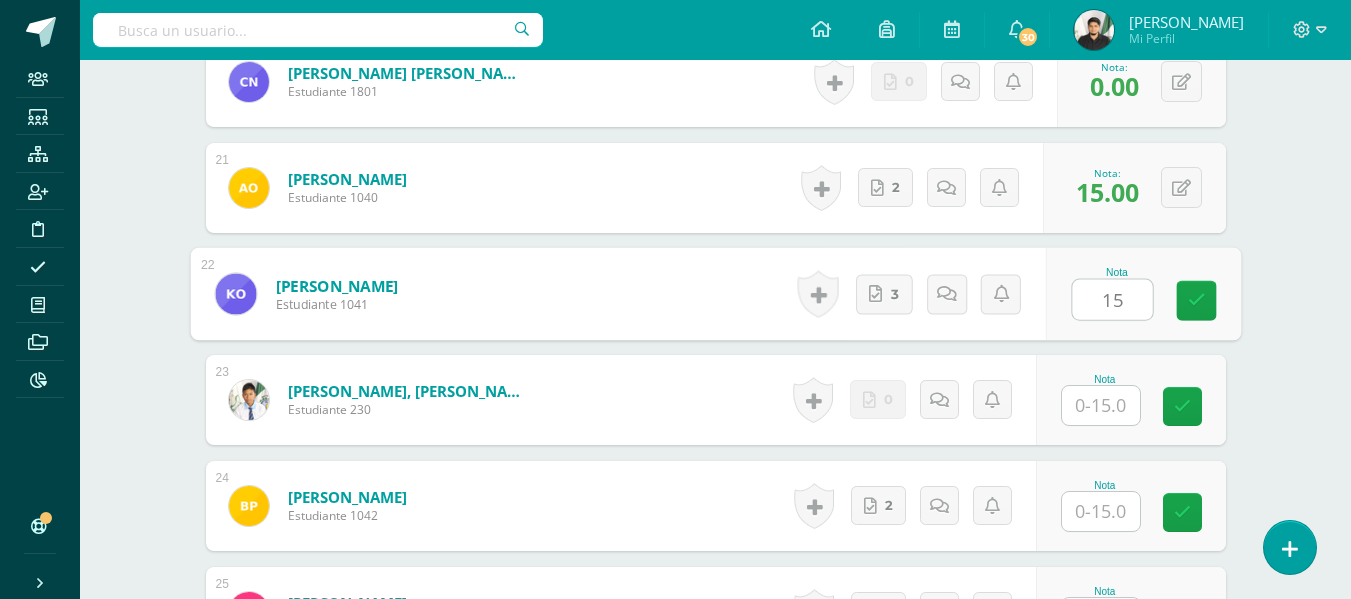 type on "15" 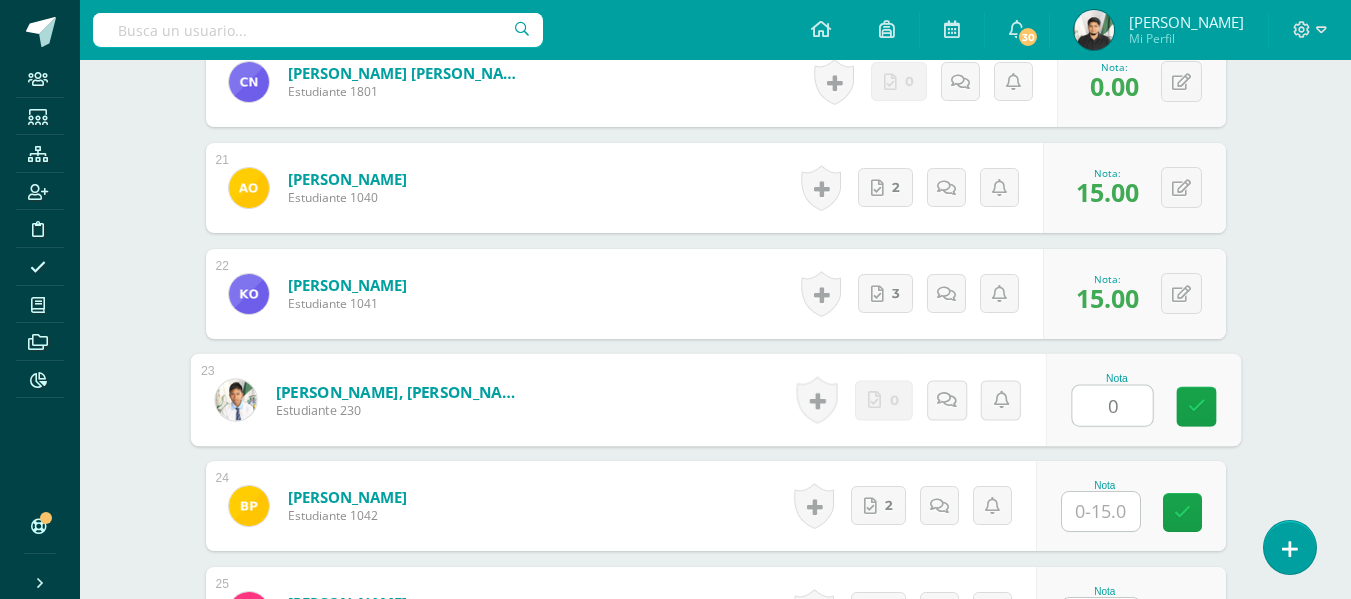 type on "0" 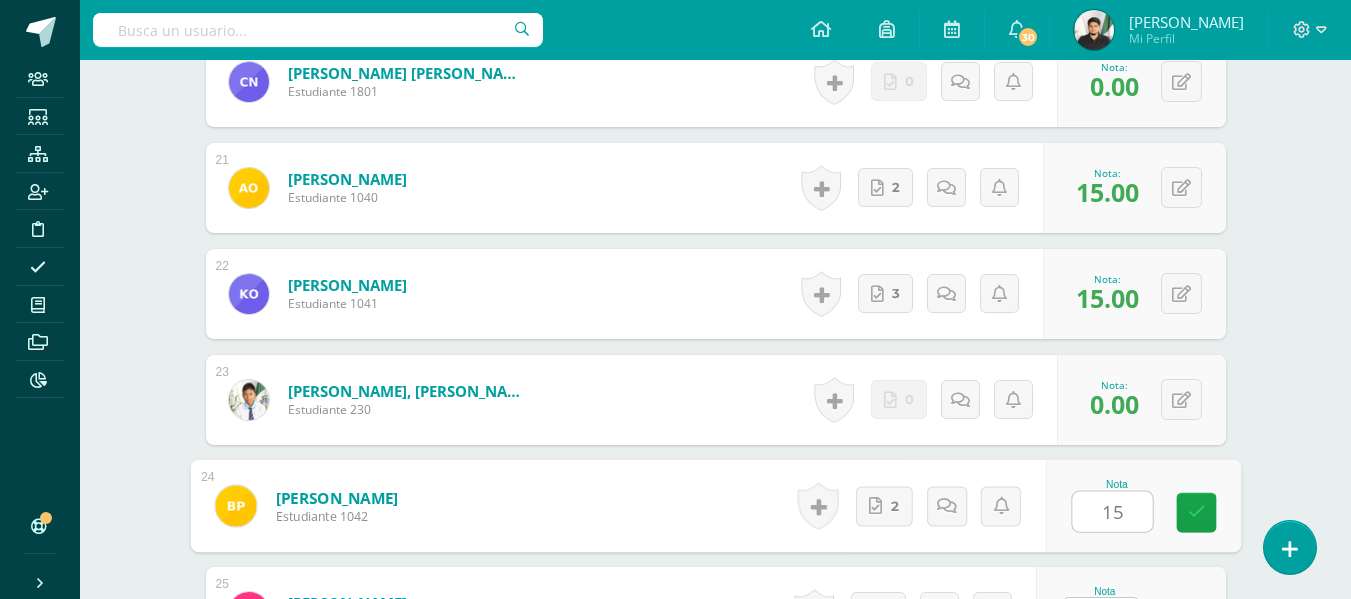 type on "15" 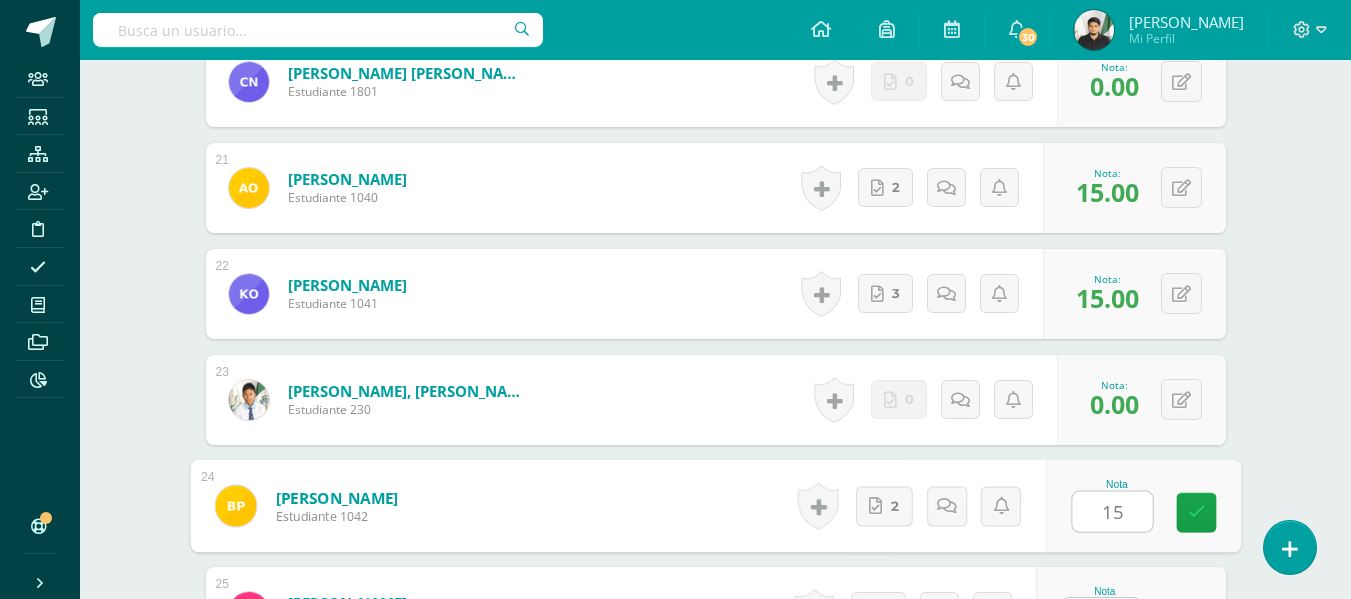 scroll, scrollTop: 2710, scrollLeft: 0, axis: vertical 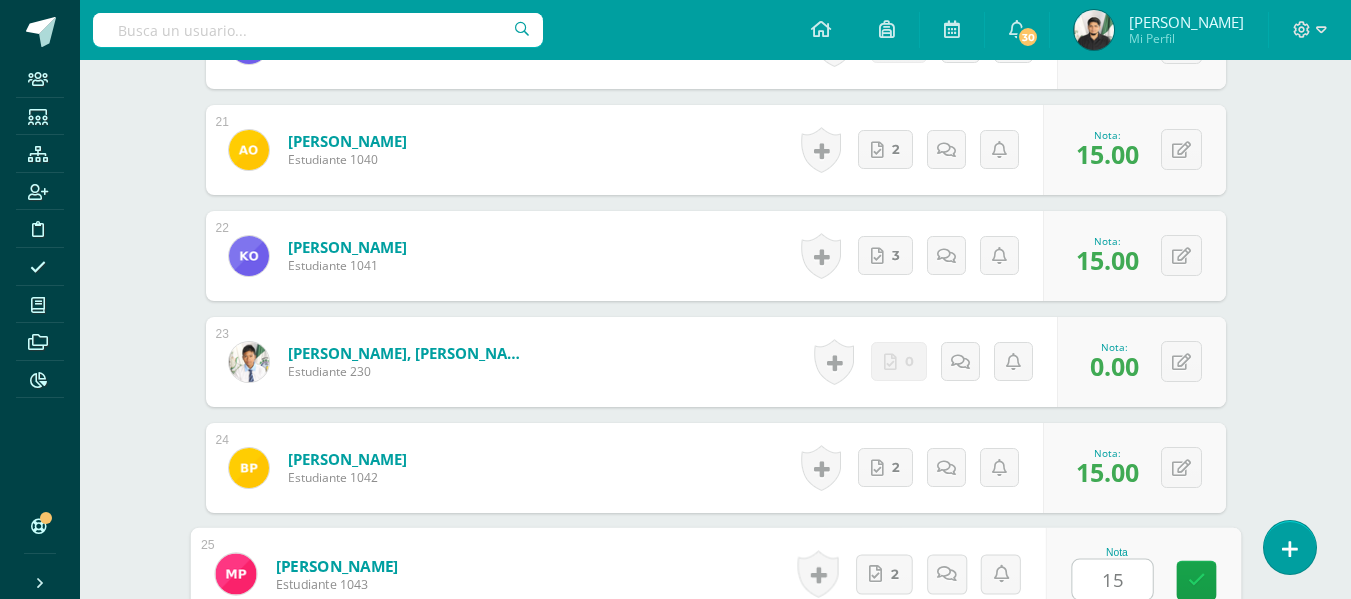 type on "15" 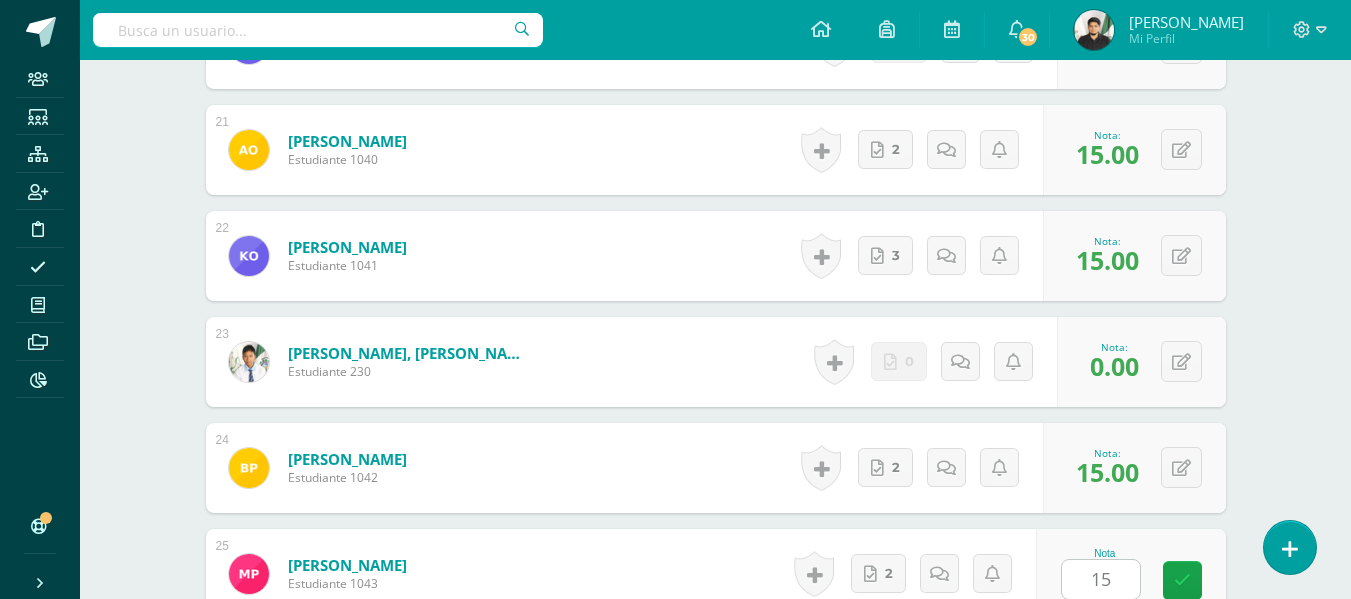 scroll, scrollTop: 3096, scrollLeft: 0, axis: vertical 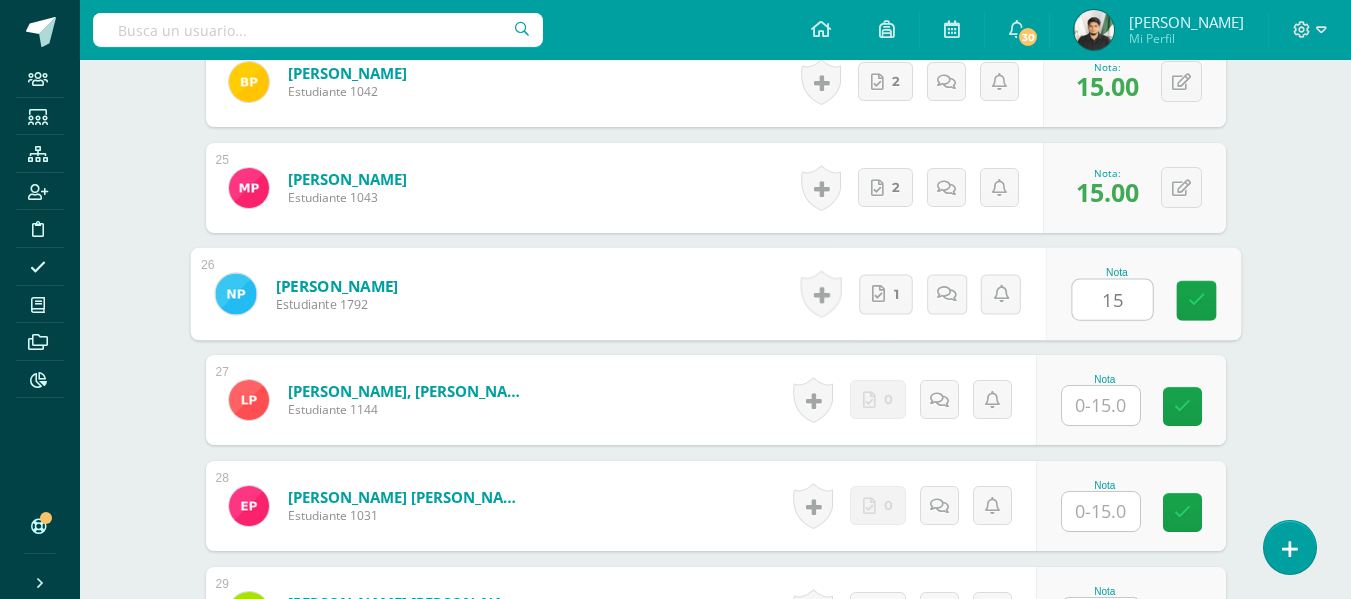 type on "15" 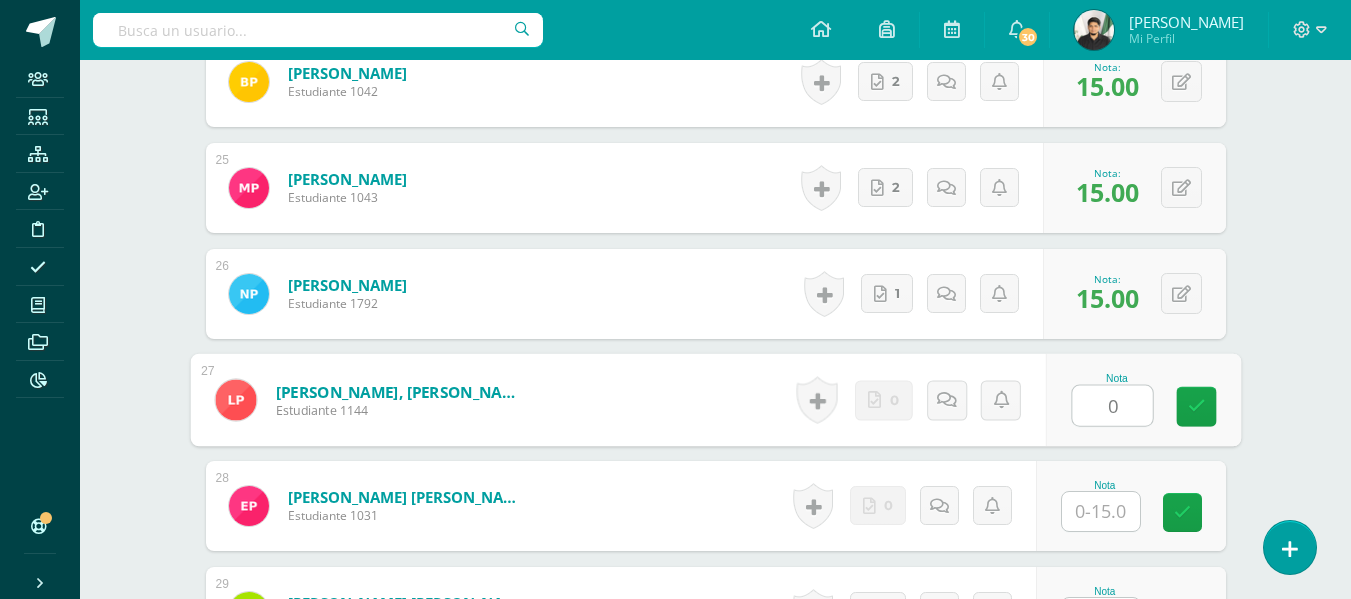 type on "0" 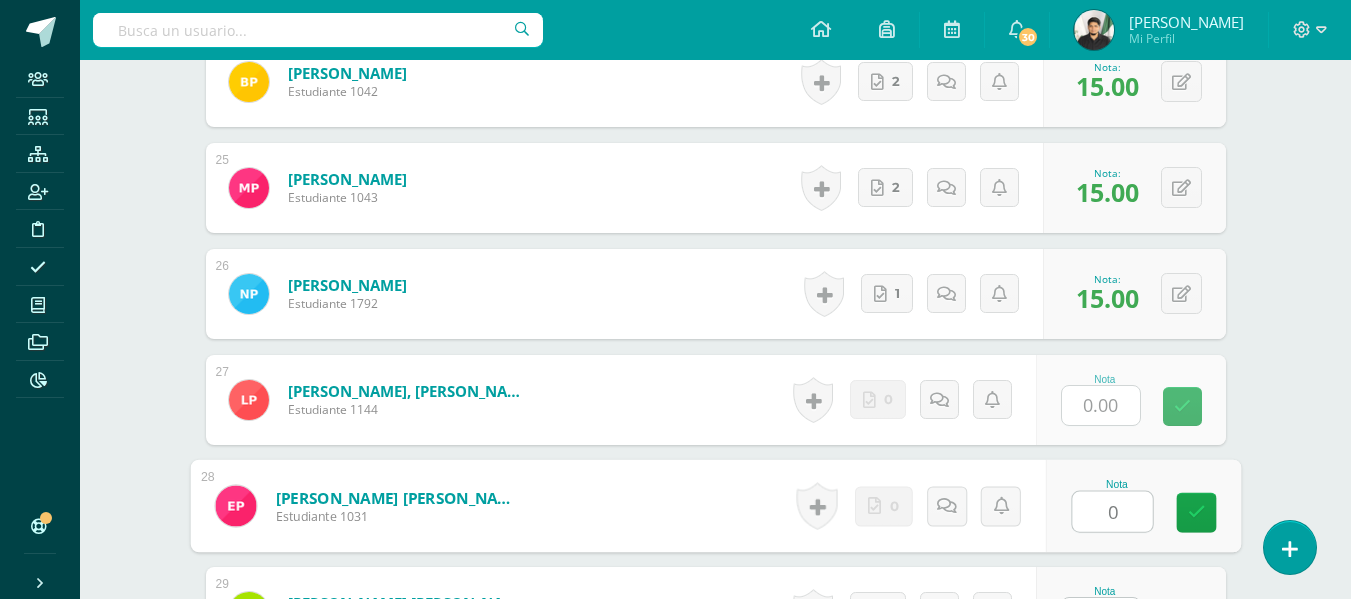 type on "0" 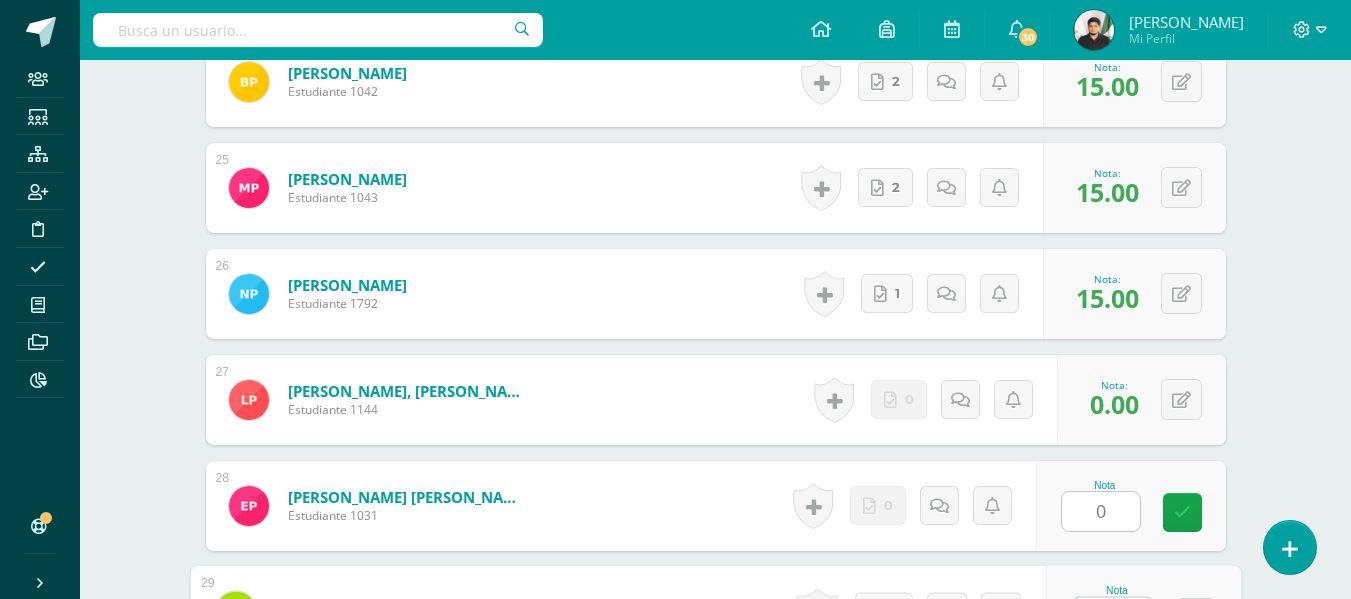 scroll, scrollTop: 3134, scrollLeft: 0, axis: vertical 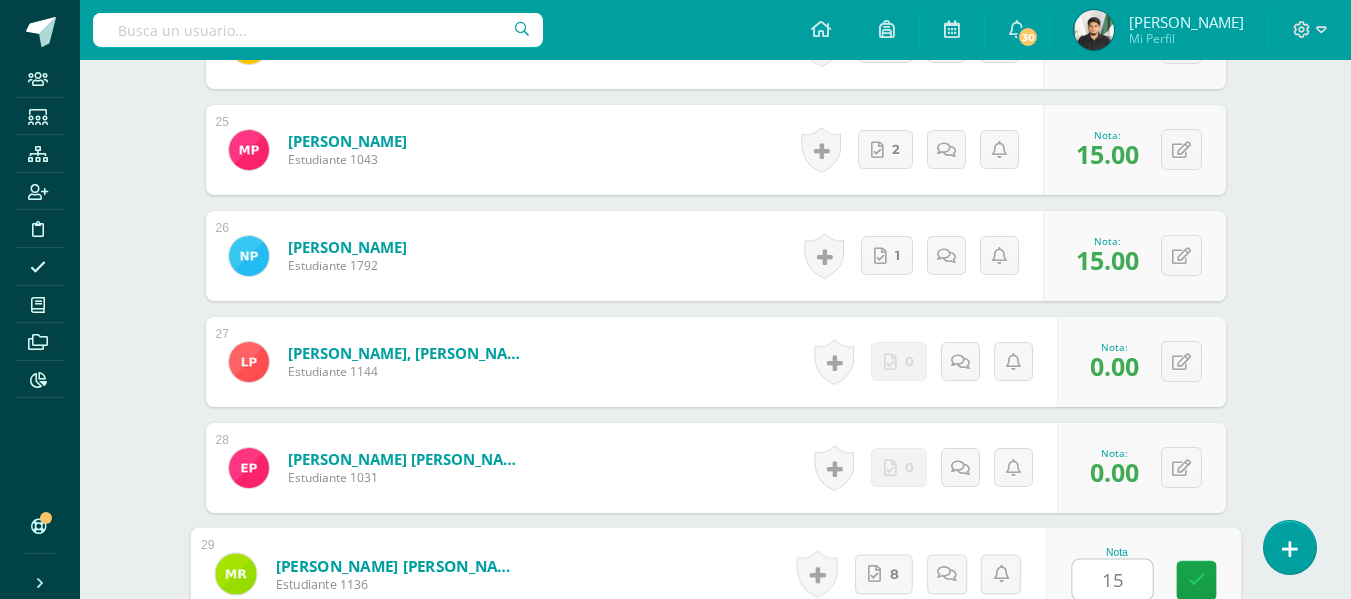 type on "15" 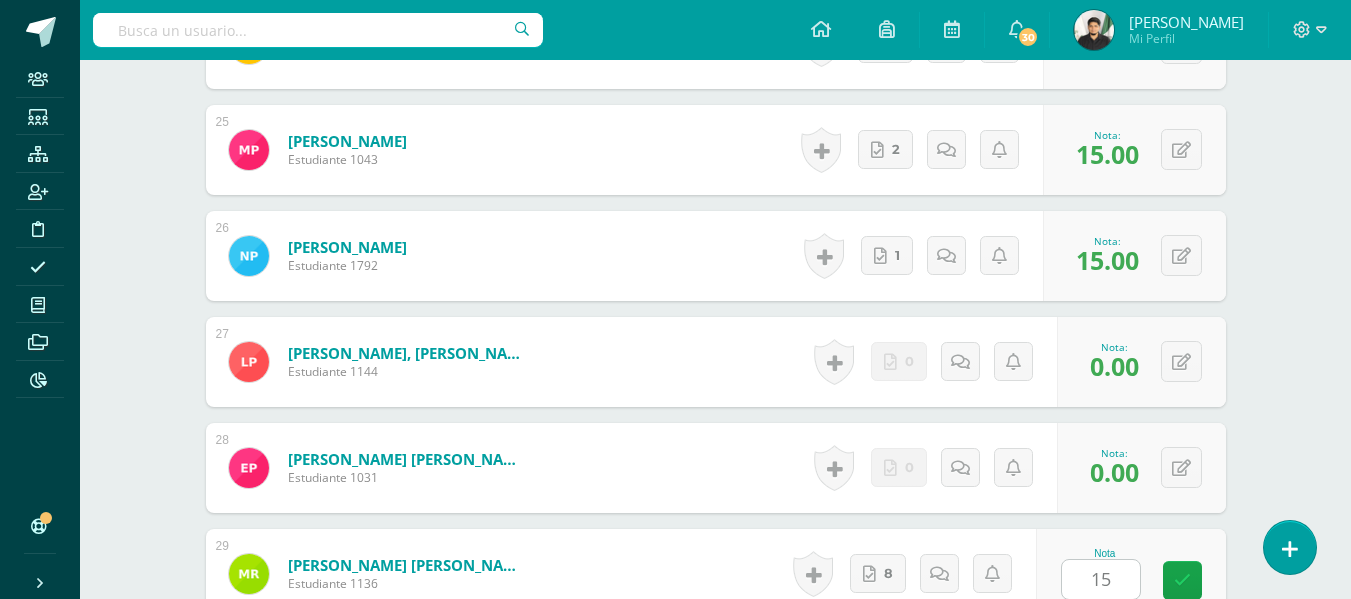 scroll, scrollTop: 3520, scrollLeft: 0, axis: vertical 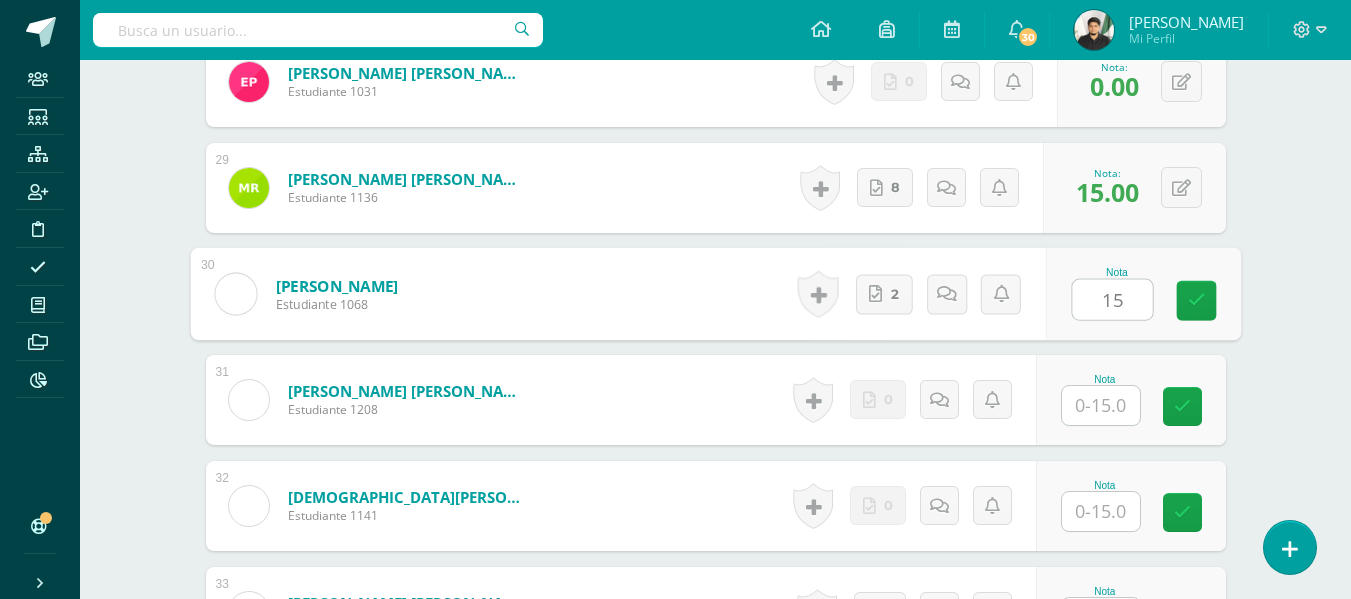 type on "15" 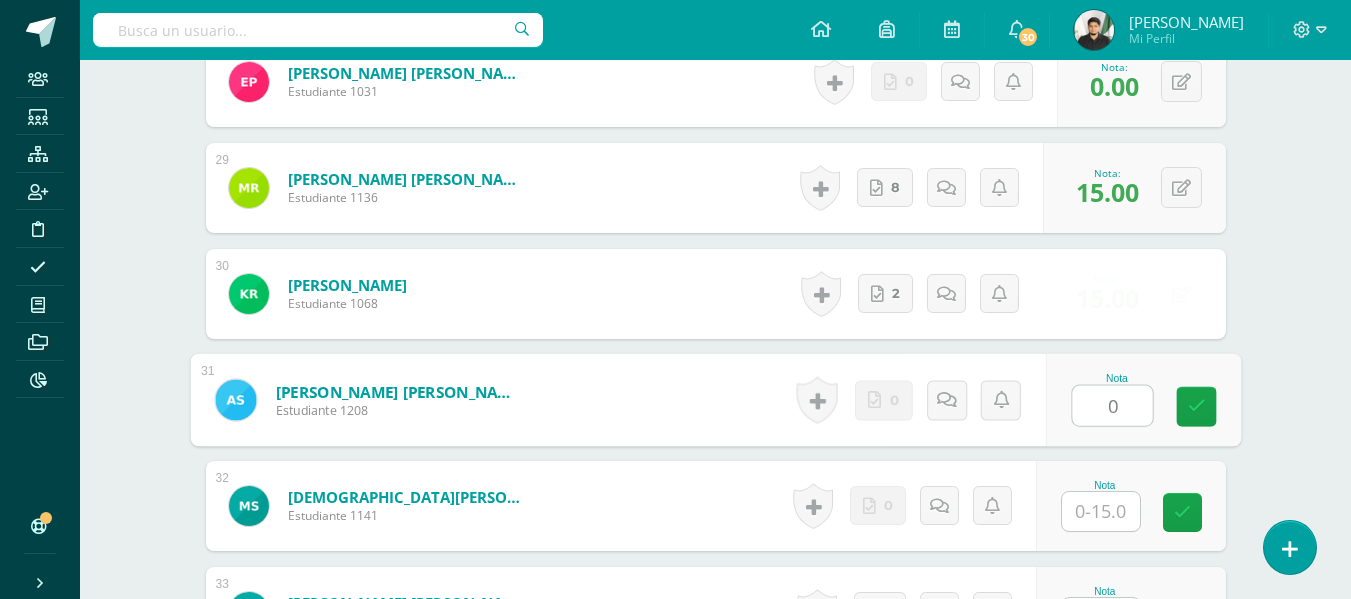 type on "0" 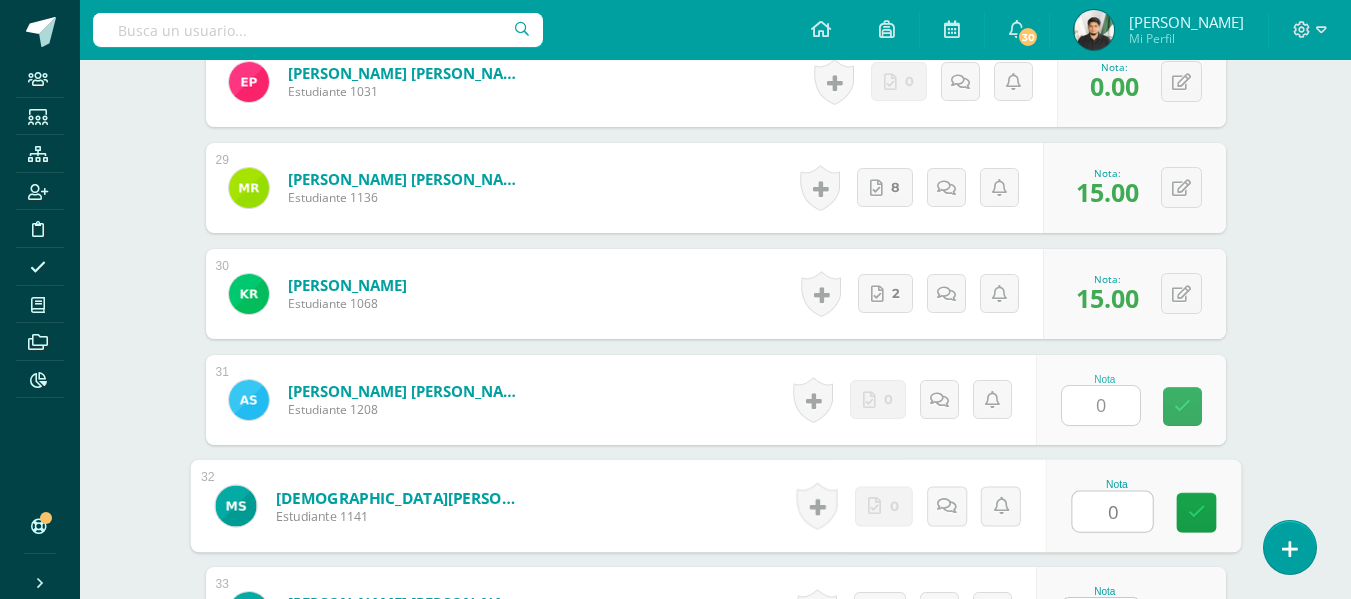 type on "0" 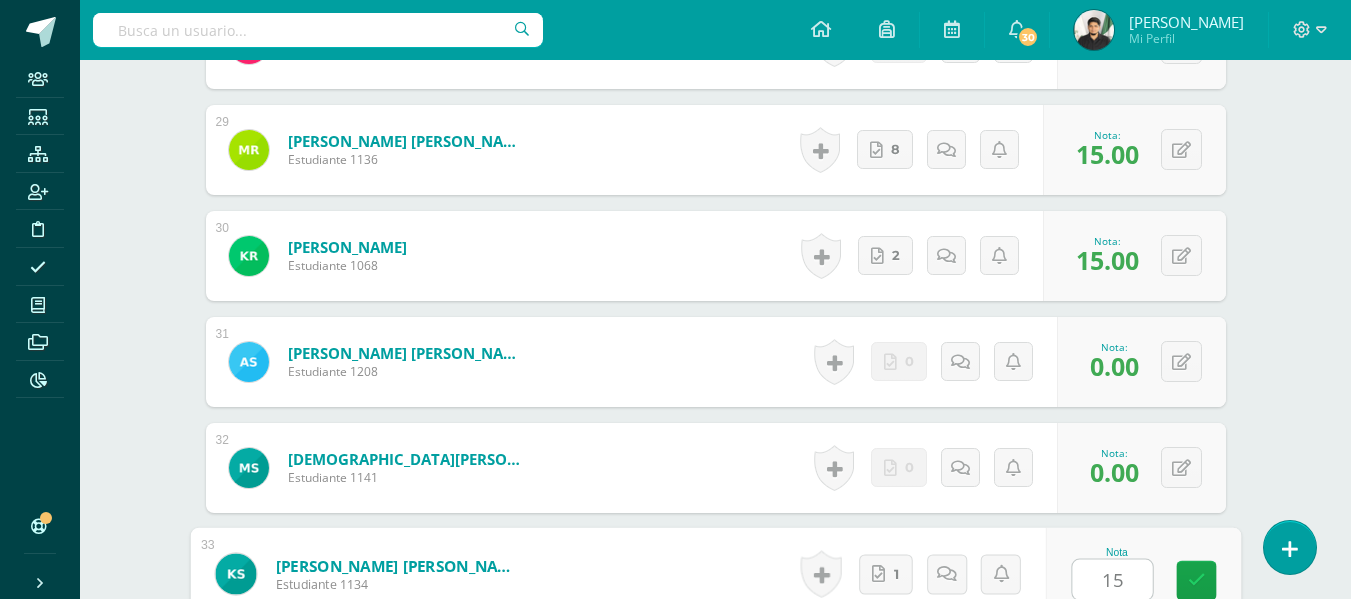type on "15" 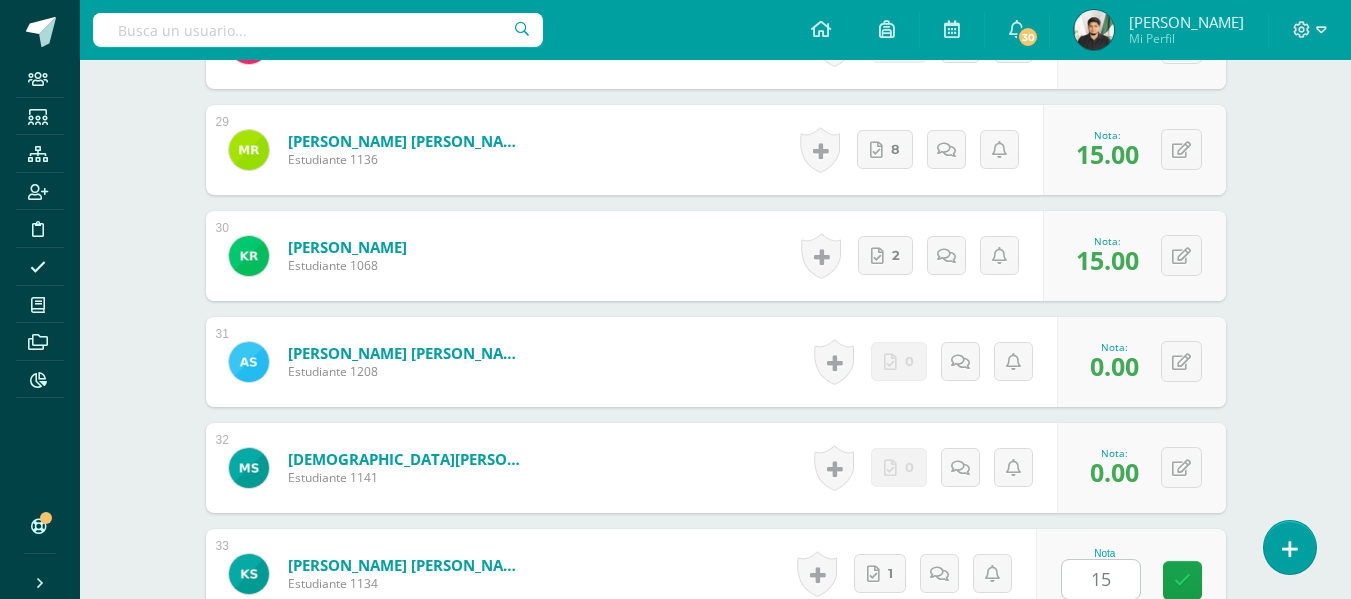 scroll, scrollTop: 3944, scrollLeft: 0, axis: vertical 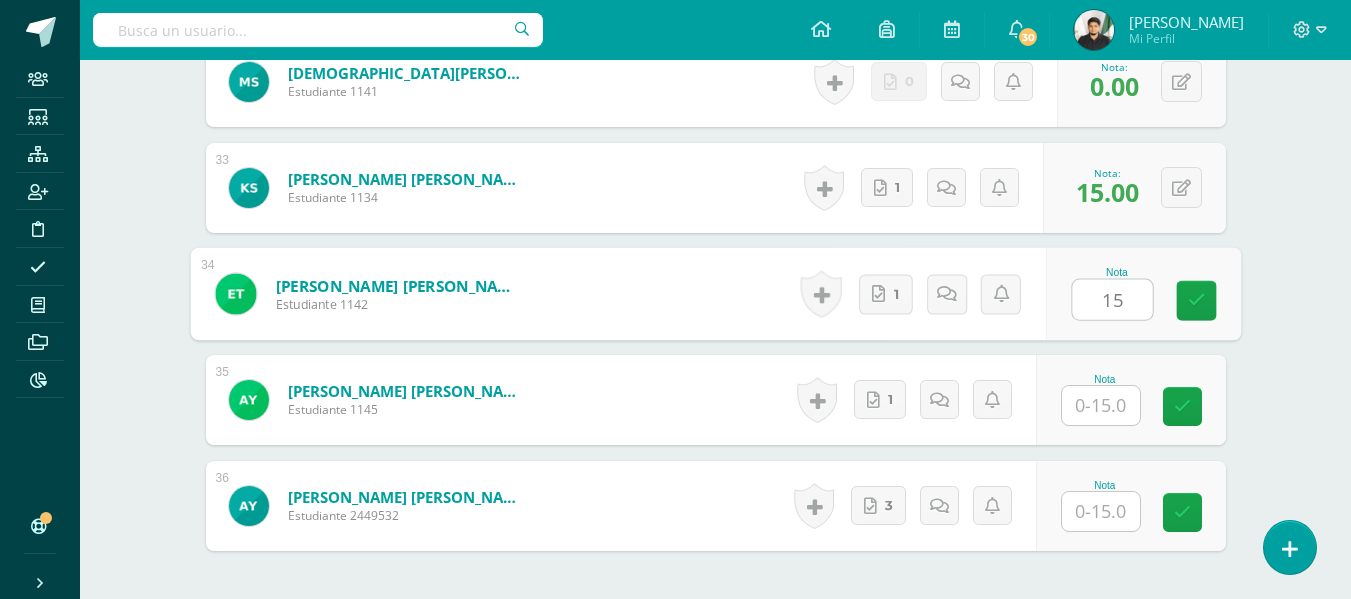 type on "15" 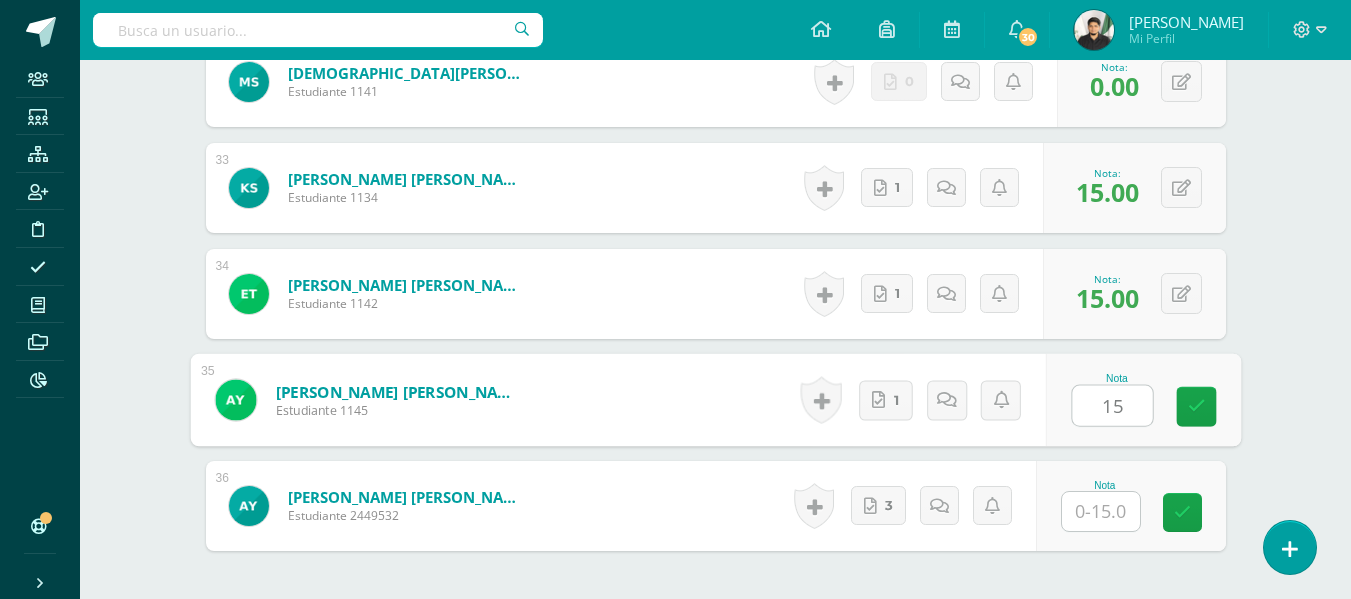 type on "15" 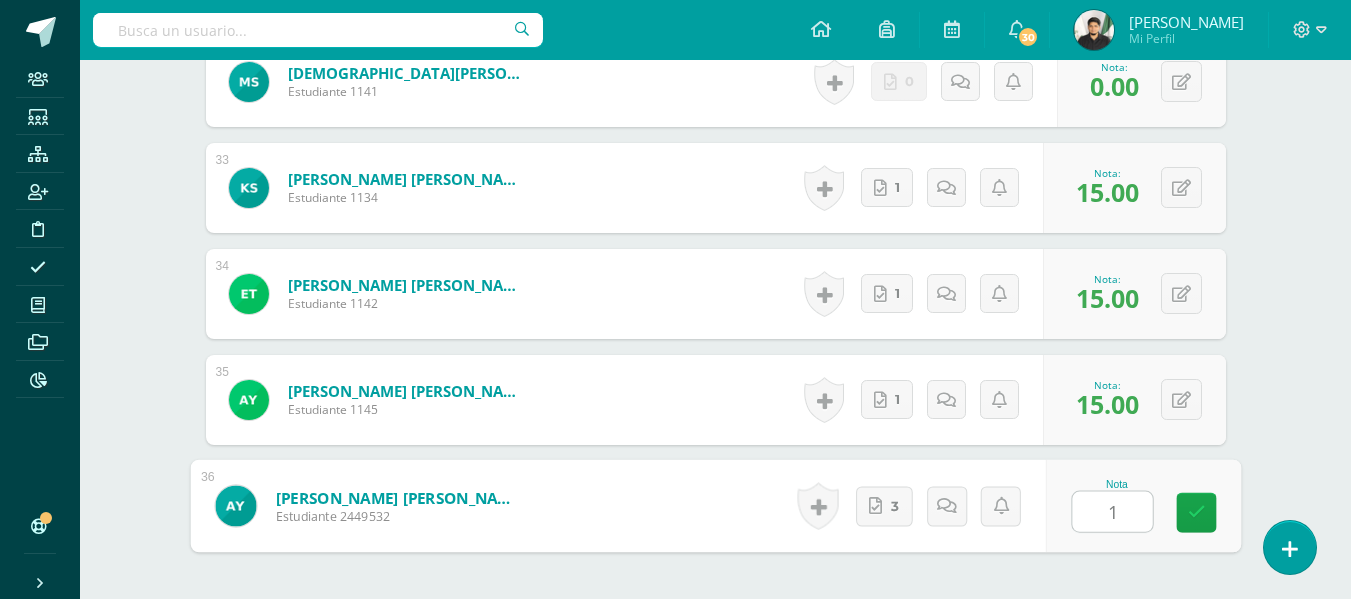 type on "15" 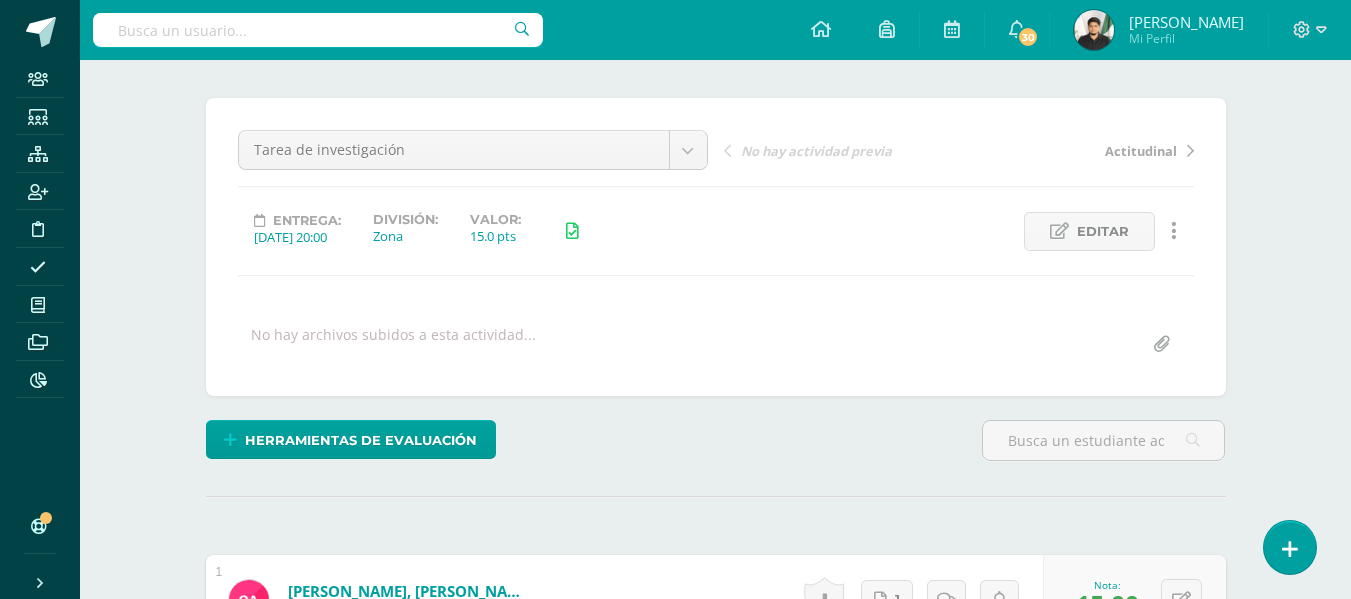 scroll, scrollTop: 0, scrollLeft: 0, axis: both 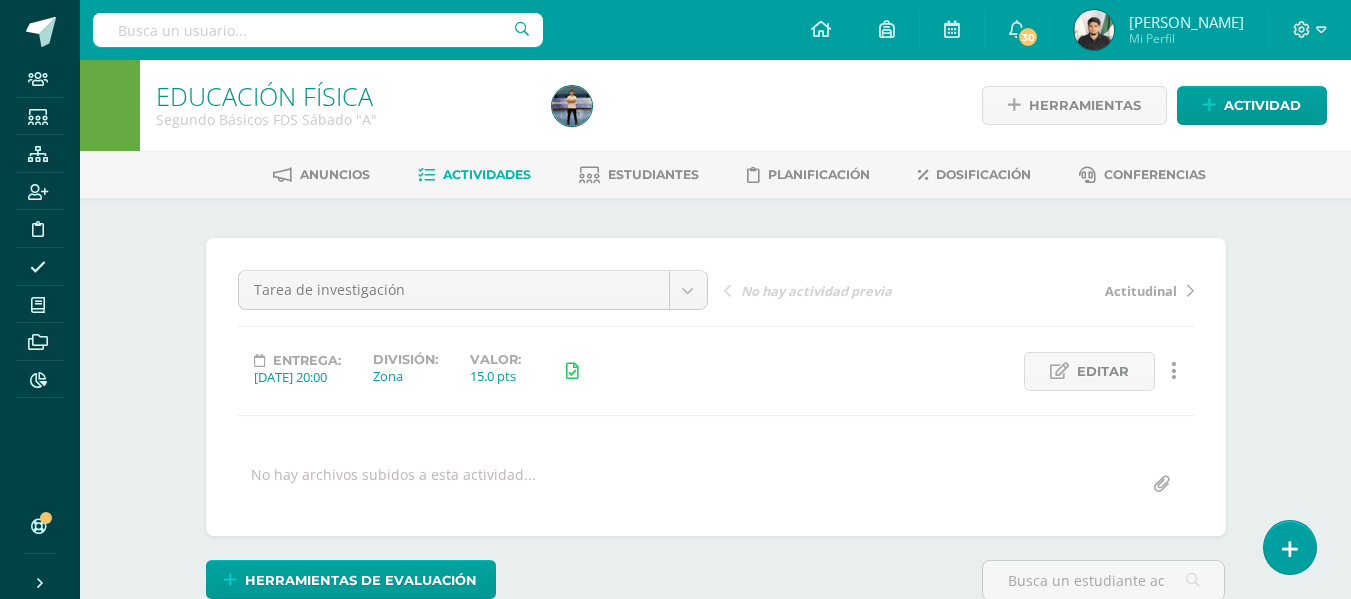 click on "Actividades" at bounding box center (487, 174) 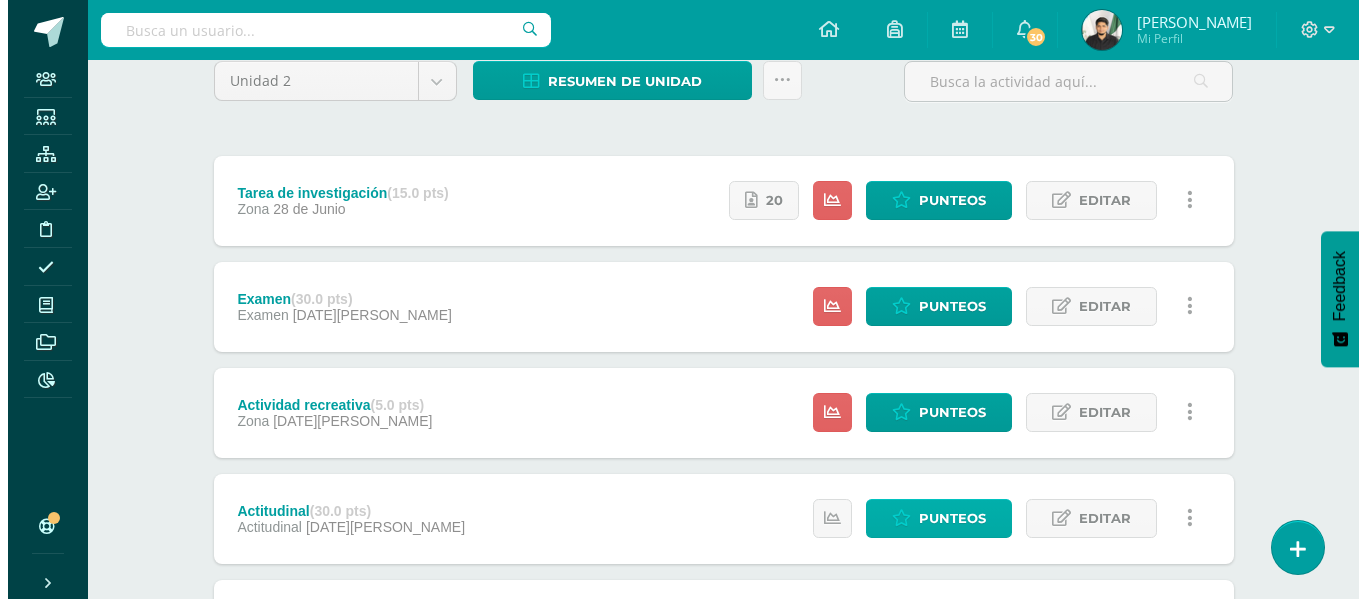 scroll, scrollTop: 181, scrollLeft: 0, axis: vertical 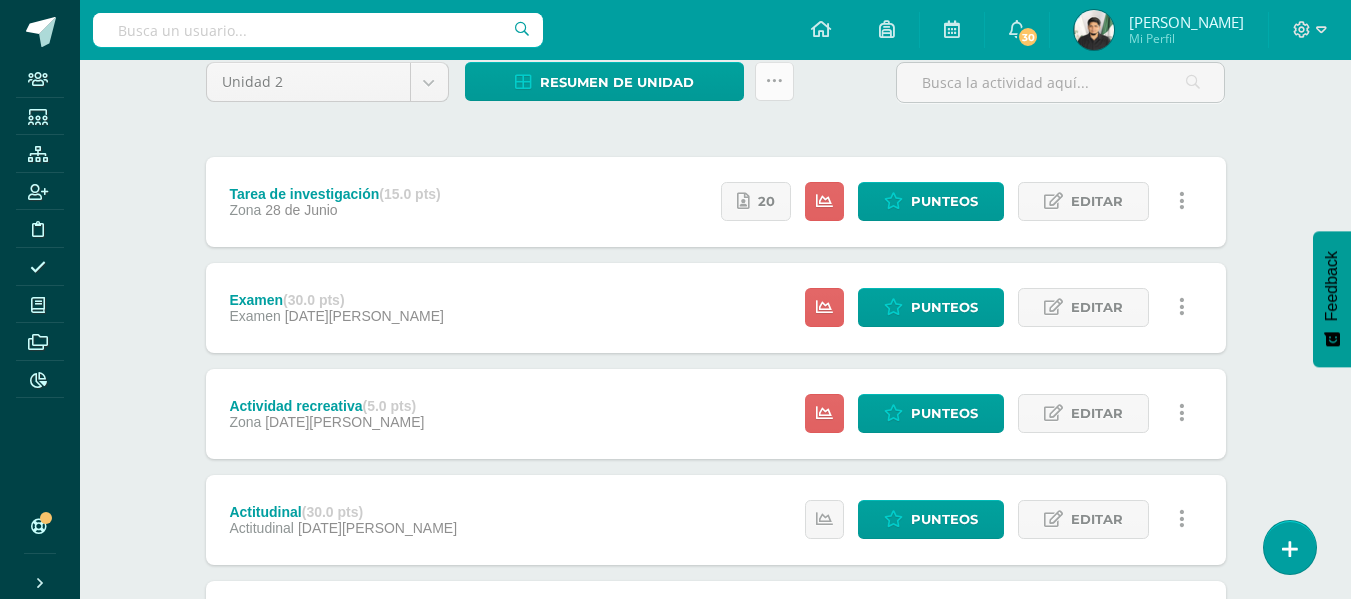 click at bounding box center (774, 81) 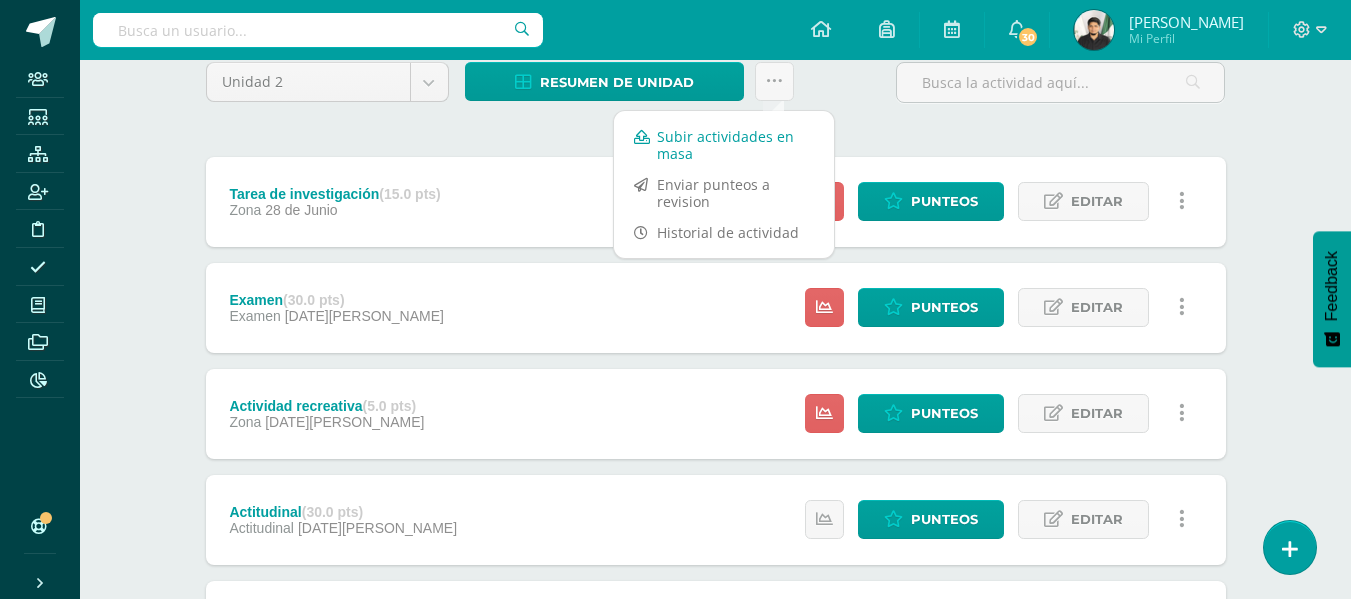 click on "Subir actividades en masa" at bounding box center [724, 145] 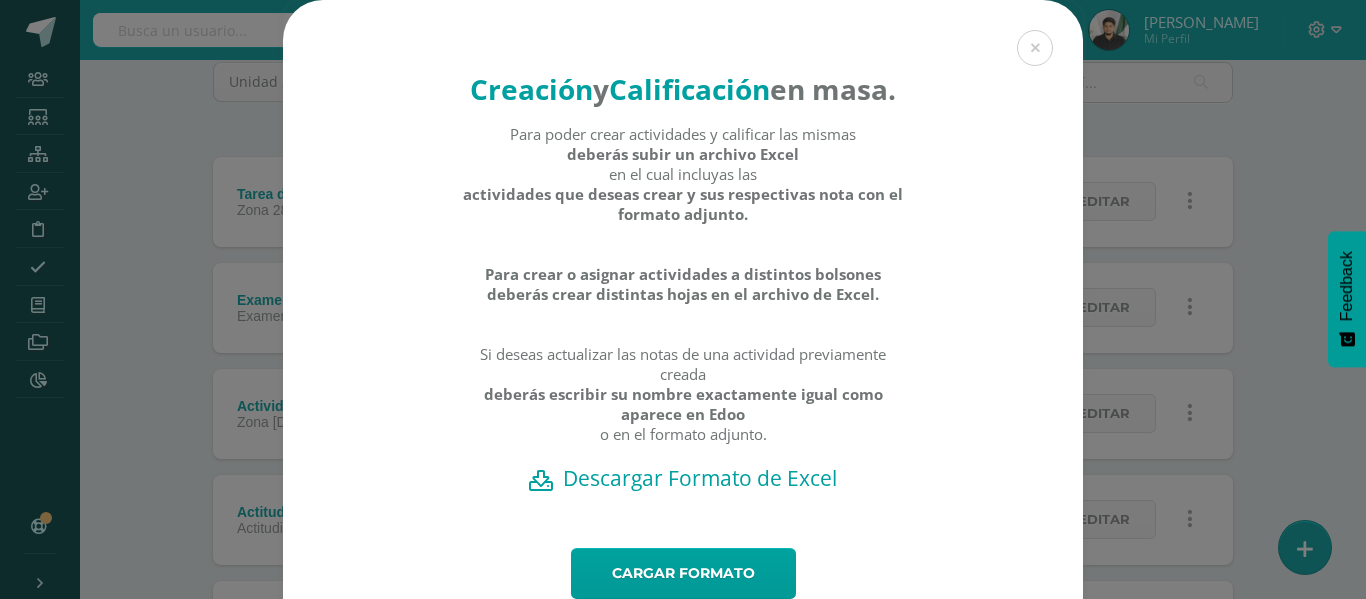 click on "Descargar Formato de Excel" at bounding box center [683, 478] 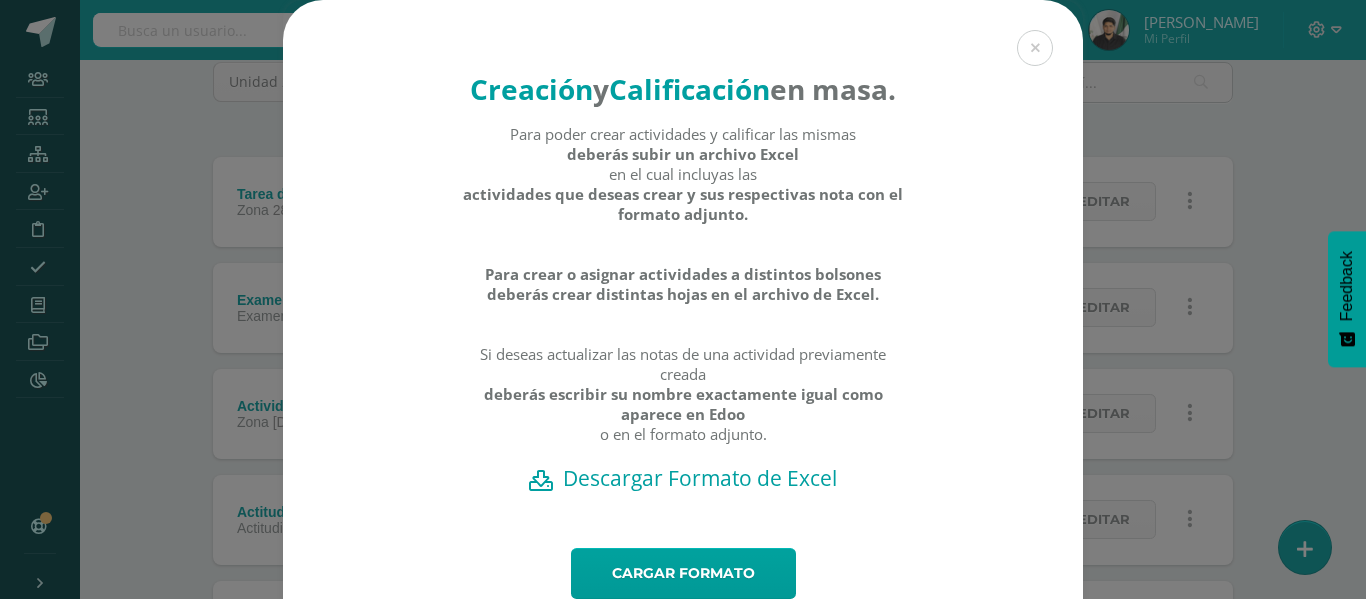 scroll, scrollTop: 113, scrollLeft: 0, axis: vertical 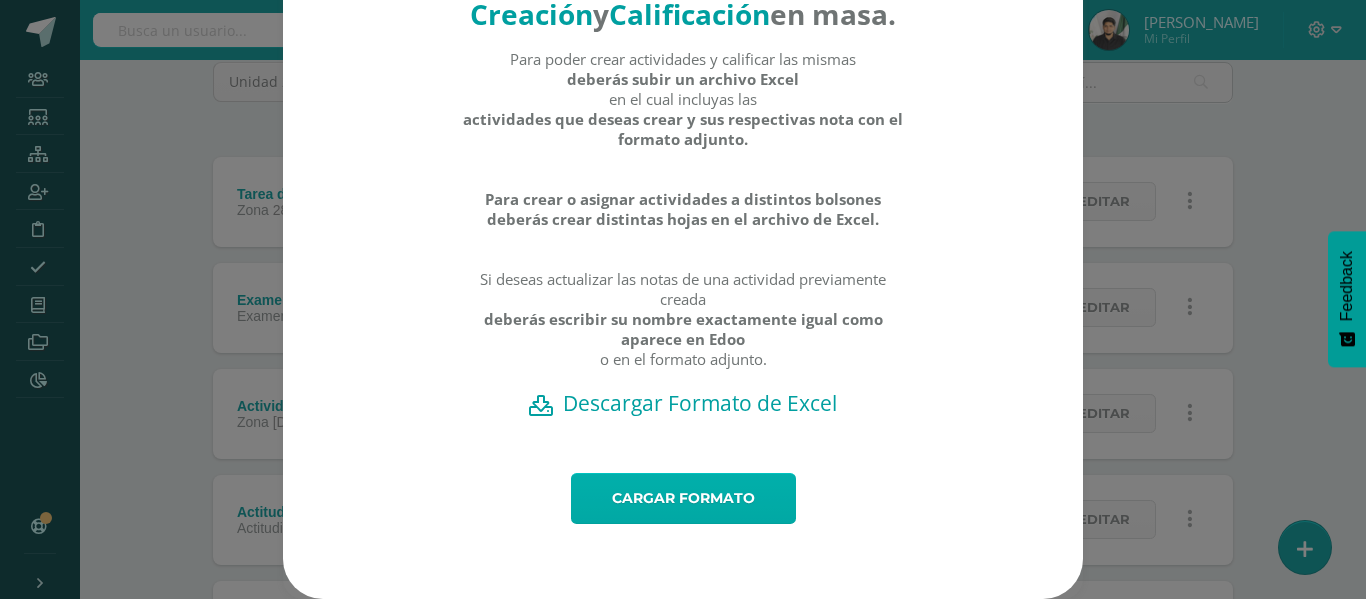 click on "Cargar formato" at bounding box center (683, 498) 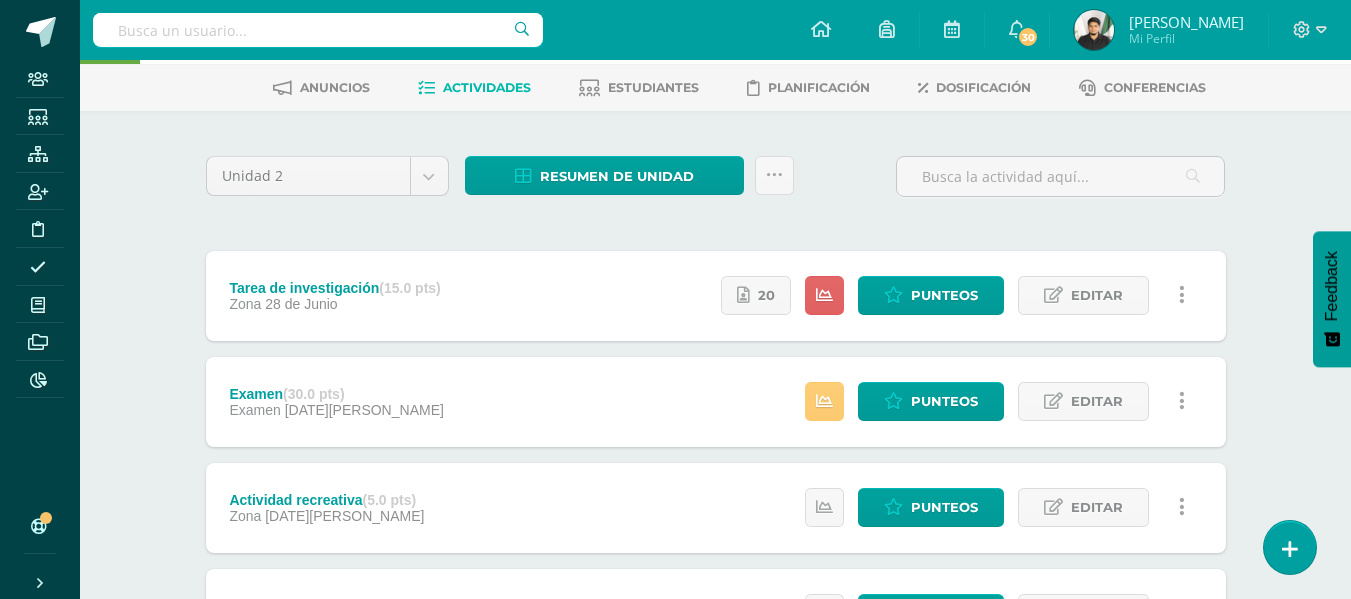 scroll, scrollTop: 86, scrollLeft: 0, axis: vertical 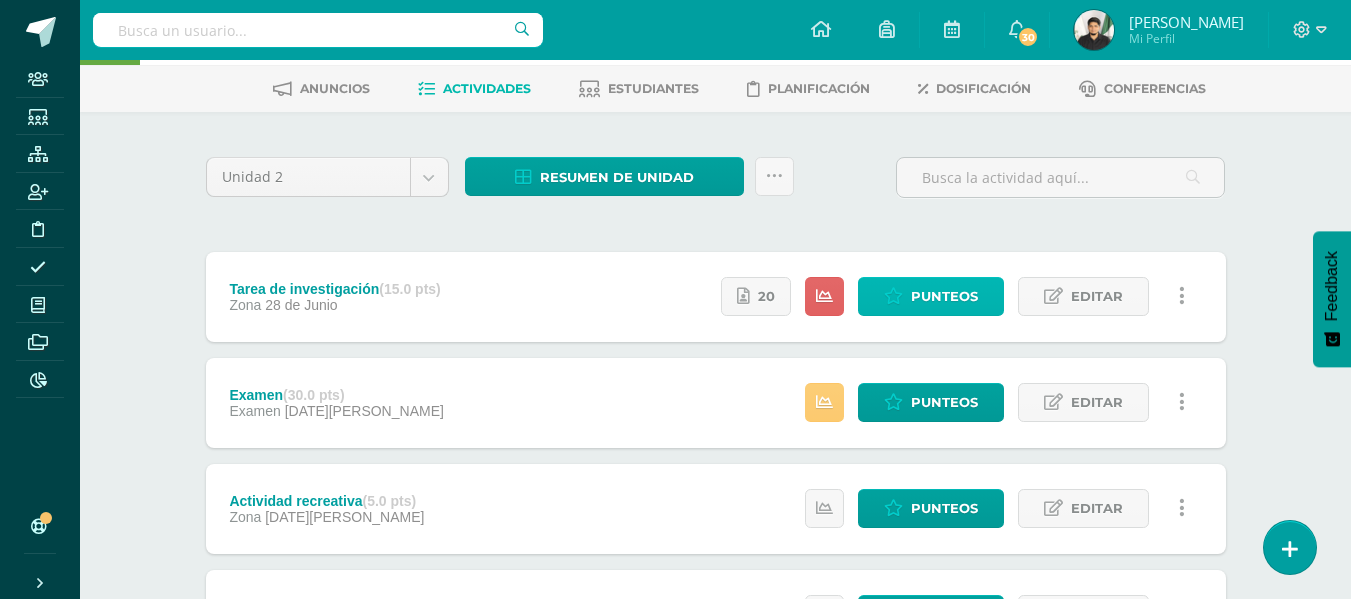 click at bounding box center [893, 296] 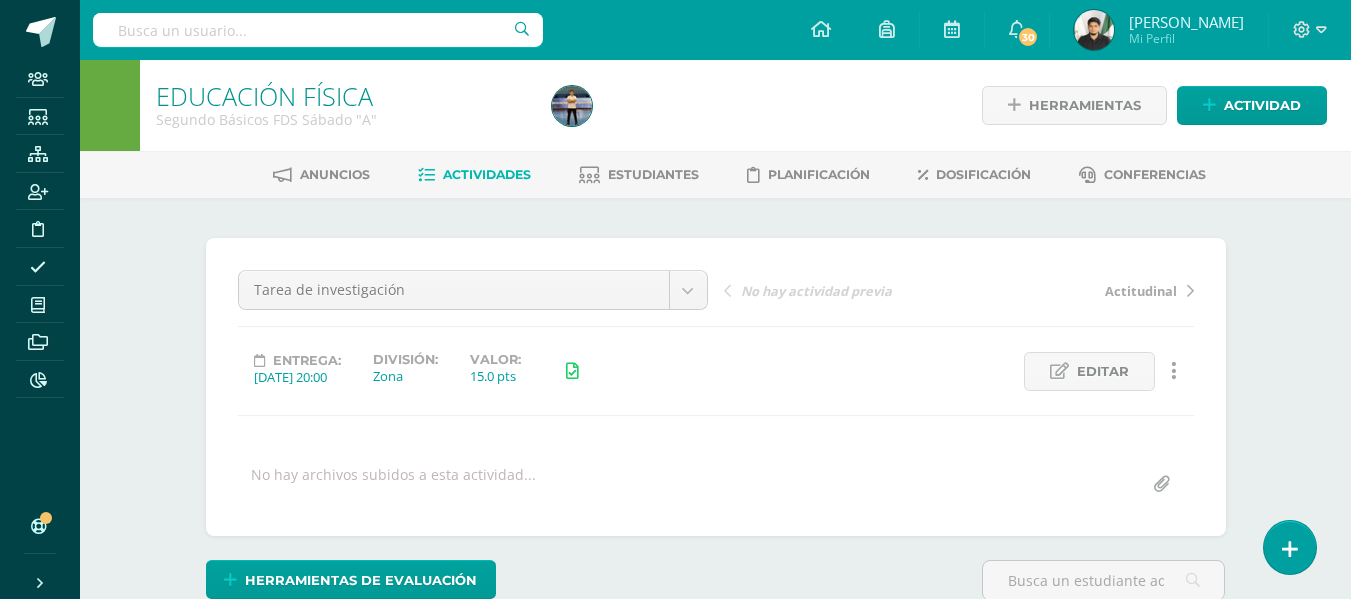 scroll, scrollTop: 1, scrollLeft: 0, axis: vertical 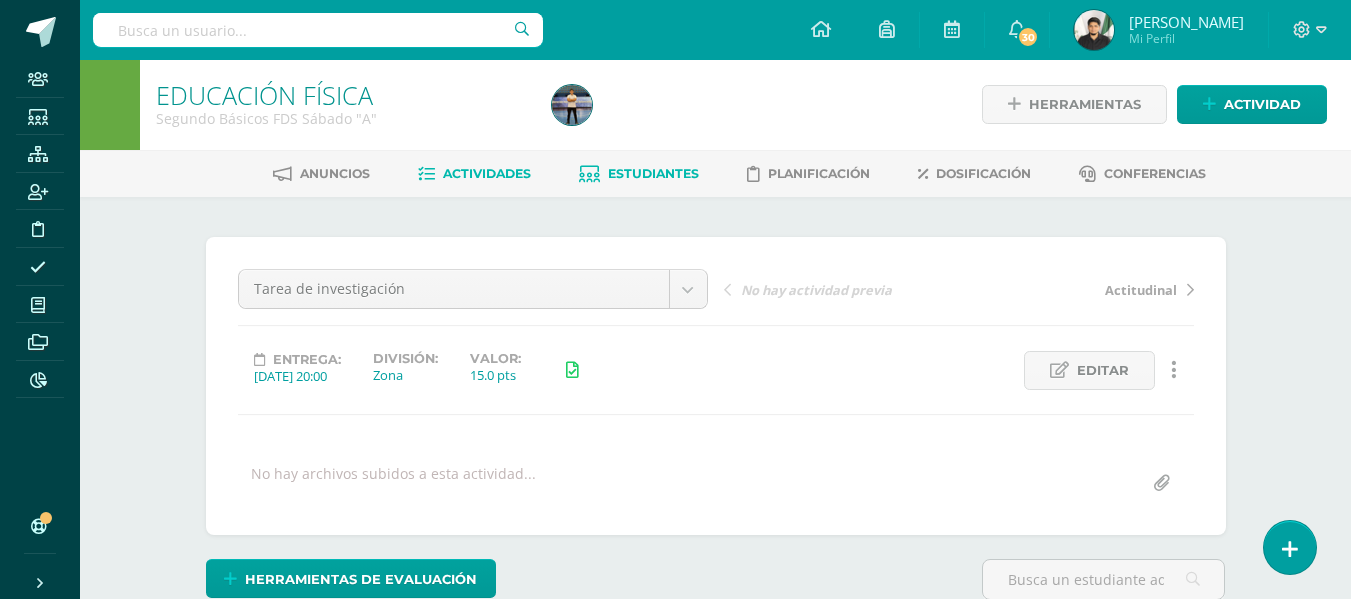 click on "Estudiantes" at bounding box center (653, 173) 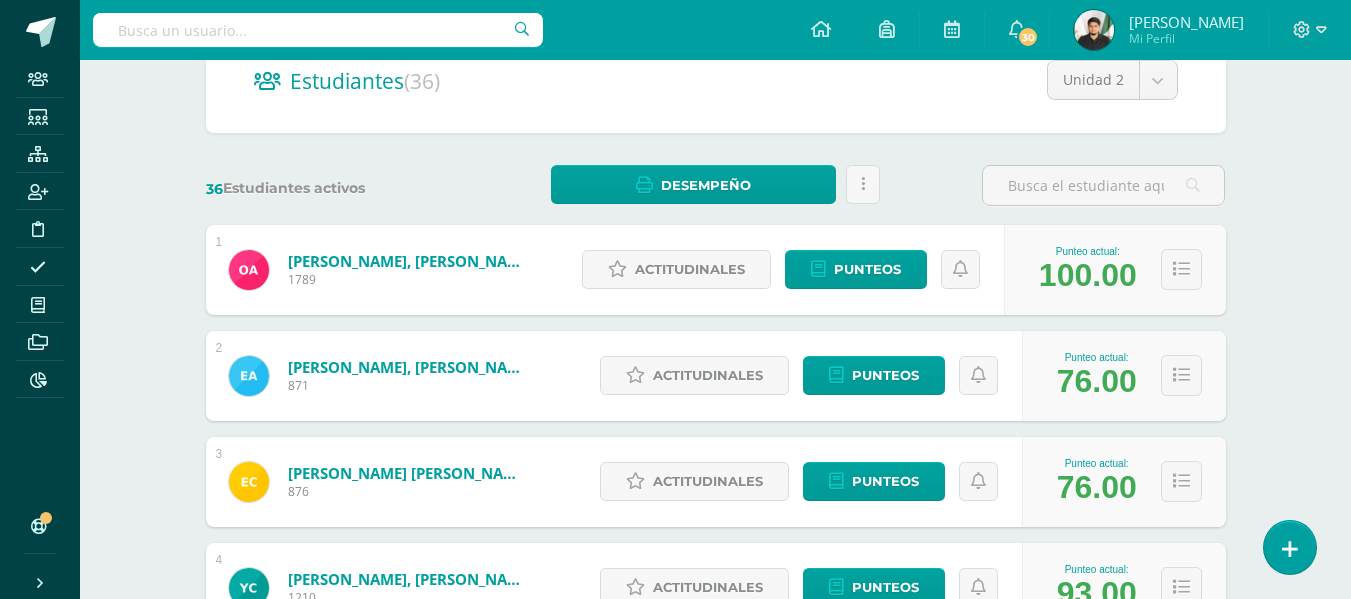 scroll, scrollTop: 0, scrollLeft: 0, axis: both 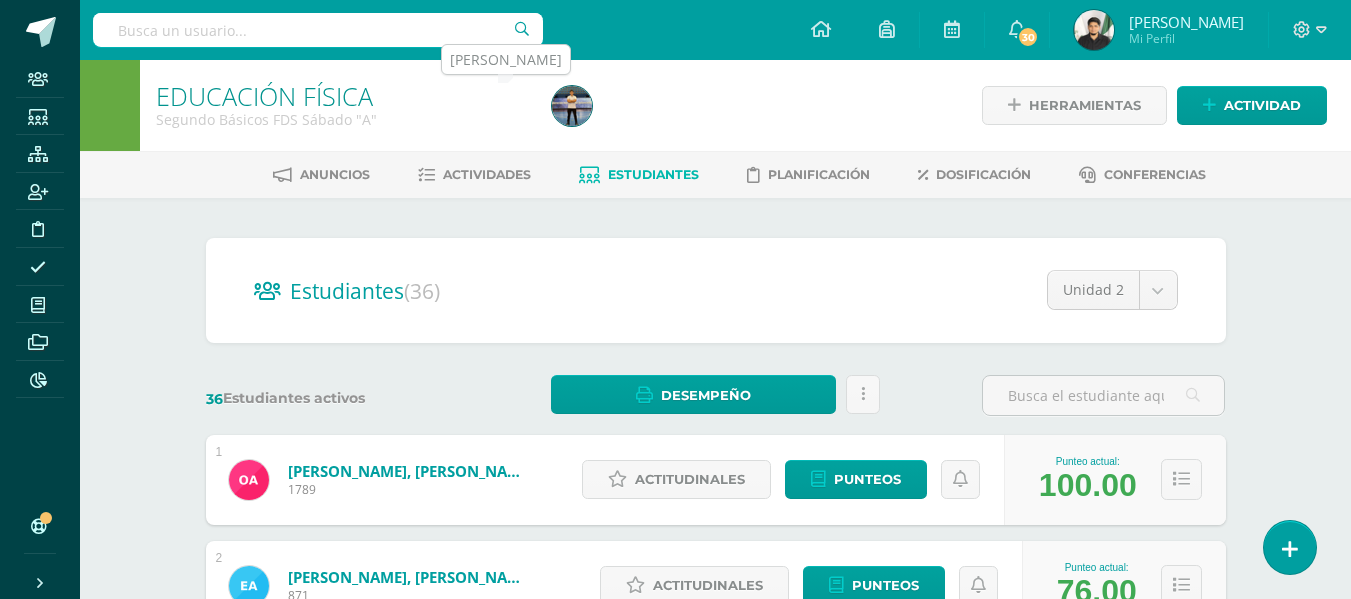 click at bounding box center (572, 106) 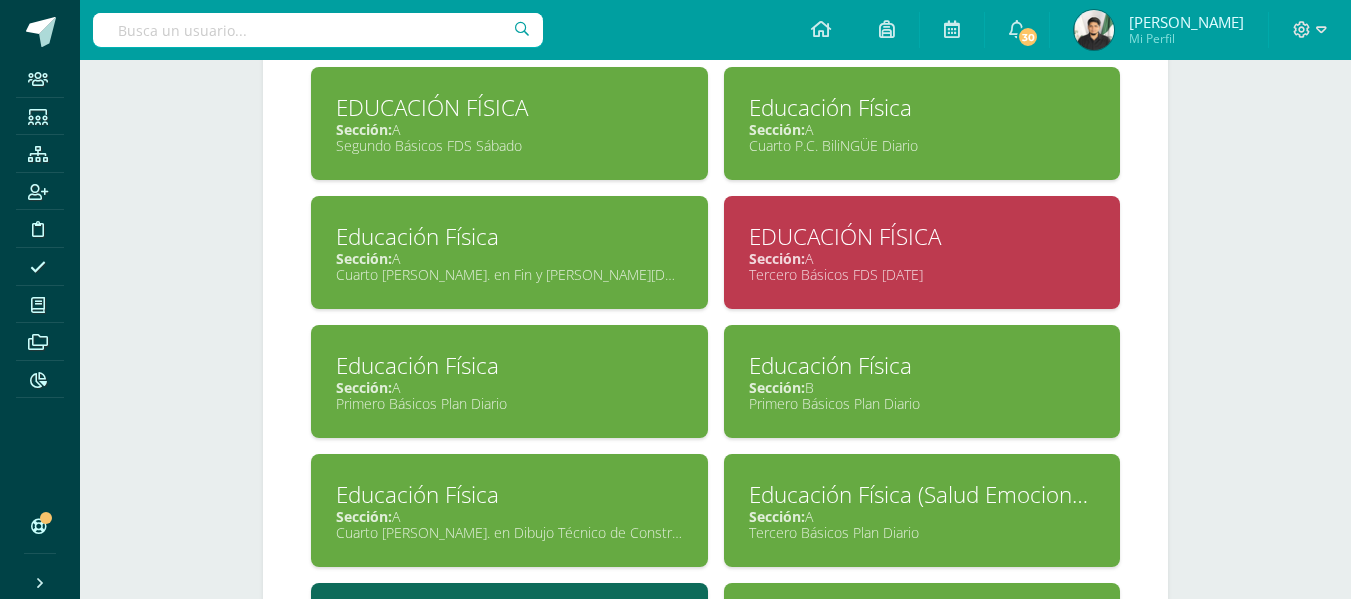 scroll, scrollTop: 1232, scrollLeft: 0, axis: vertical 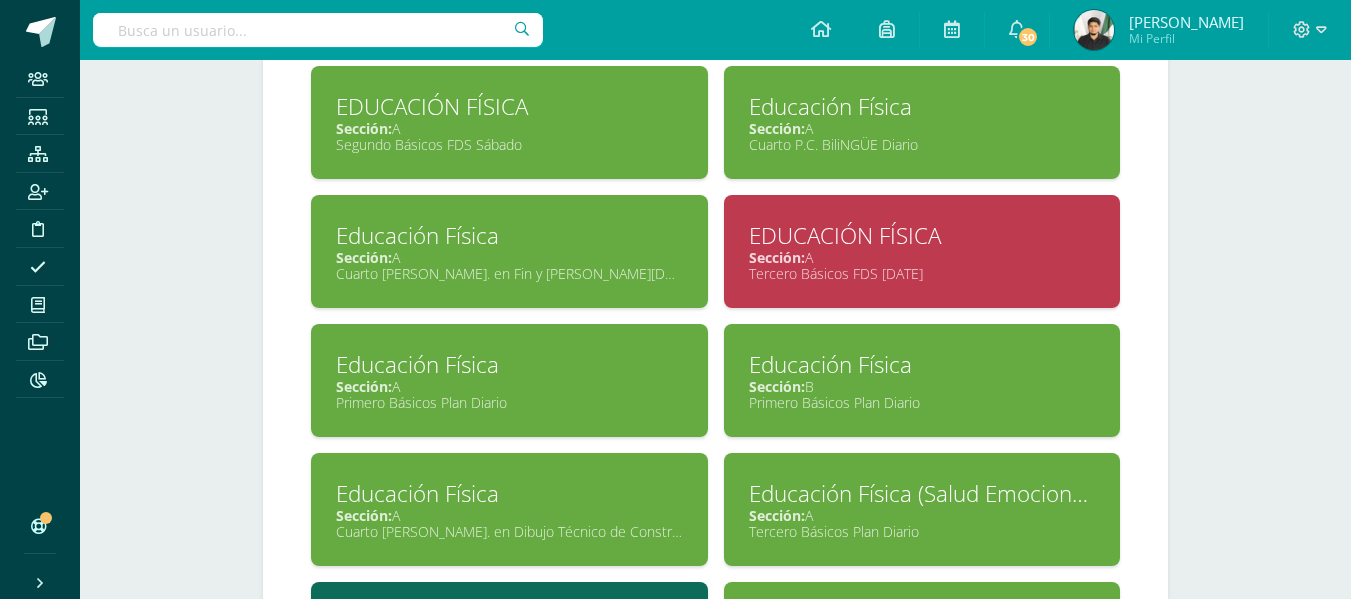 click on "Tercero Básicos FDS [DATE]" at bounding box center (922, 273) 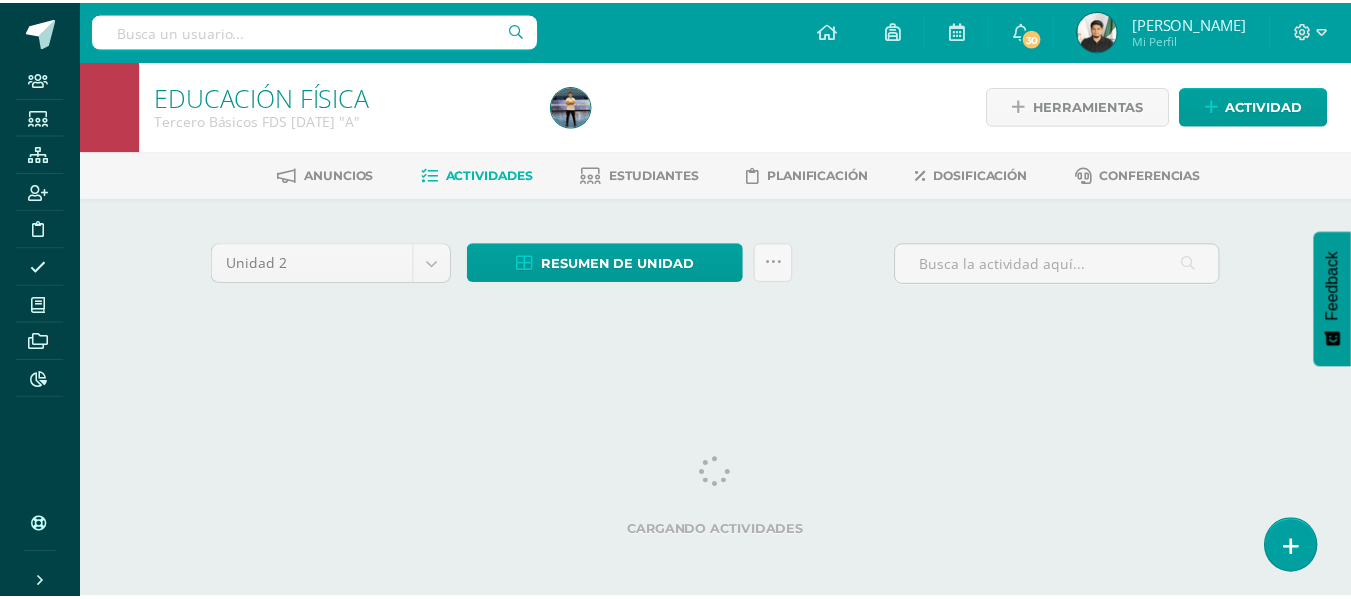 scroll, scrollTop: 0, scrollLeft: 0, axis: both 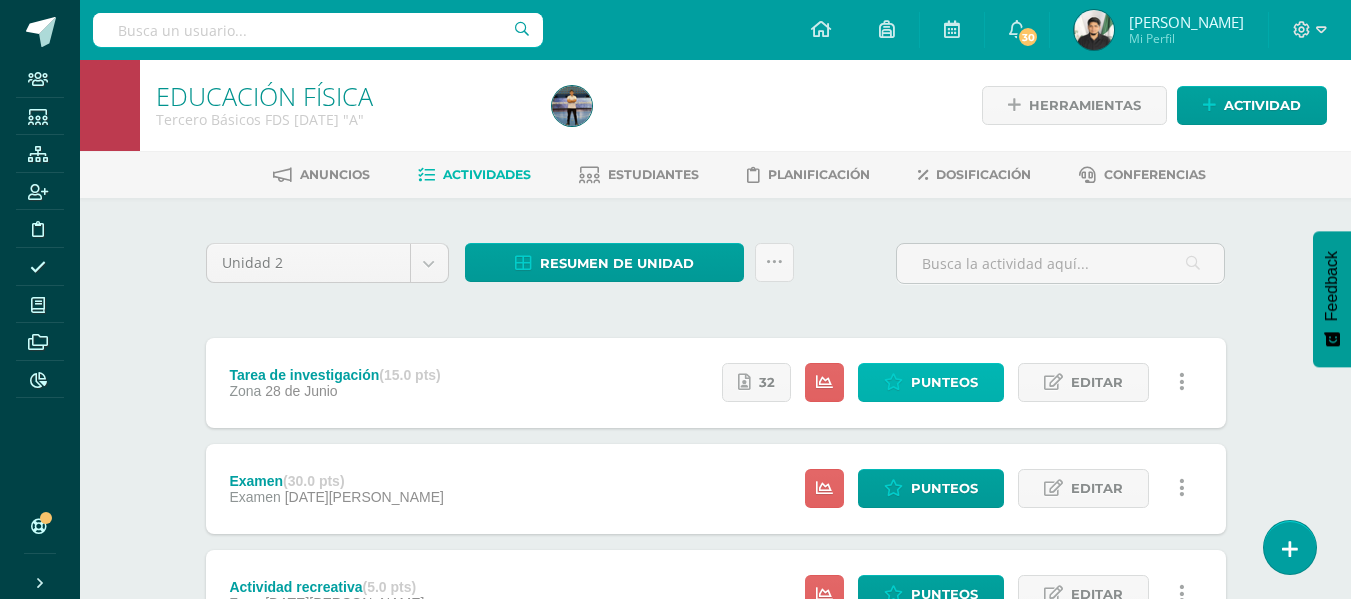 click at bounding box center (893, 382) 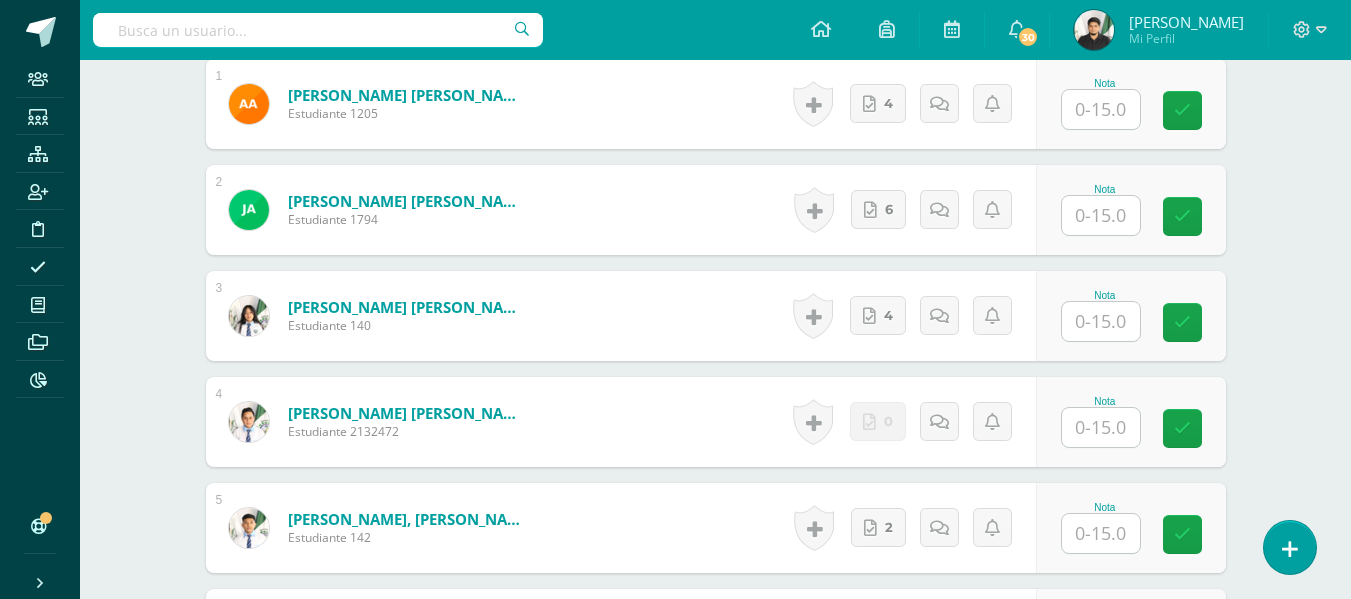 scroll, scrollTop: 620, scrollLeft: 0, axis: vertical 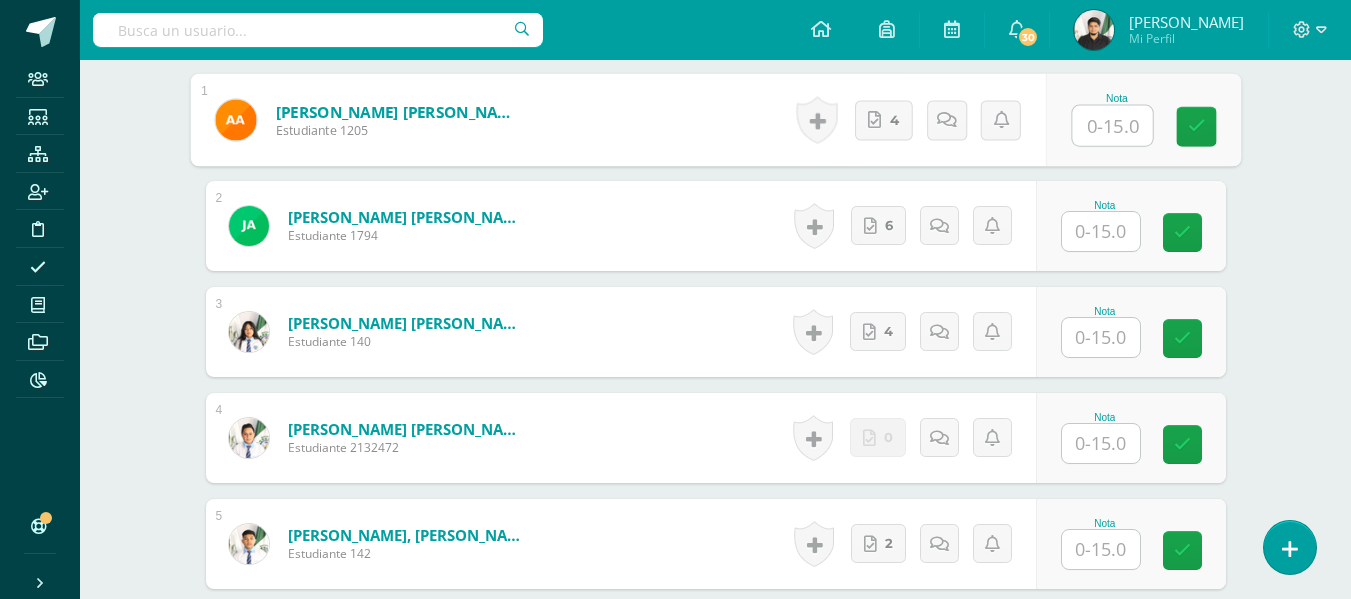 click at bounding box center [1112, 126] 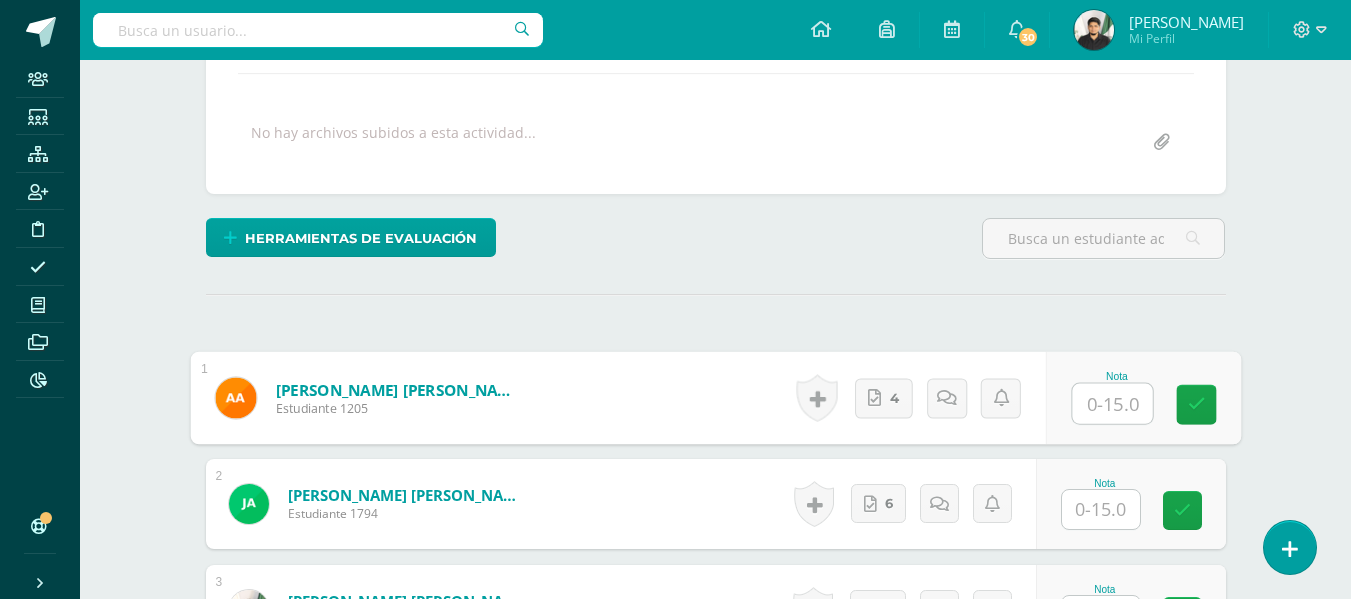 scroll, scrollTop: 343, scrollLeft: 0, axis: vertical 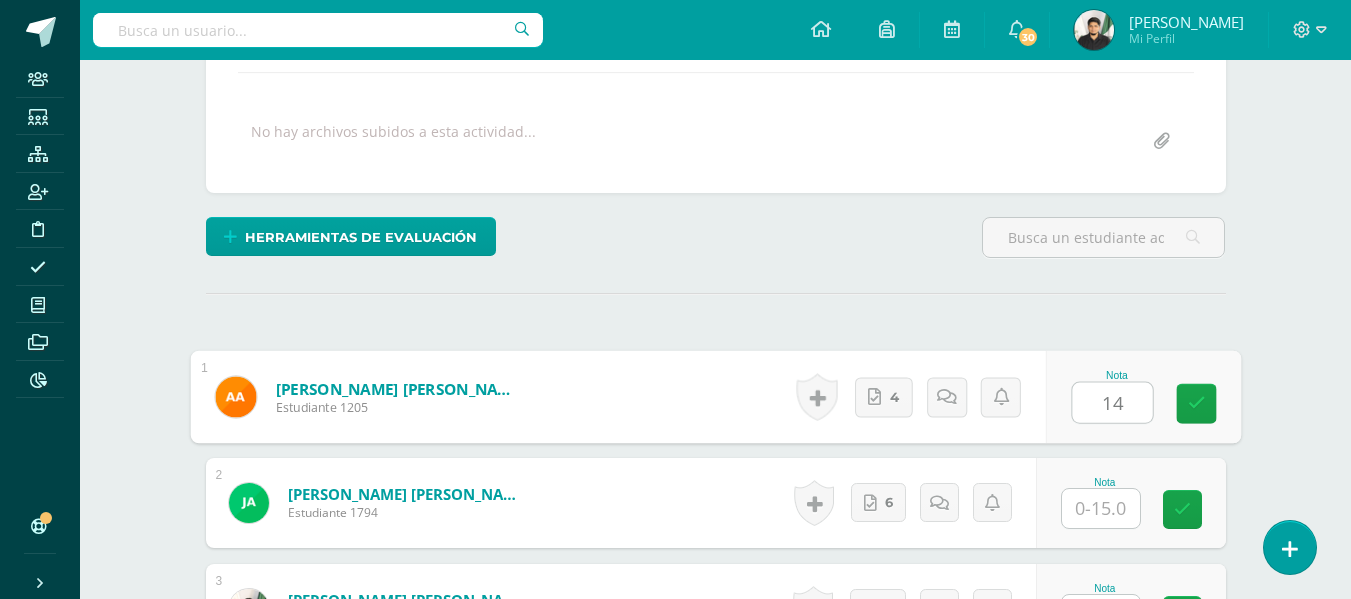 type on "14" 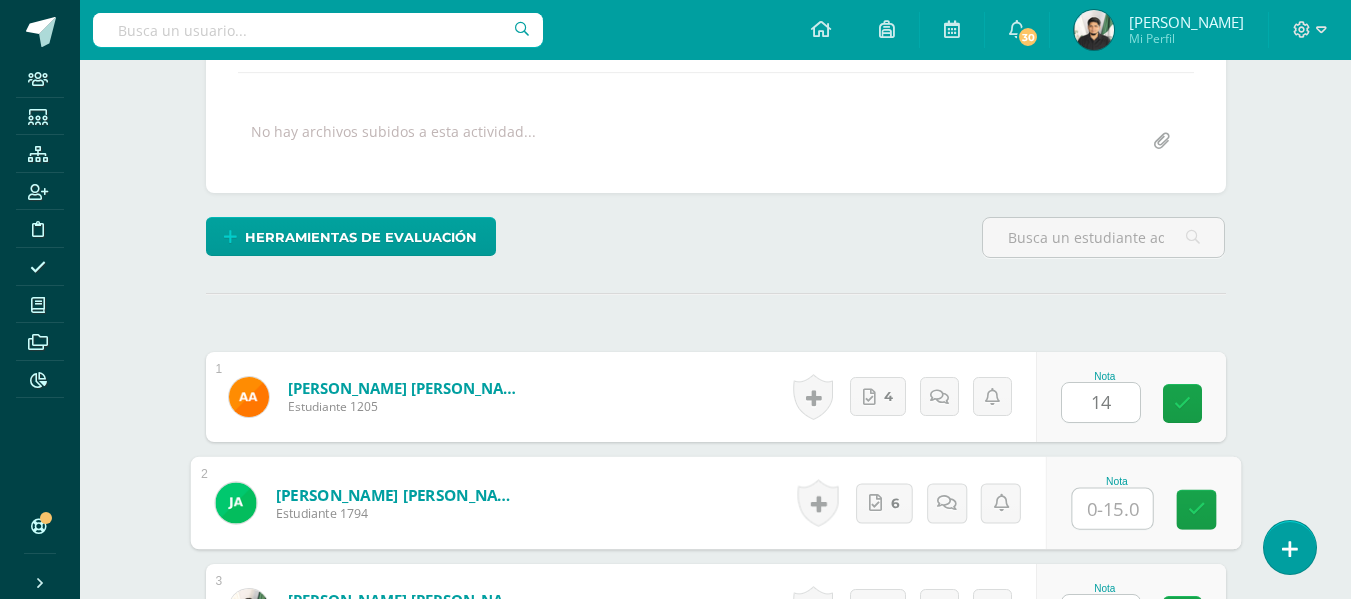 scroll, scrollTop: 344, scrollLeft: 0, axis: vertical 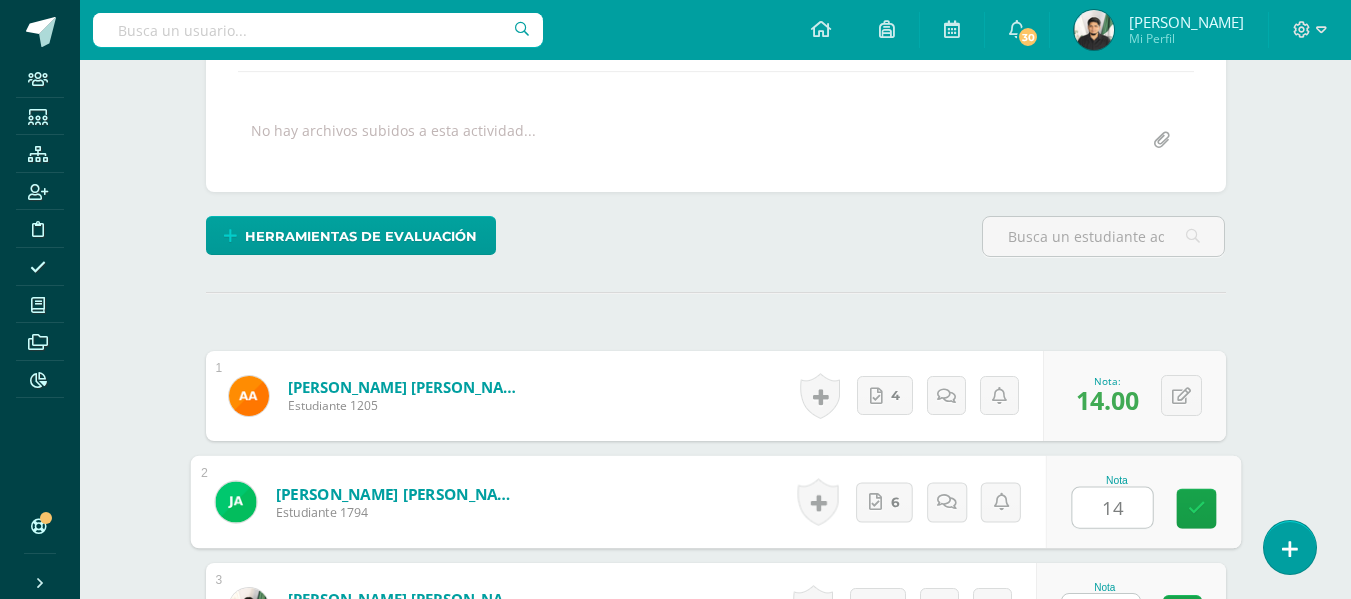 type on "14" 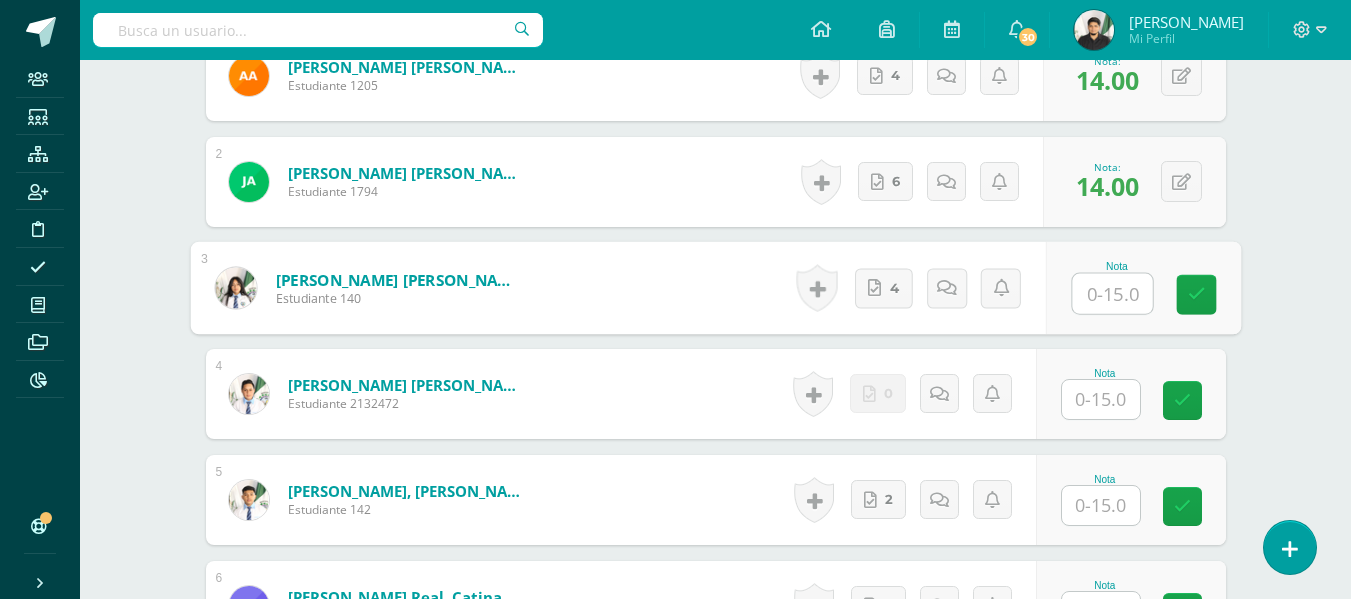 scroll, scrollTop: 665, scrollLeft: 0, axis: vertical 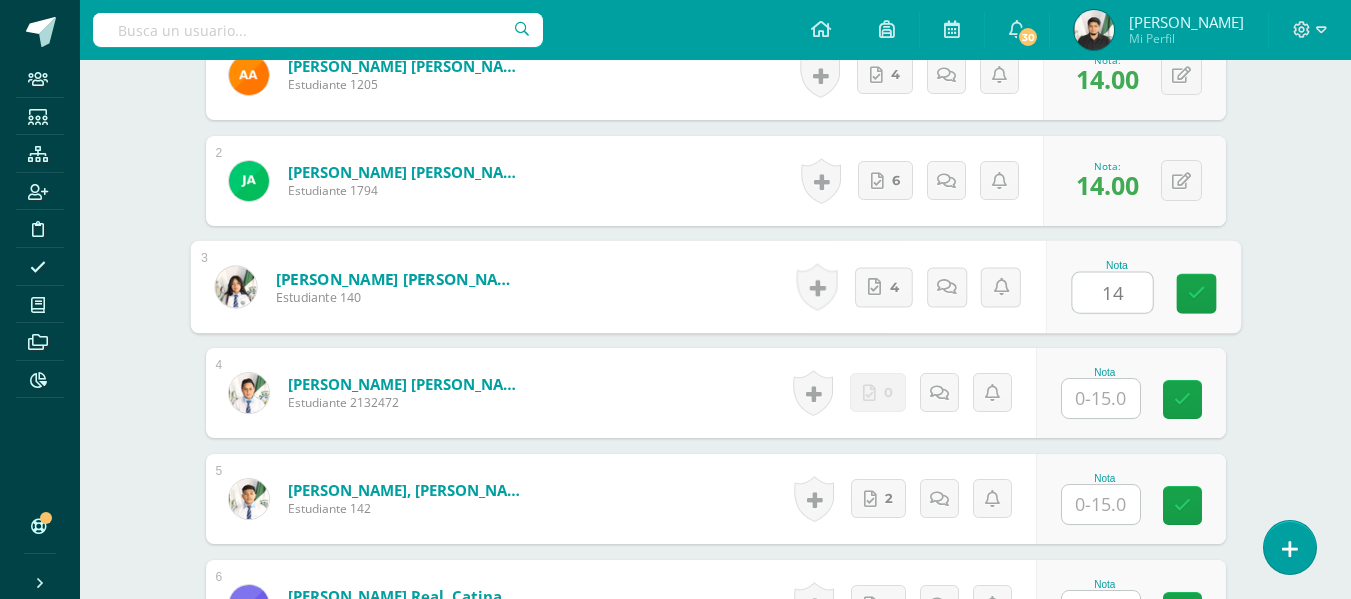 type on "14" 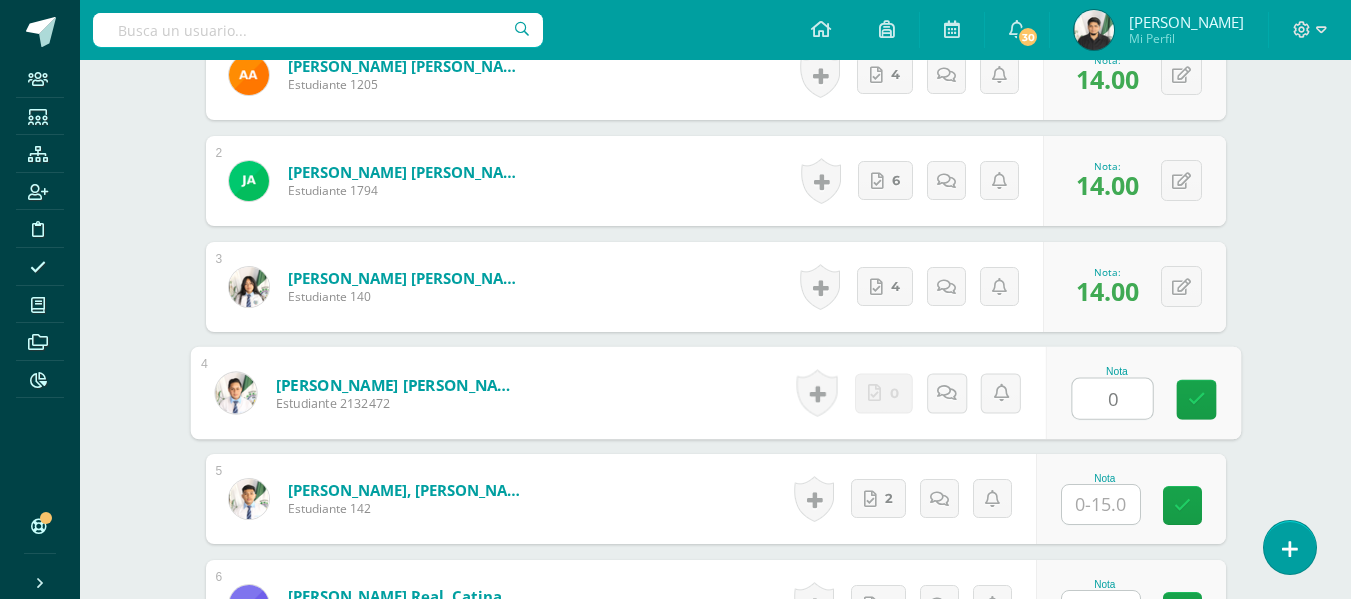type on "0" 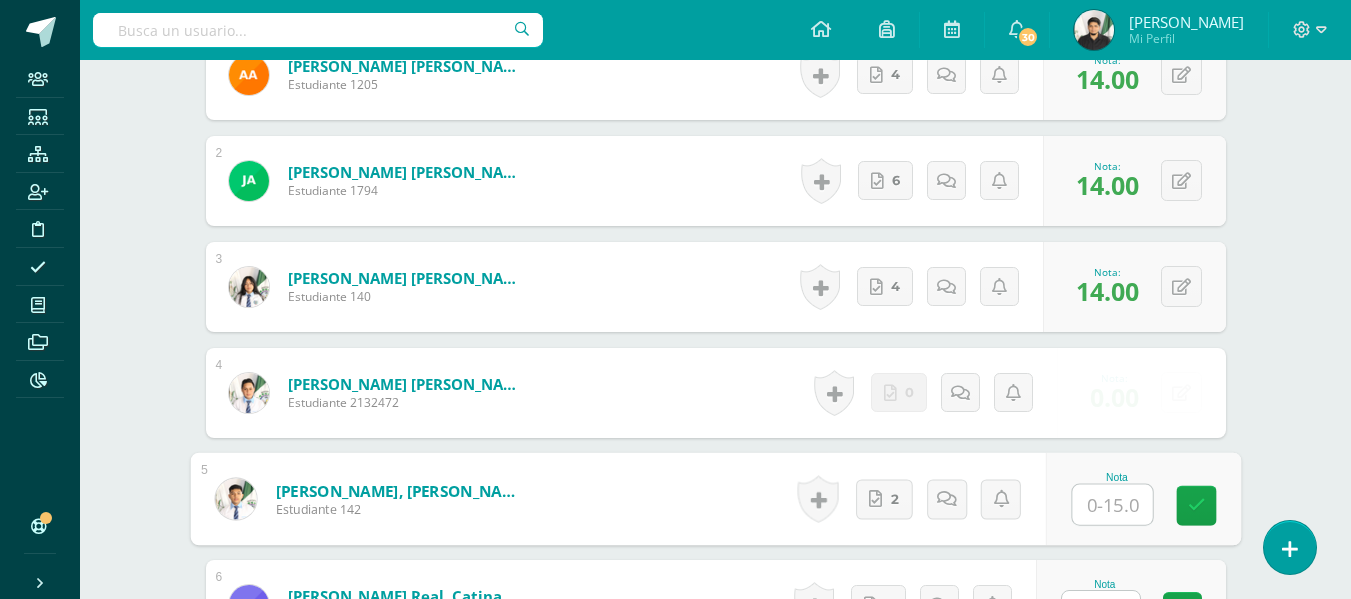 scroll, scrollTop: 666, scrollLeft: 0, axis: vertical 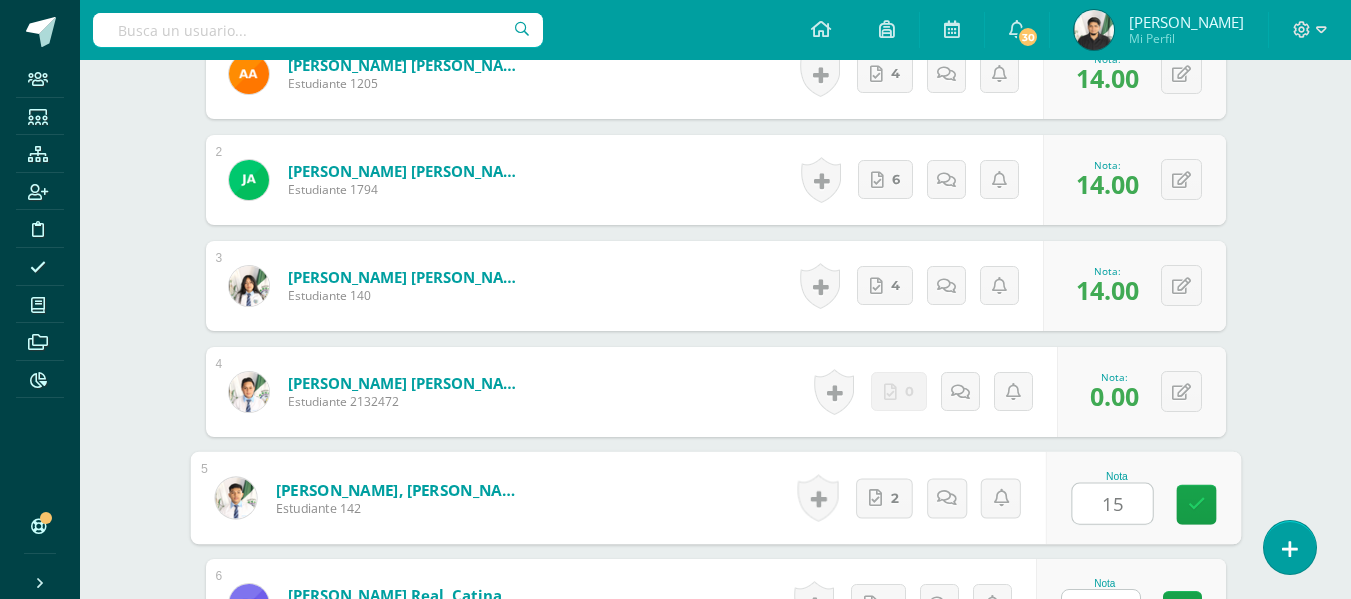 type on "15" 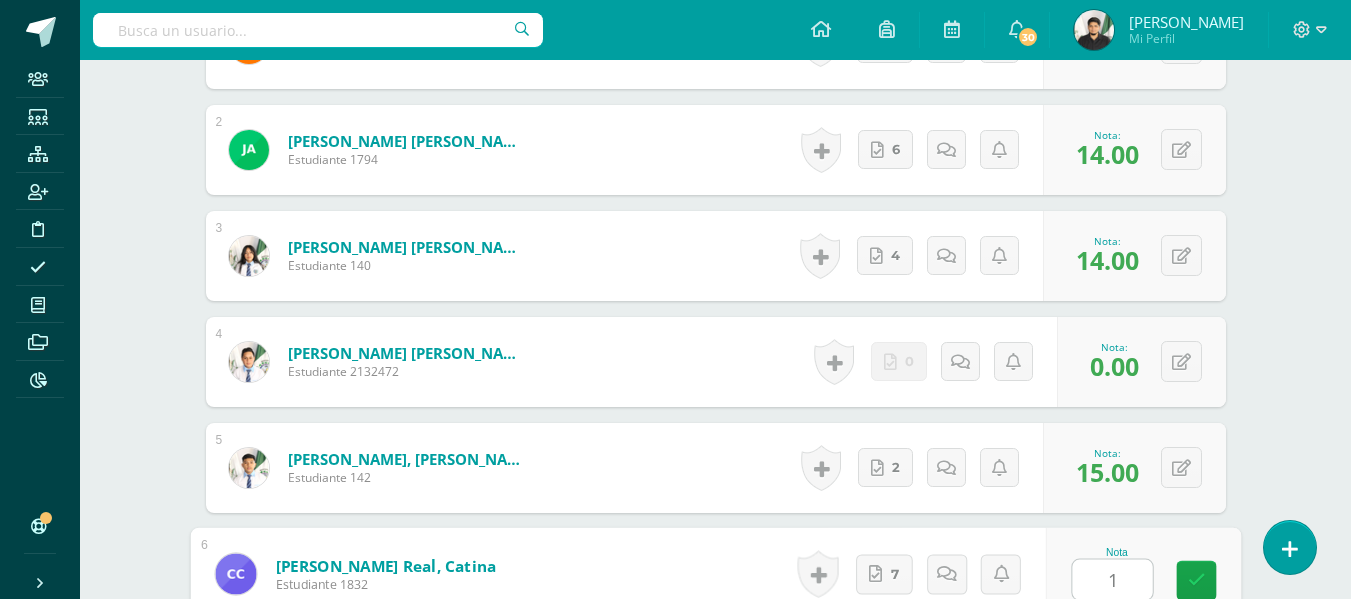 scroll, scrollTop: 697, scrollLeft: 0, axis: vertical 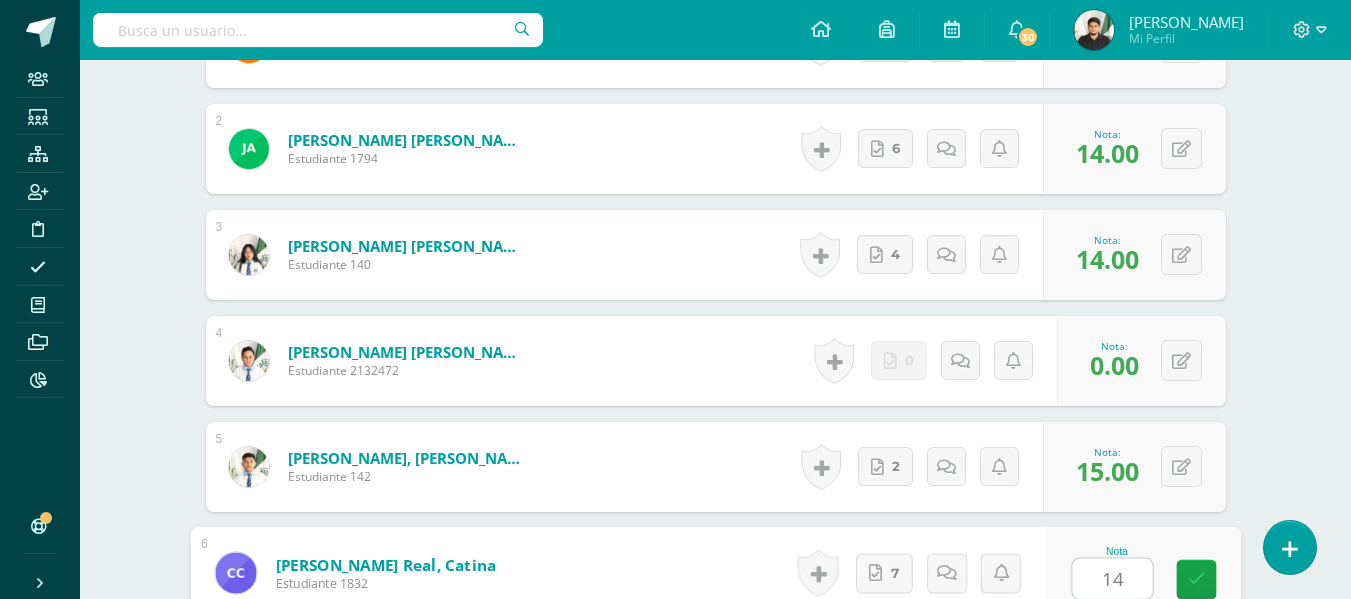 type on "14" 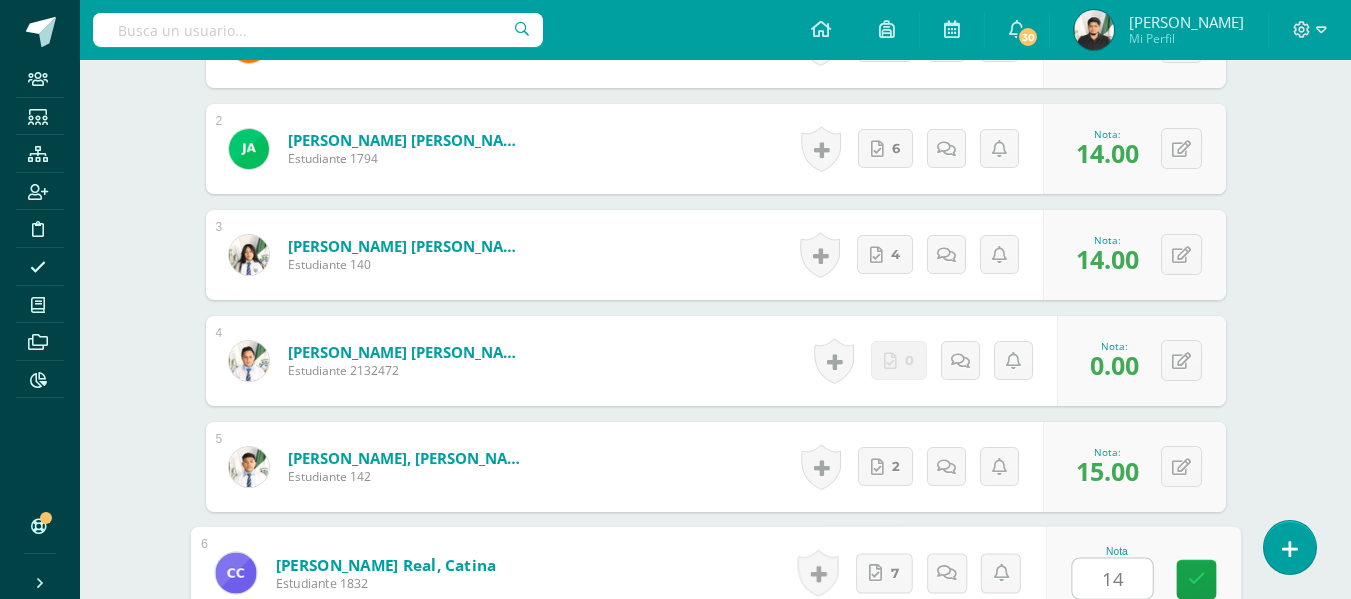 scroll, scrollTop: 1082, scrollLeft: 0, axis: vertical 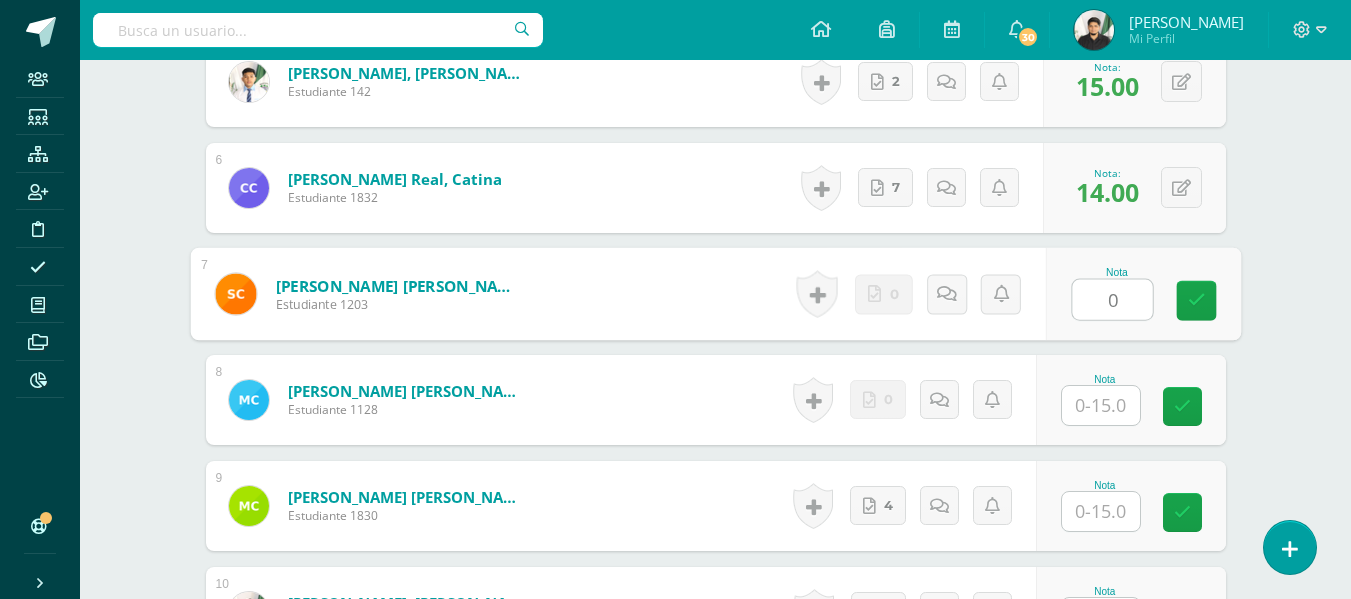 type on "0" 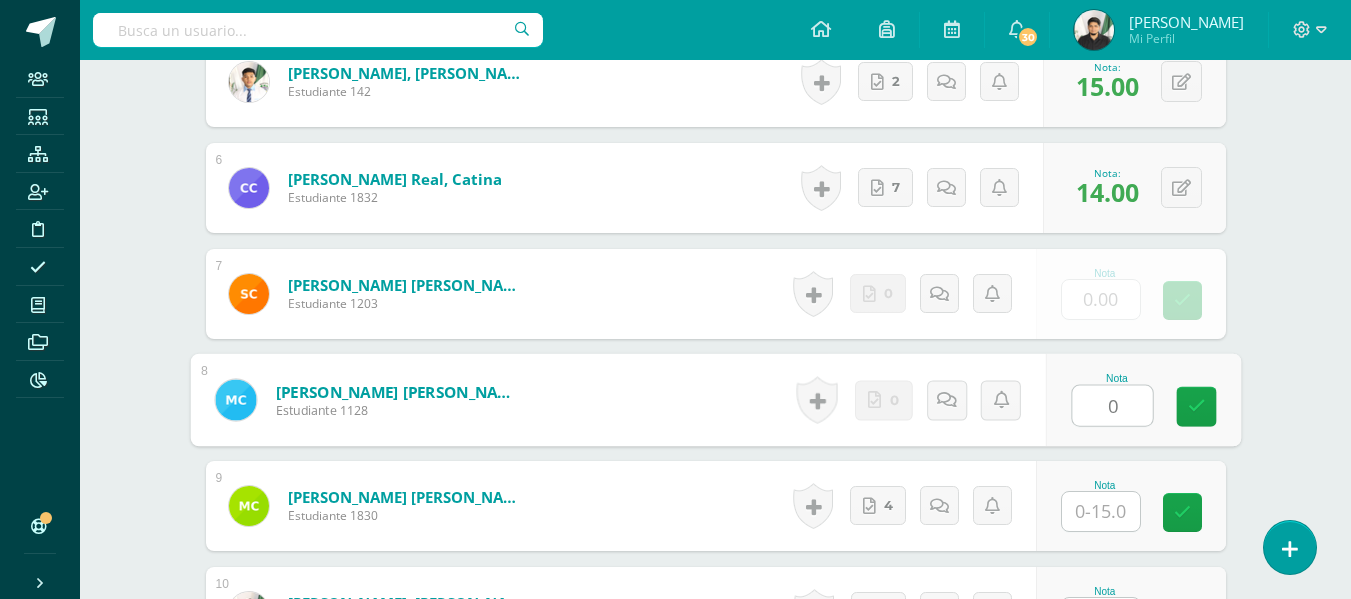 type on "0" 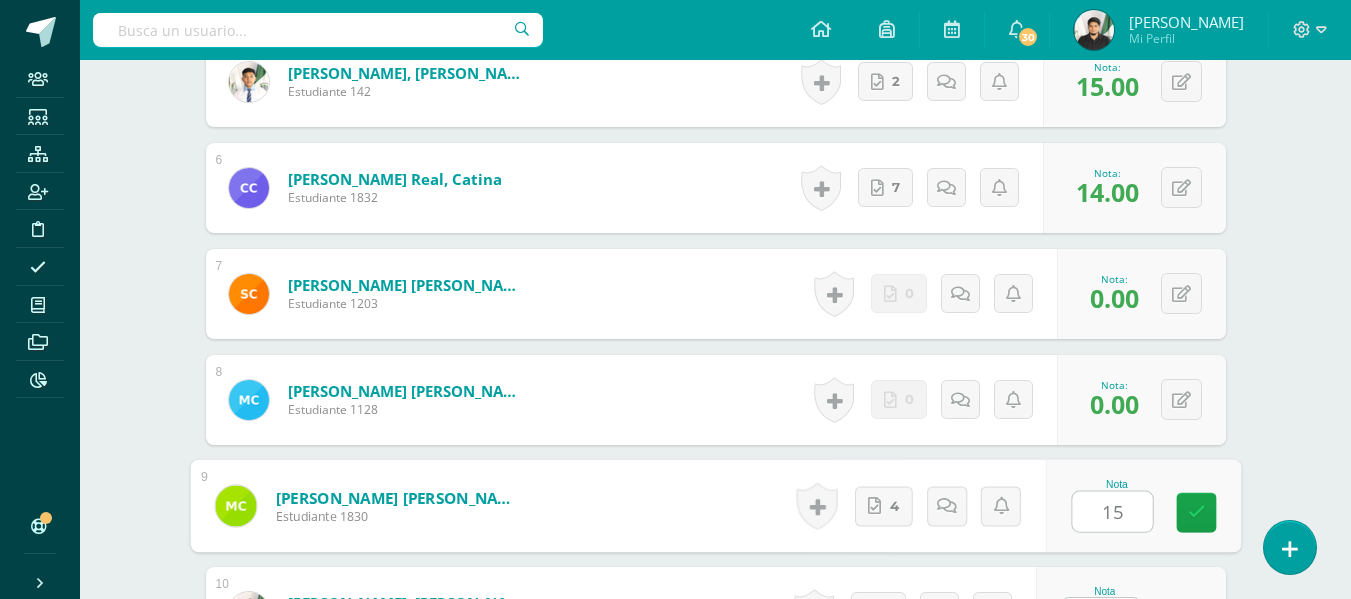 type on "15" 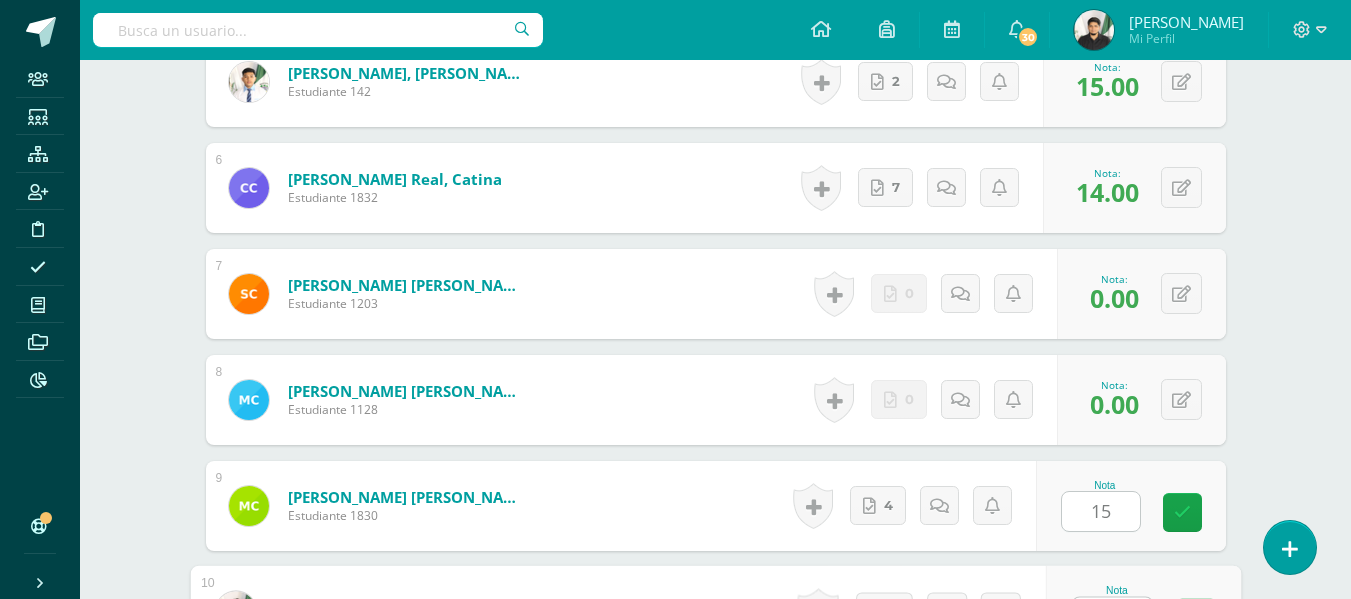 scroll, scrollTop: 1120, scrollLeft: 0, axis: vertical 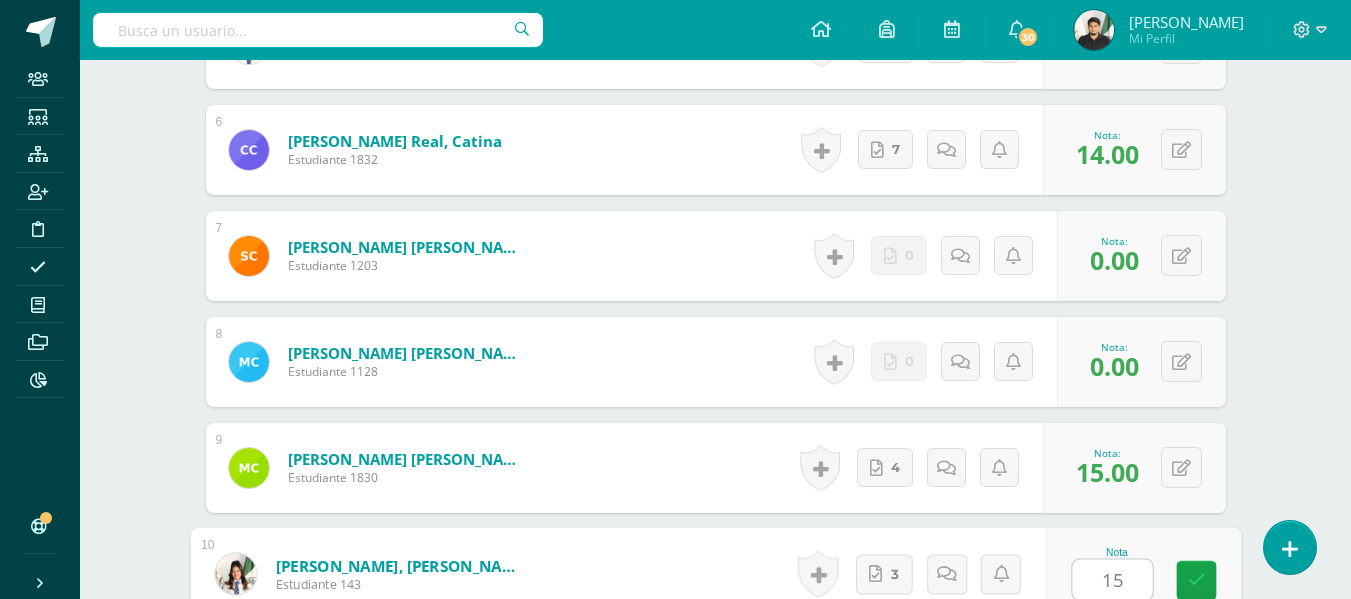 type on "15" 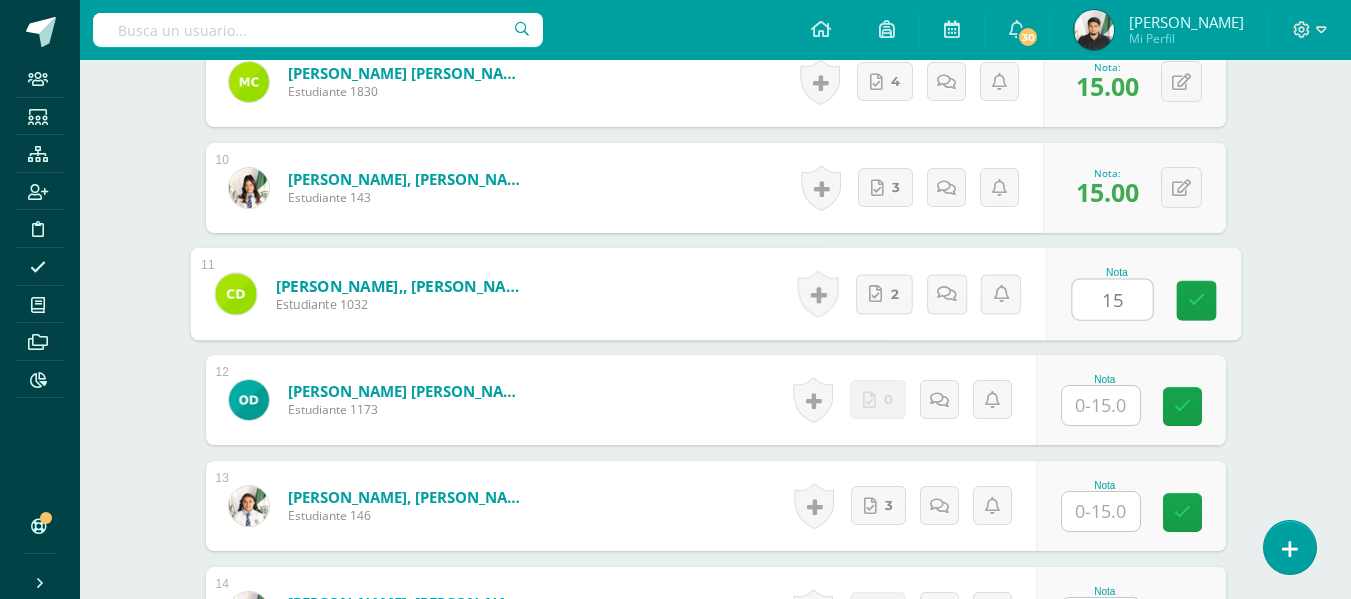 type on "15" 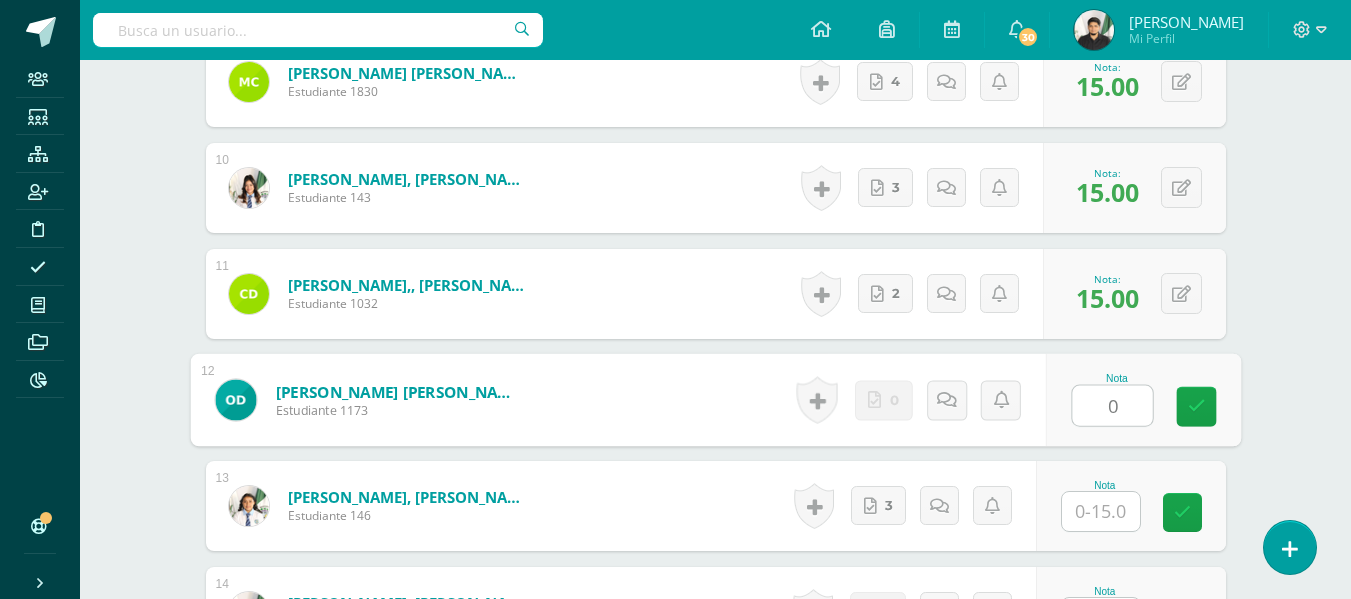 type on "0" 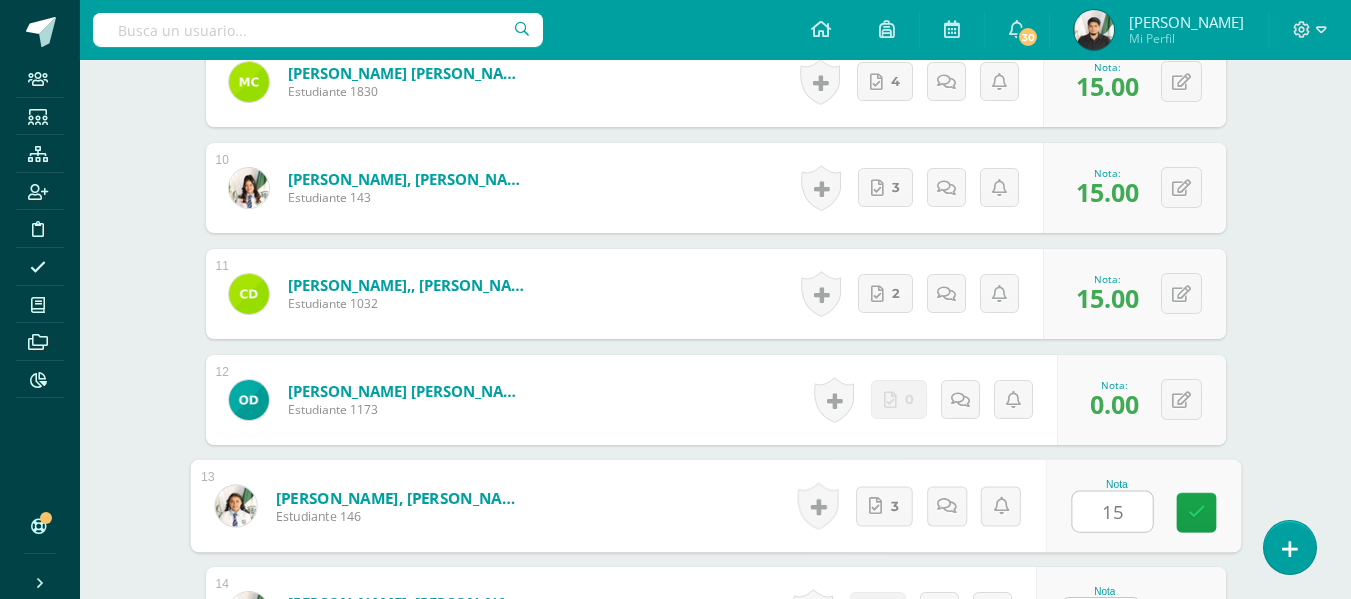 type on "15" 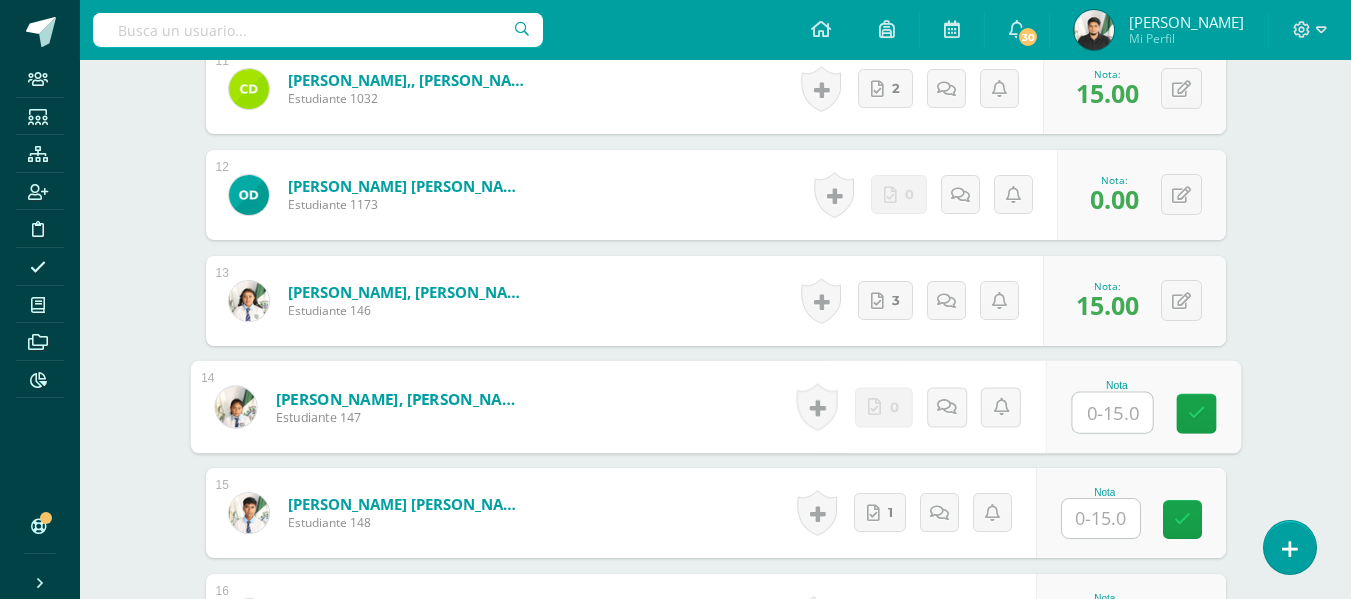 scroll, scrollTop: 1732, scrollLeft: 0, axis: vertical 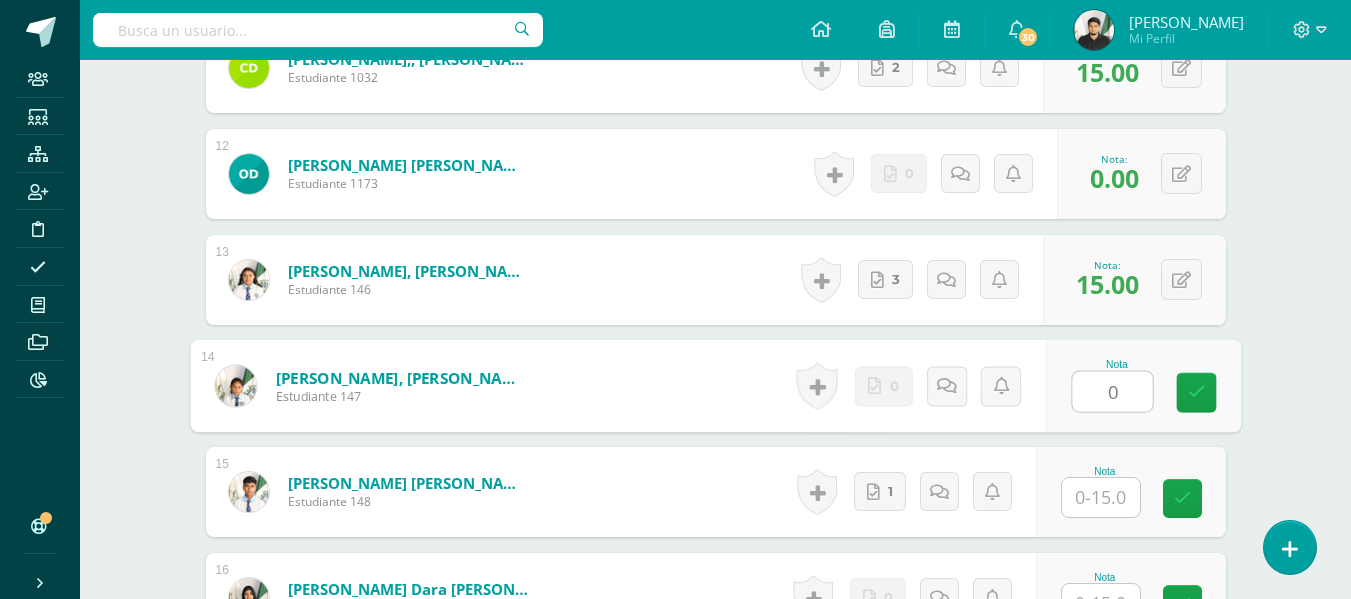 type on "0" 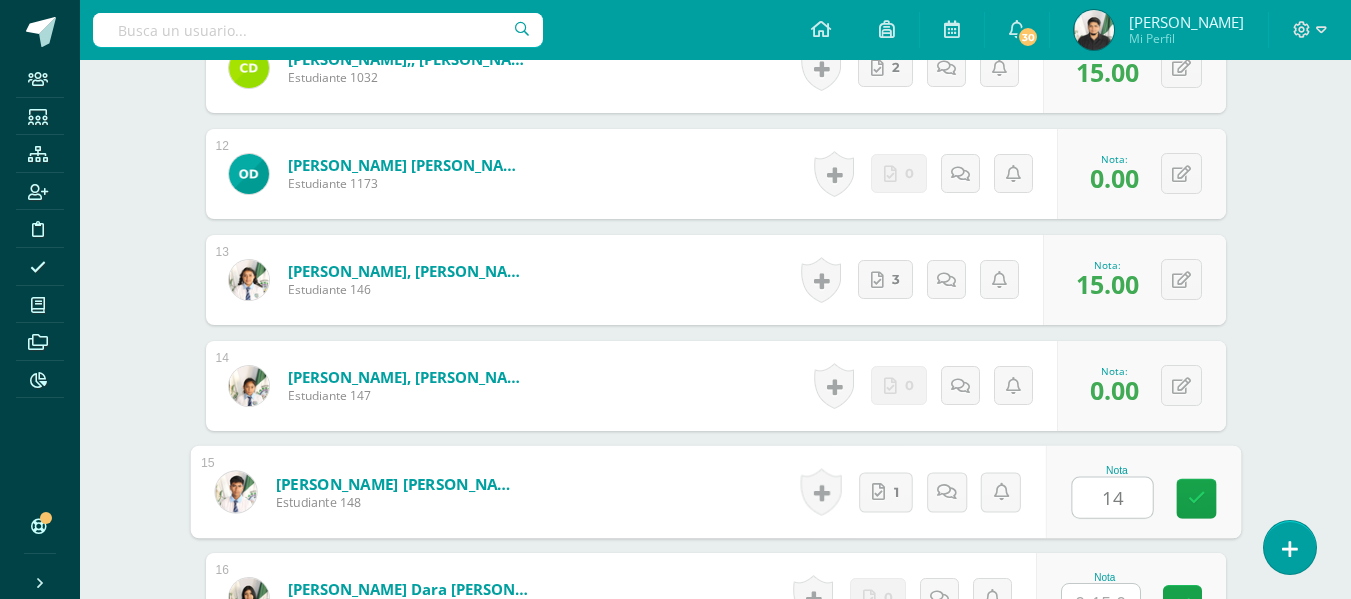 type on "14" 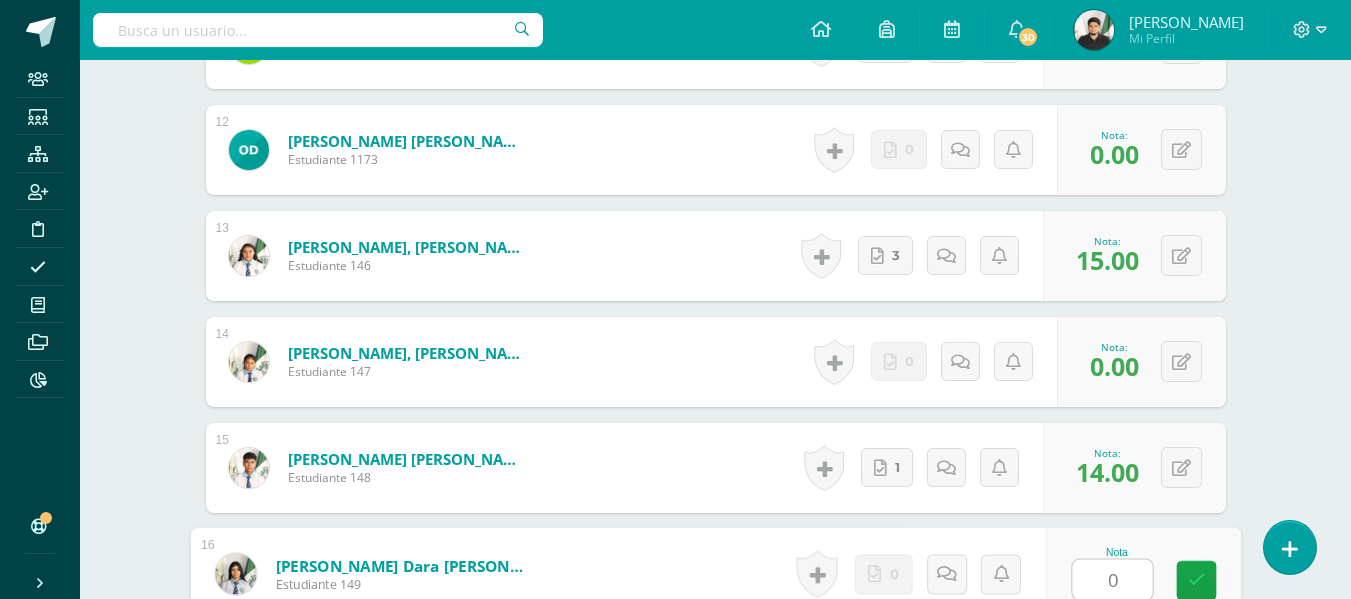 type on "0" 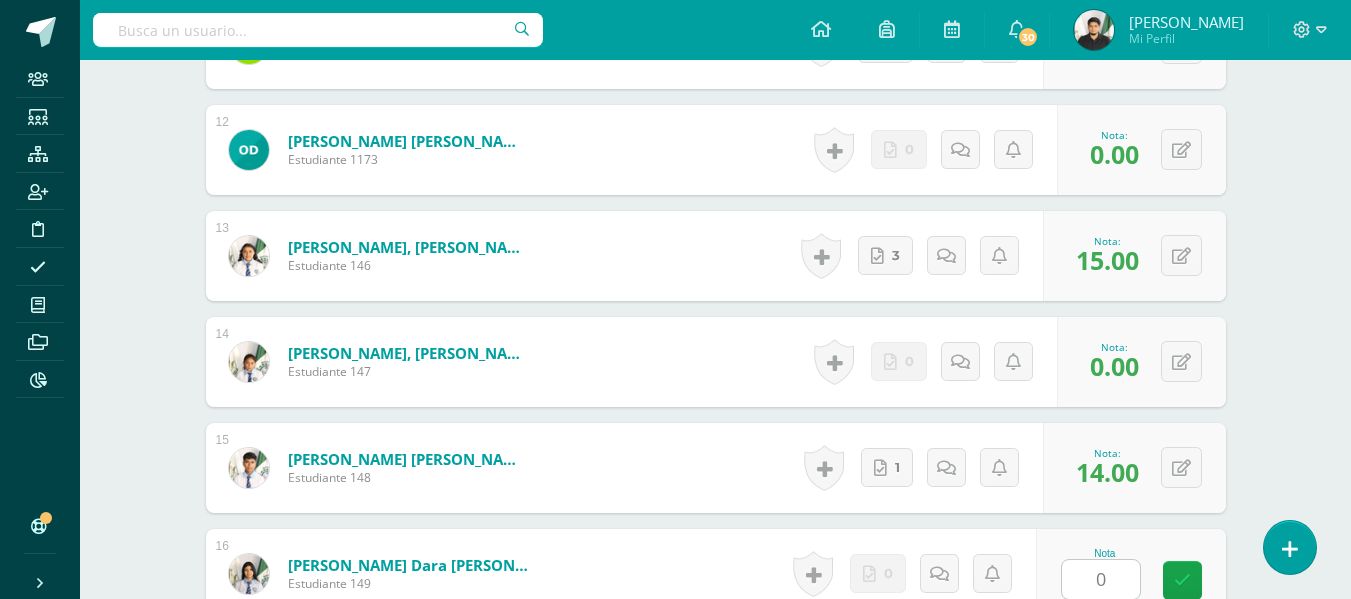 scroll, scrollTop: 2142, scrollLeft: 0, axis: vertical 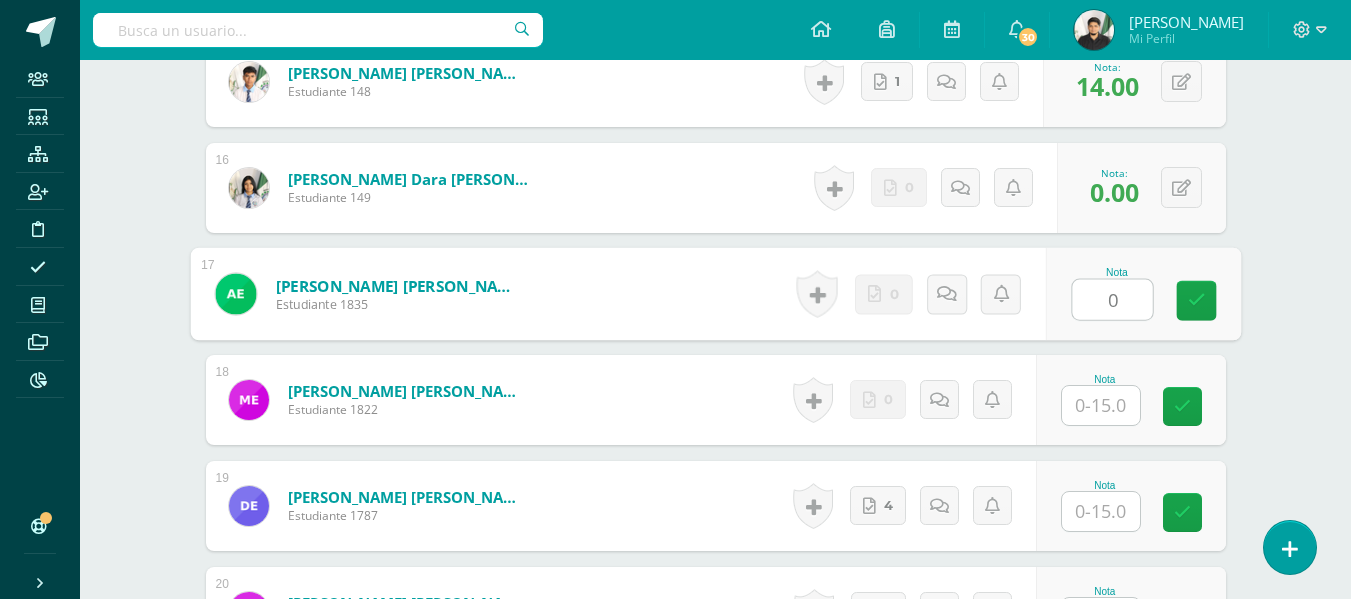type on "0" 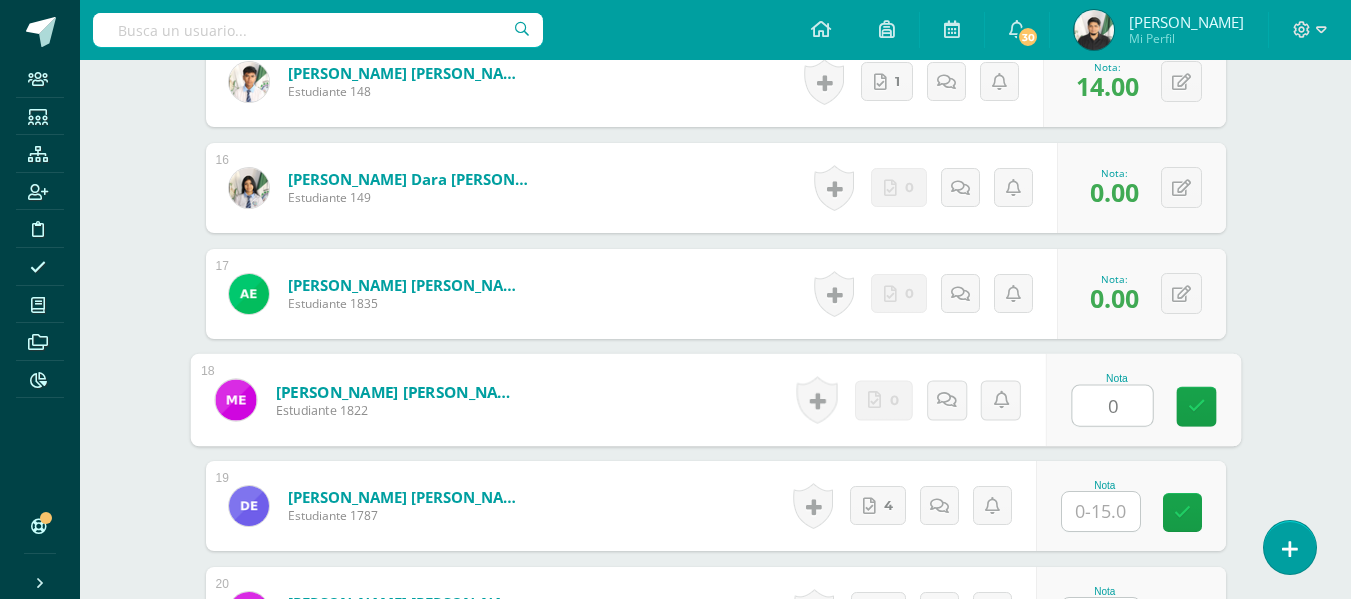 type on "0" 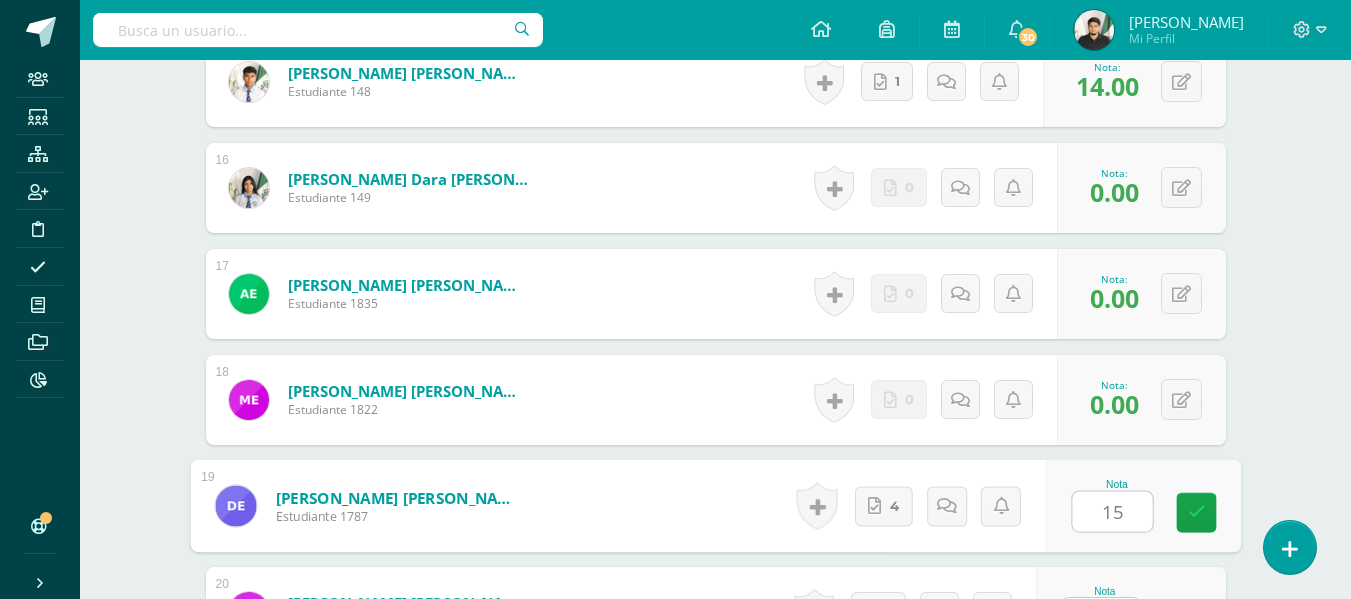 type on "15" 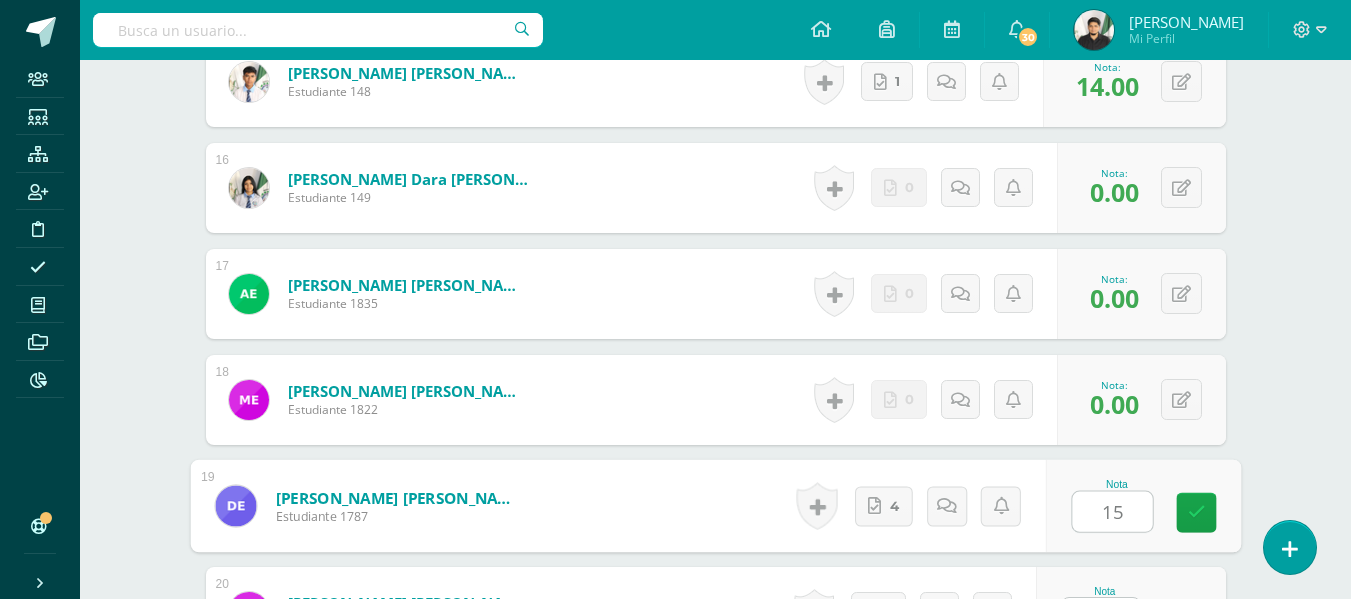scroll, scrollTop: 2180, scrollLeft: 0, axis: vertical 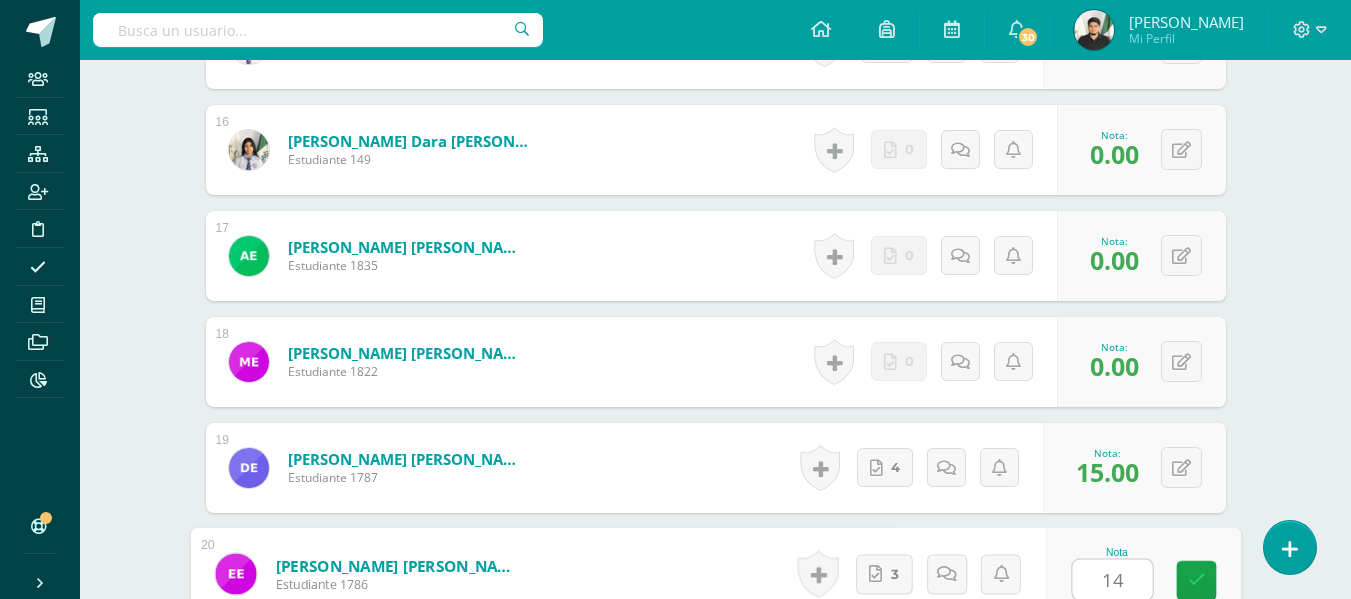 type on "14" 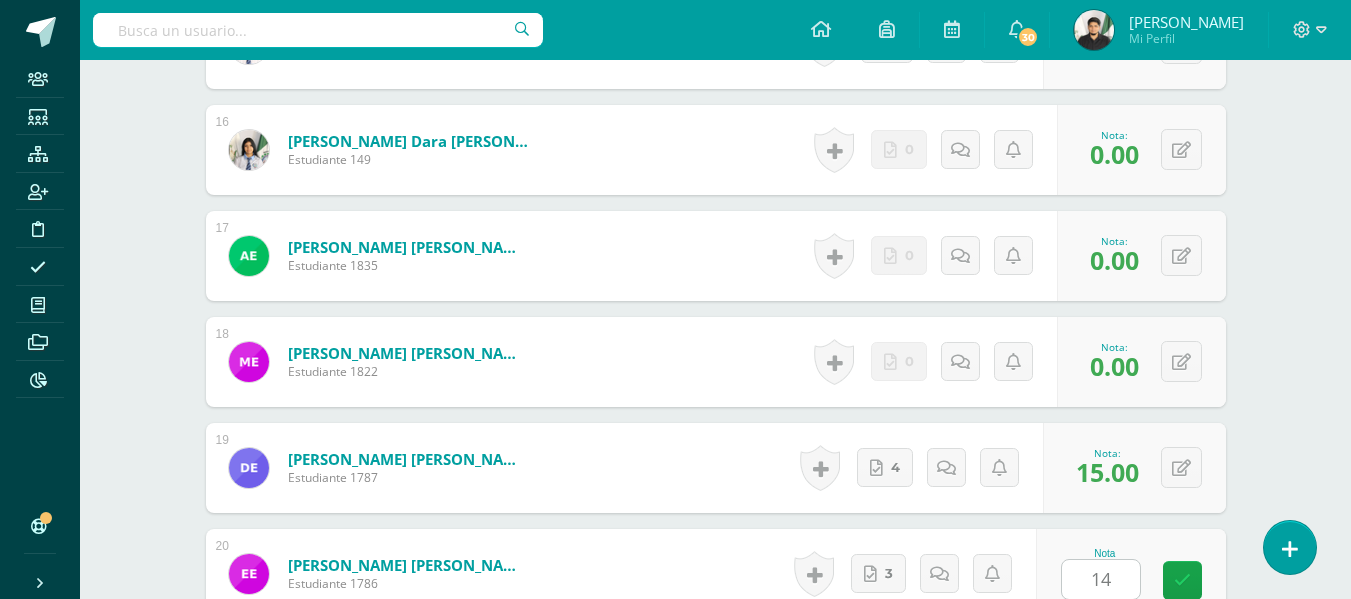scroll, scrollTop: 2566, scrollLeft: 0, axis: vertical 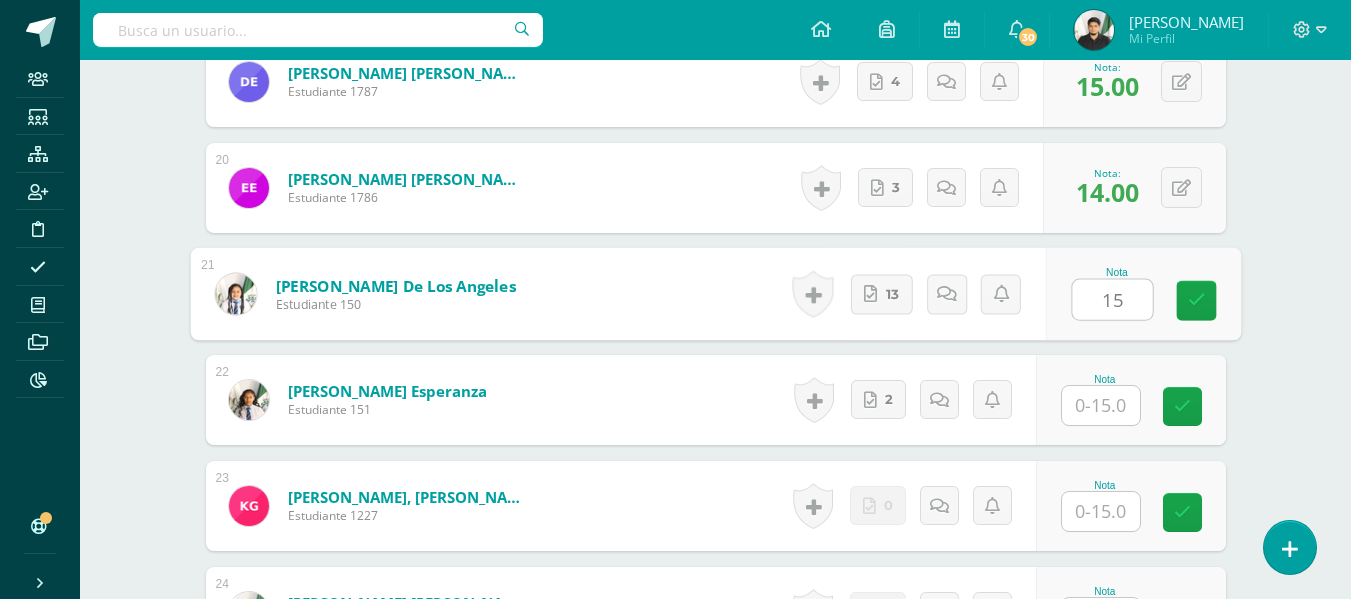 type on "15" 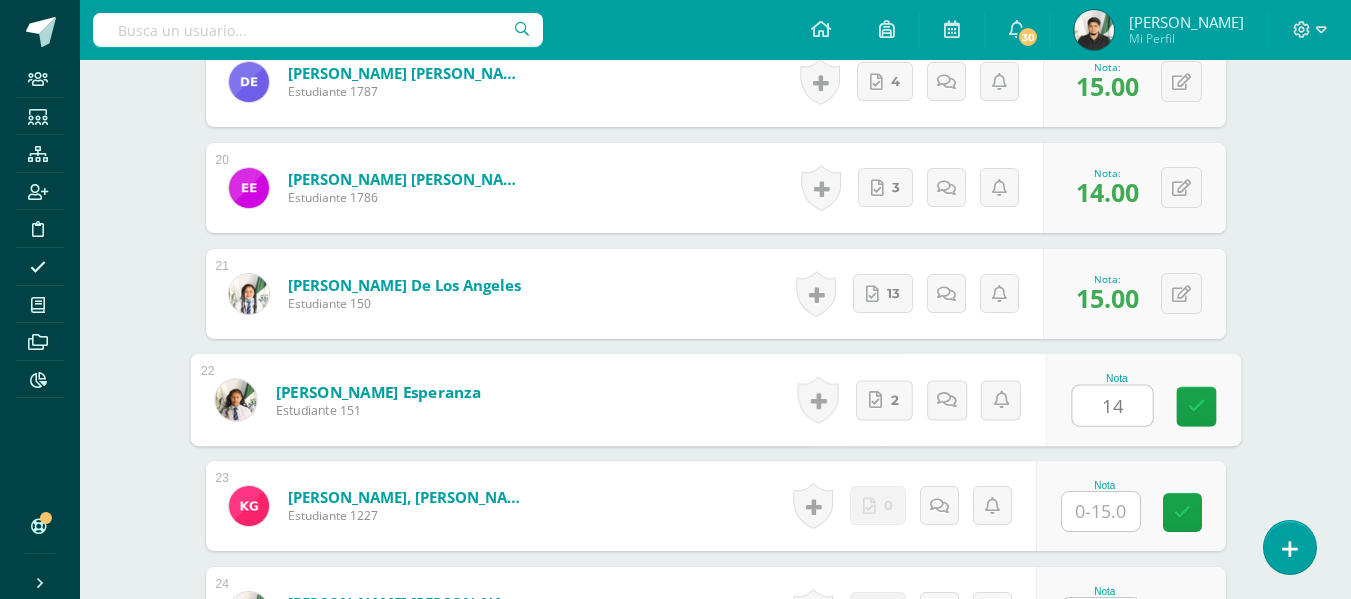 type on "14" 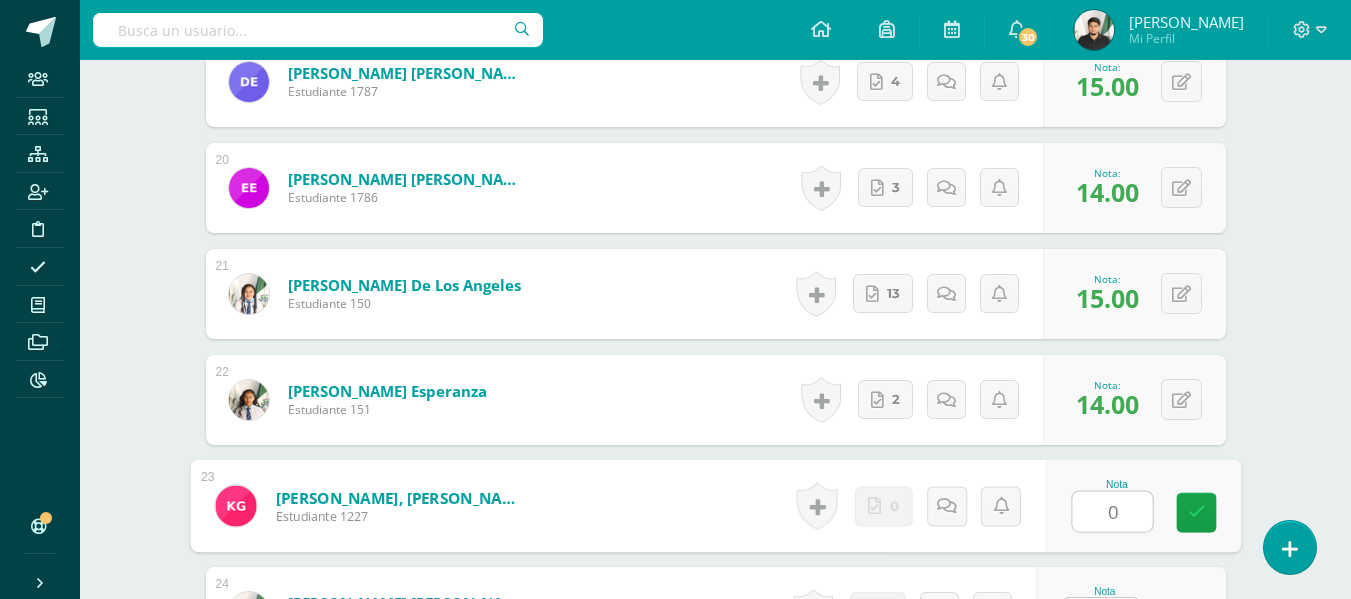 type on "0" 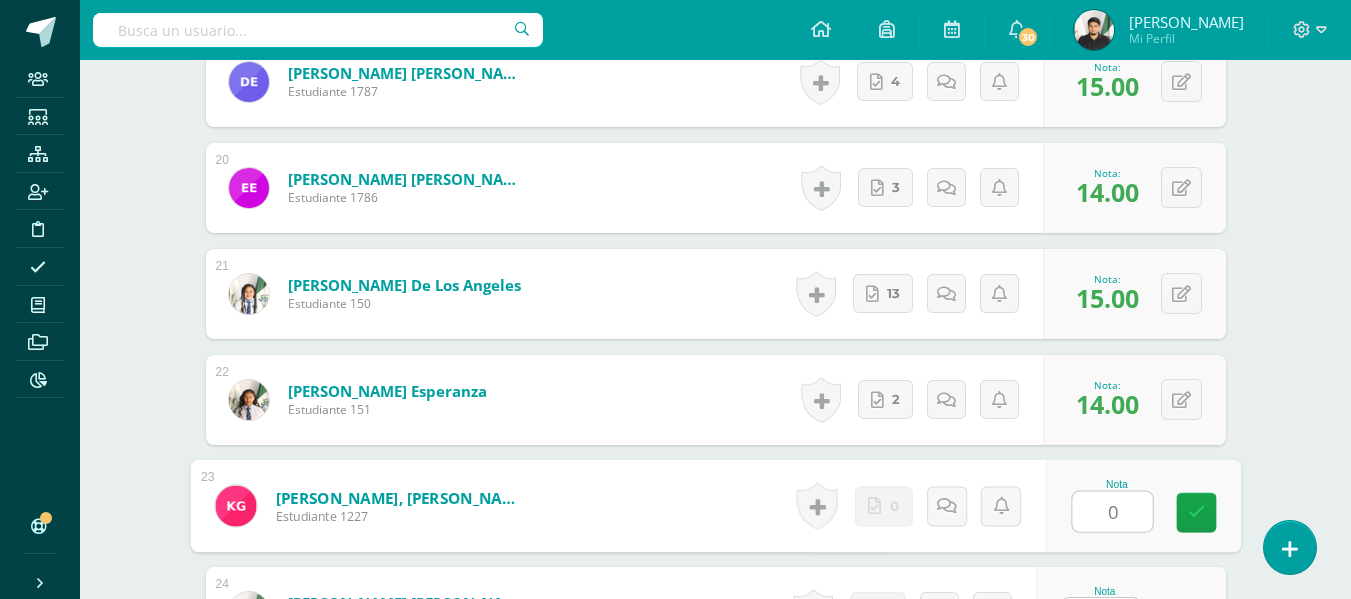 scroll, scrollTop: 2604, scrollLeft: 0, axis: vertical 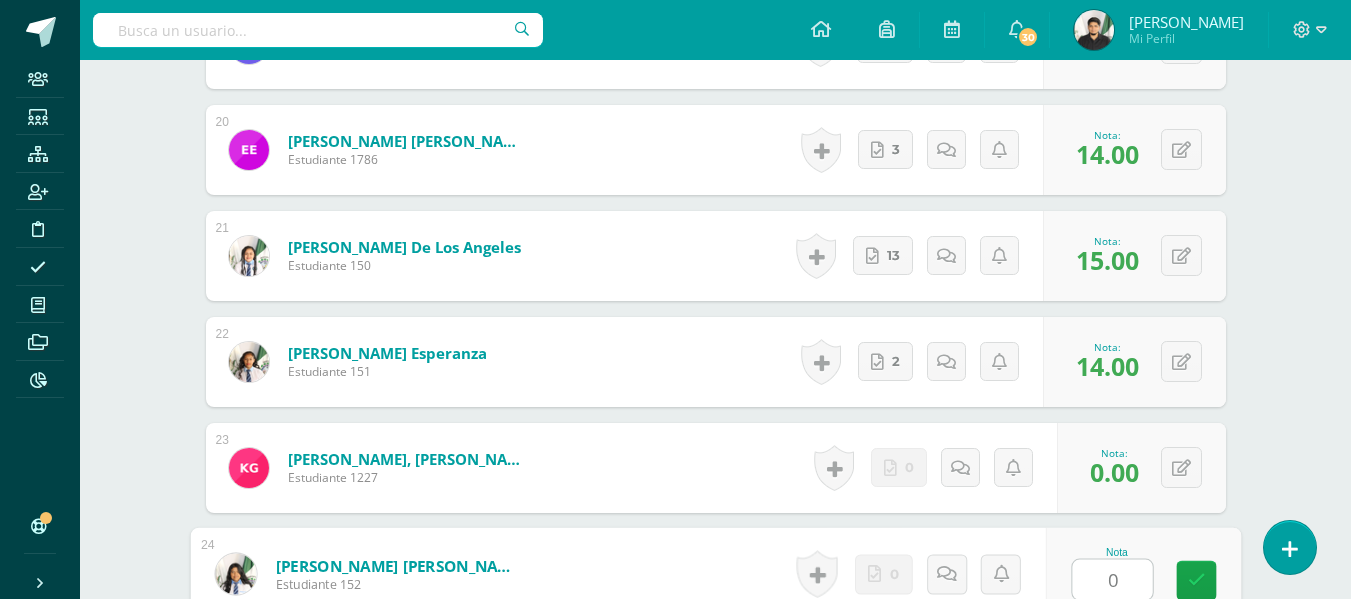 type on "0" 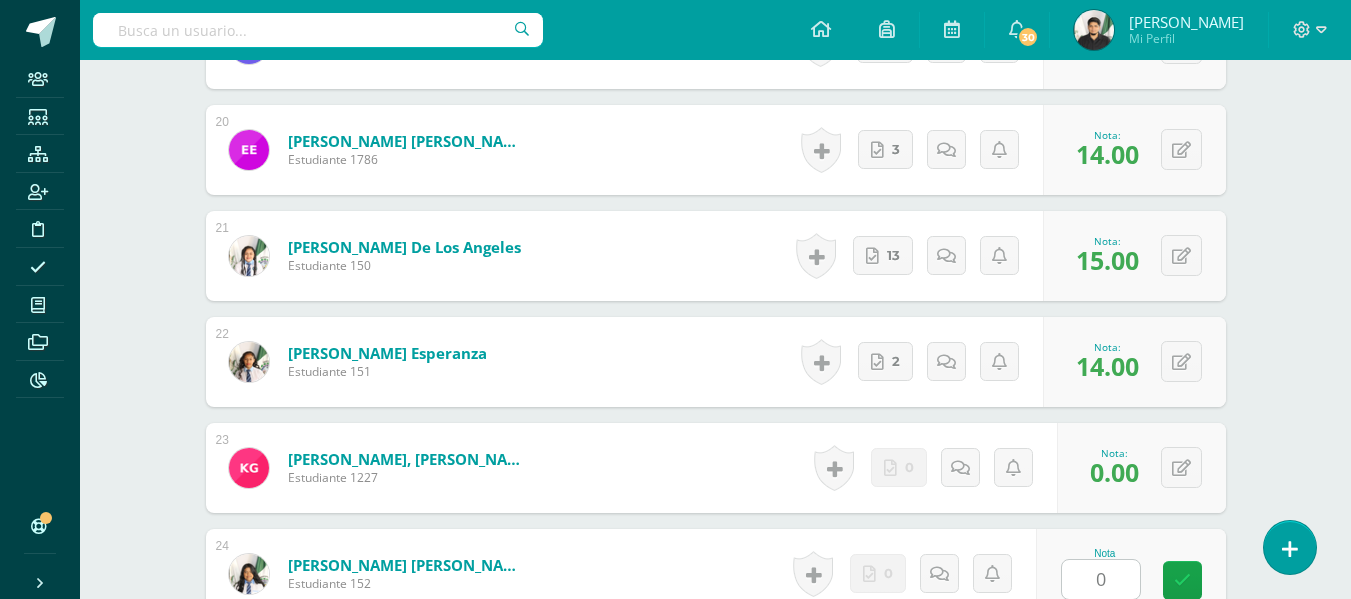 scroll, scrollTop: 2990, scrollLeft: 0, axis: vertical 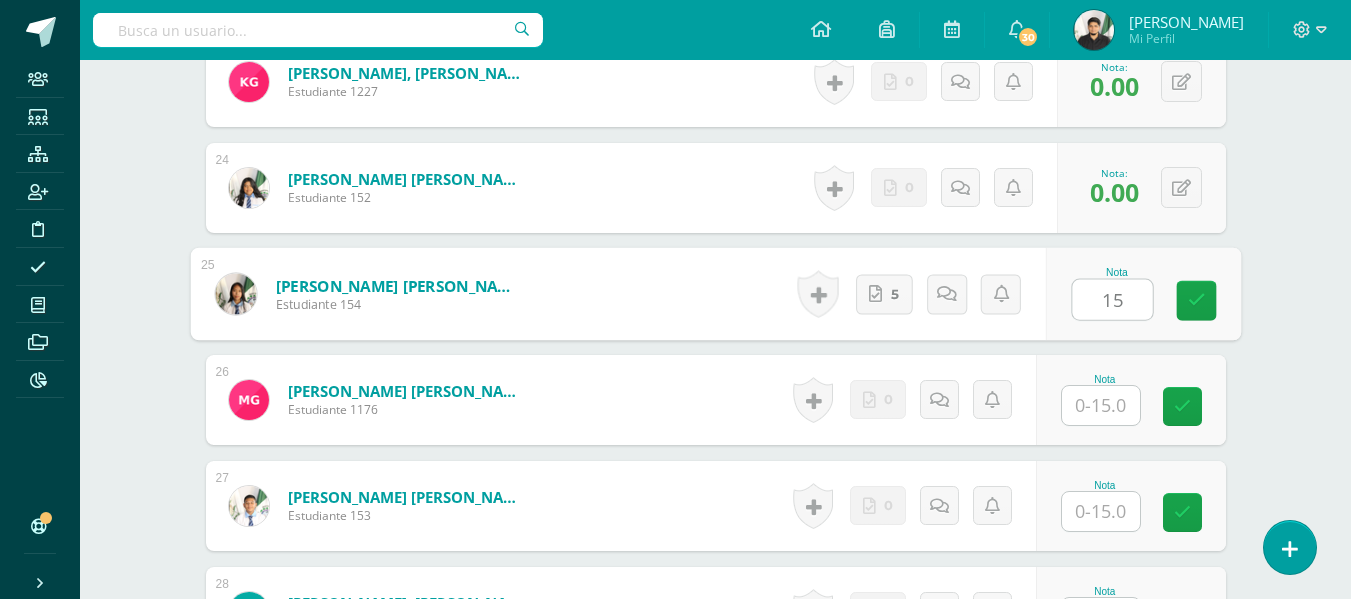 type on "15" 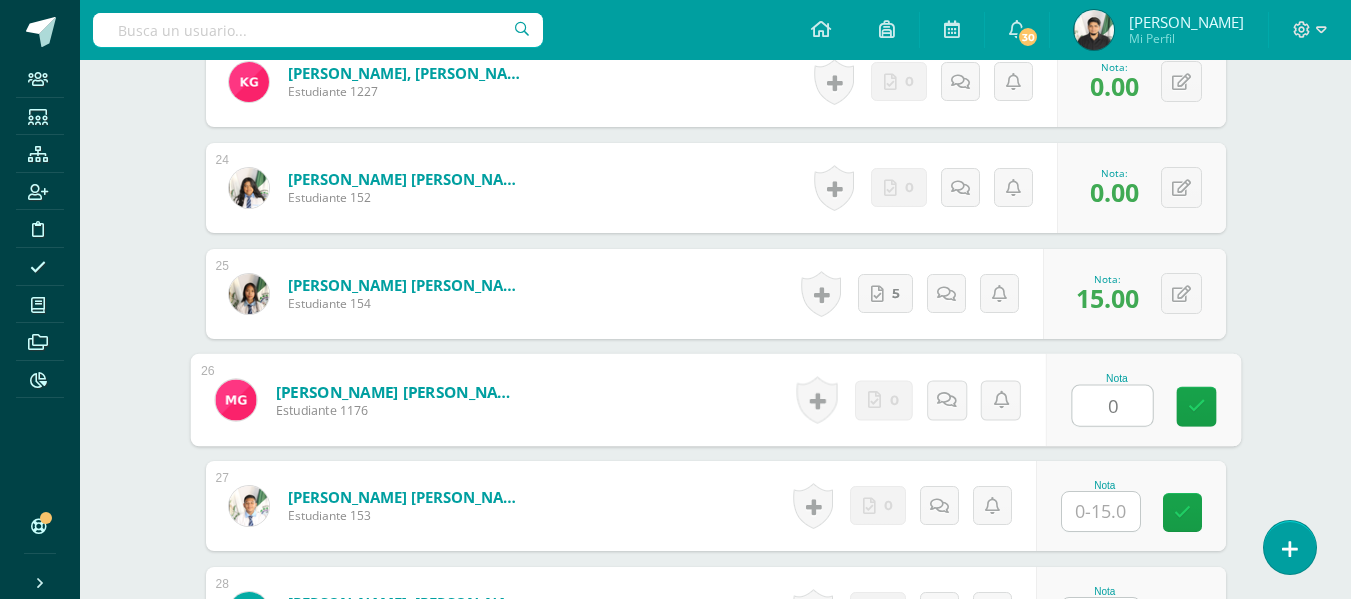 type on "0" 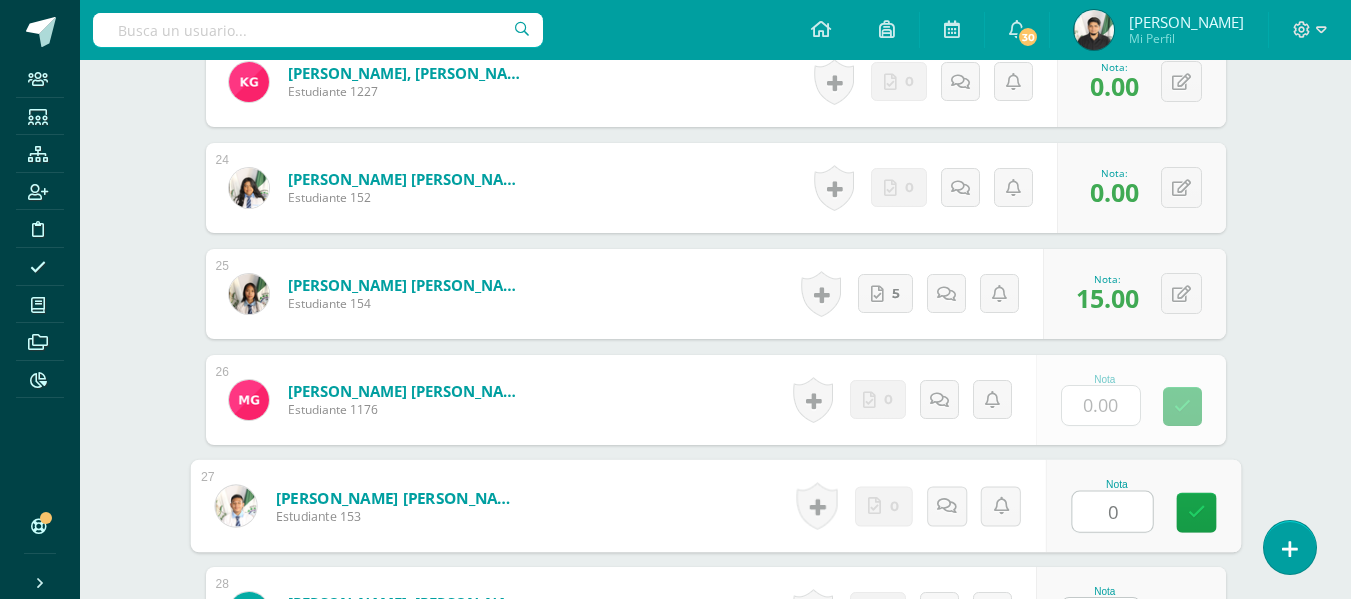 type on "0" 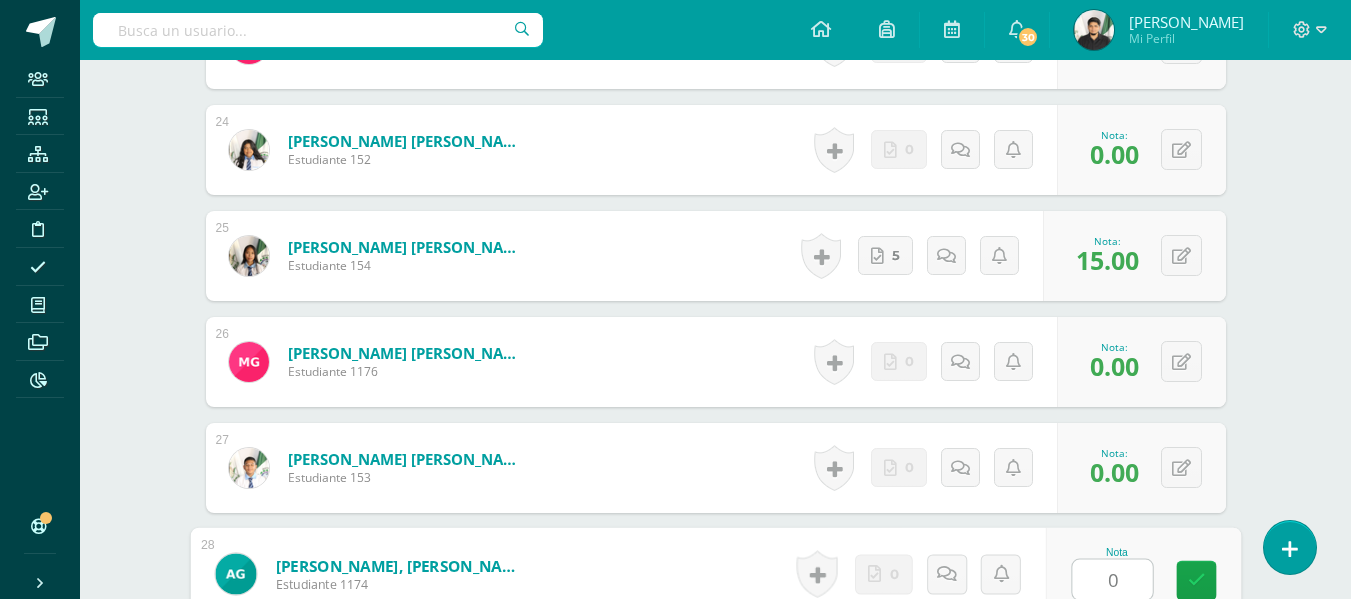 type on "0" 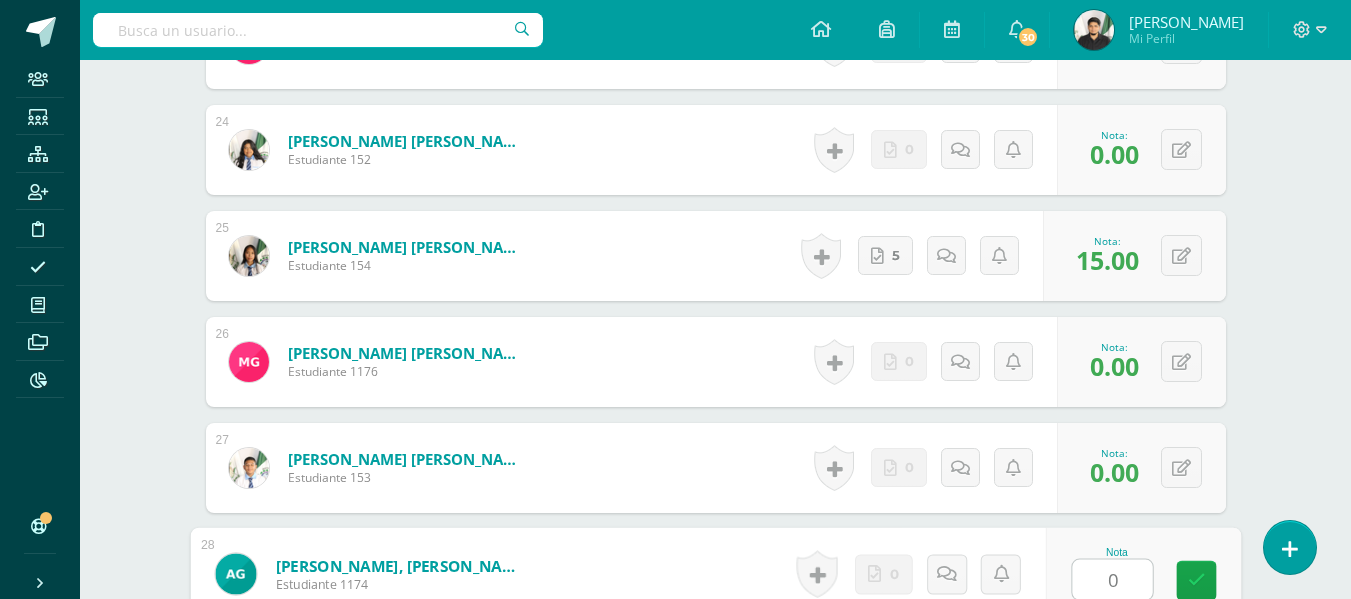 scroll, scrollTop: 3414, scrollLeft: 0, axis: vertical 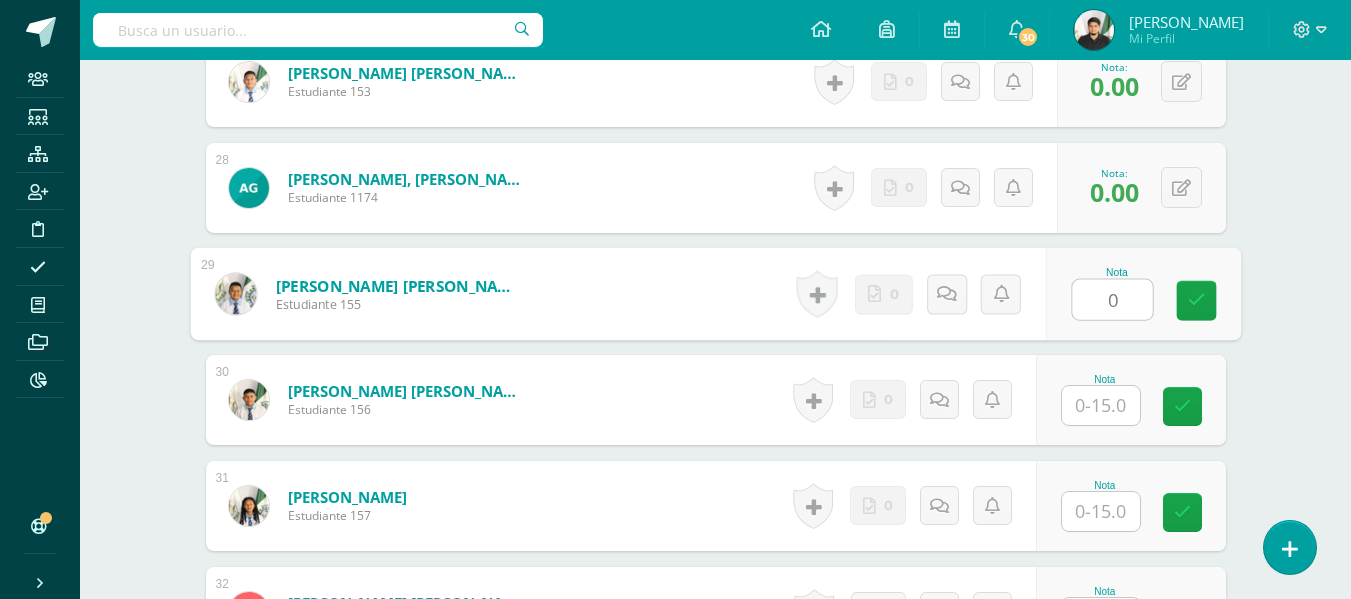 type on "0" 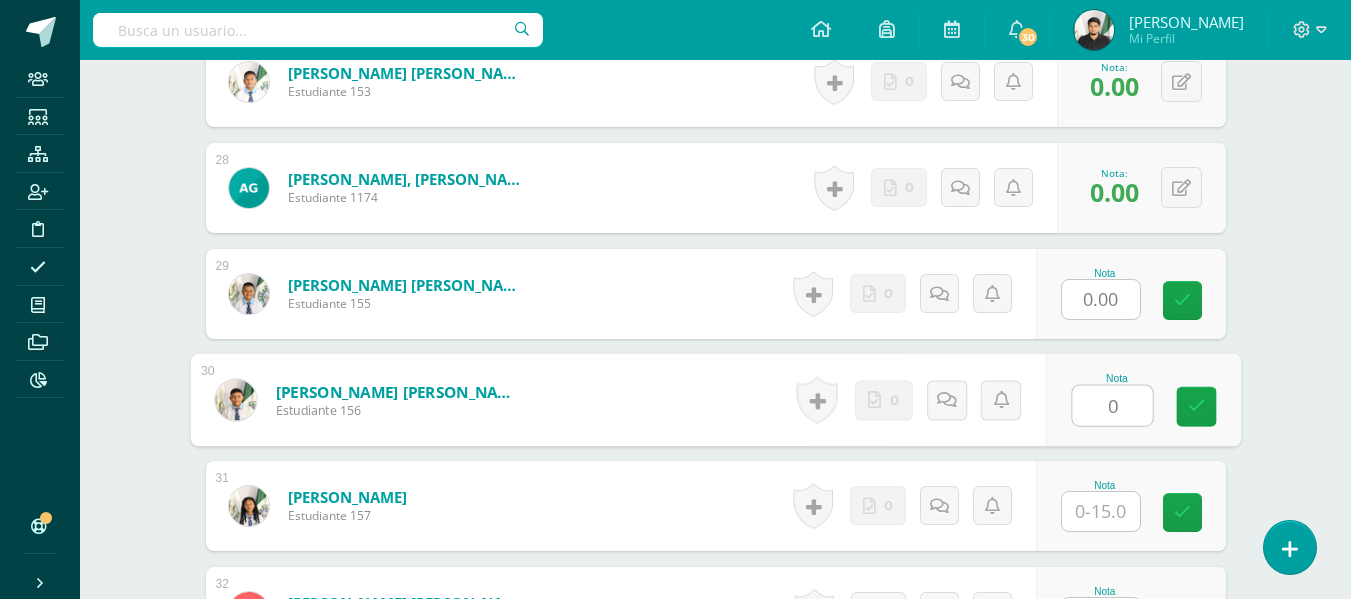 type on "0" 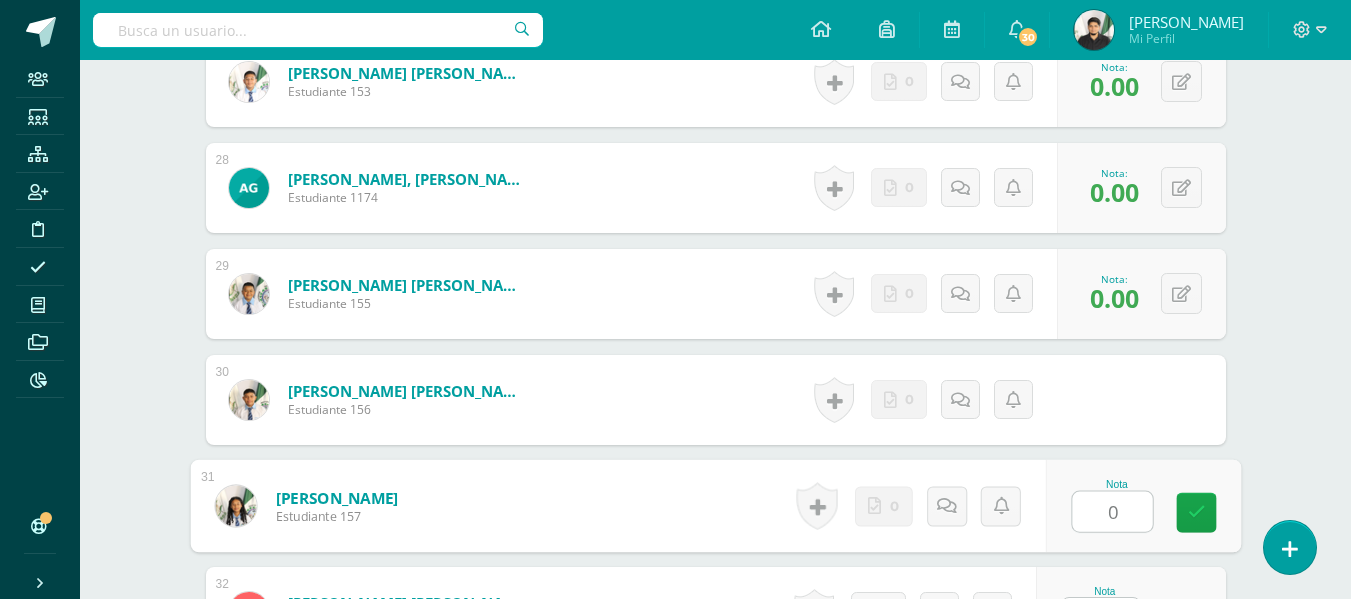 type on "0" 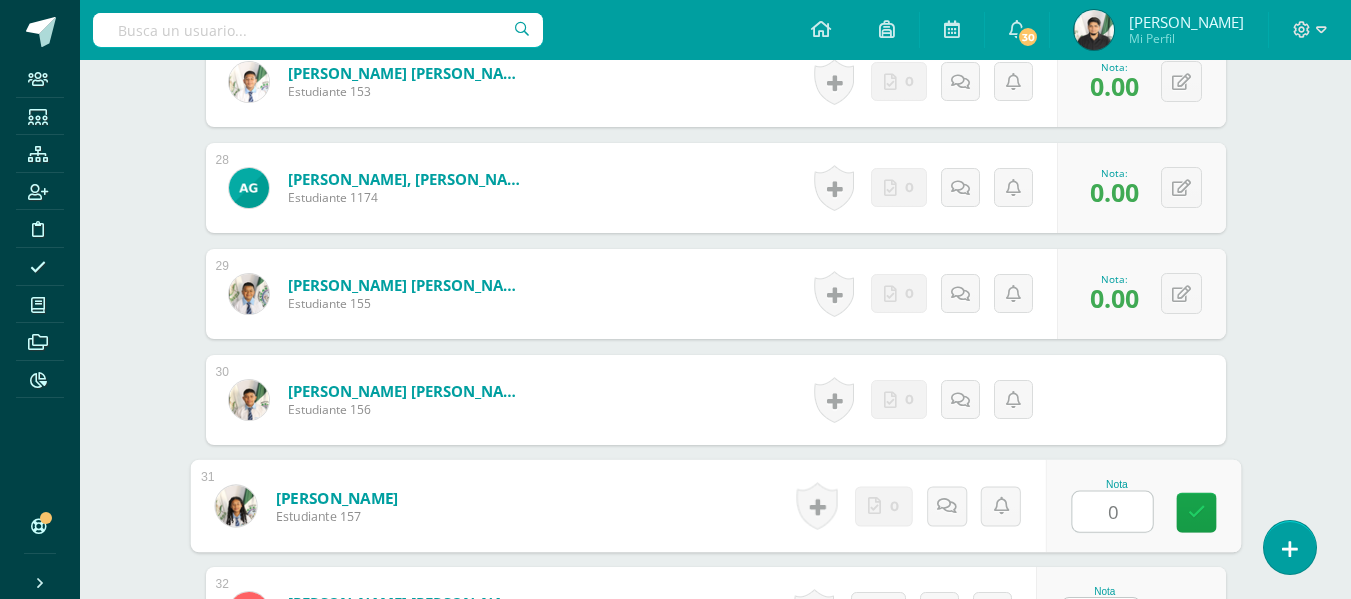 scroll, scrollTop: 3452, scrollLeft: 0, axis: vertical 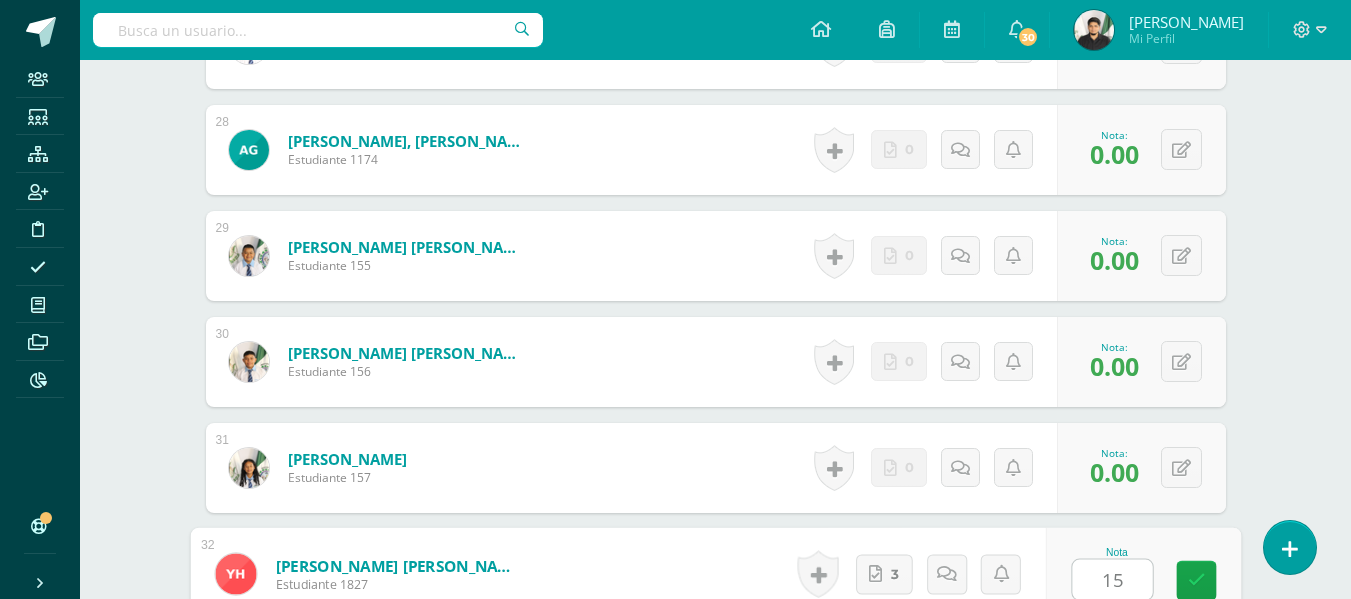 type on "15" 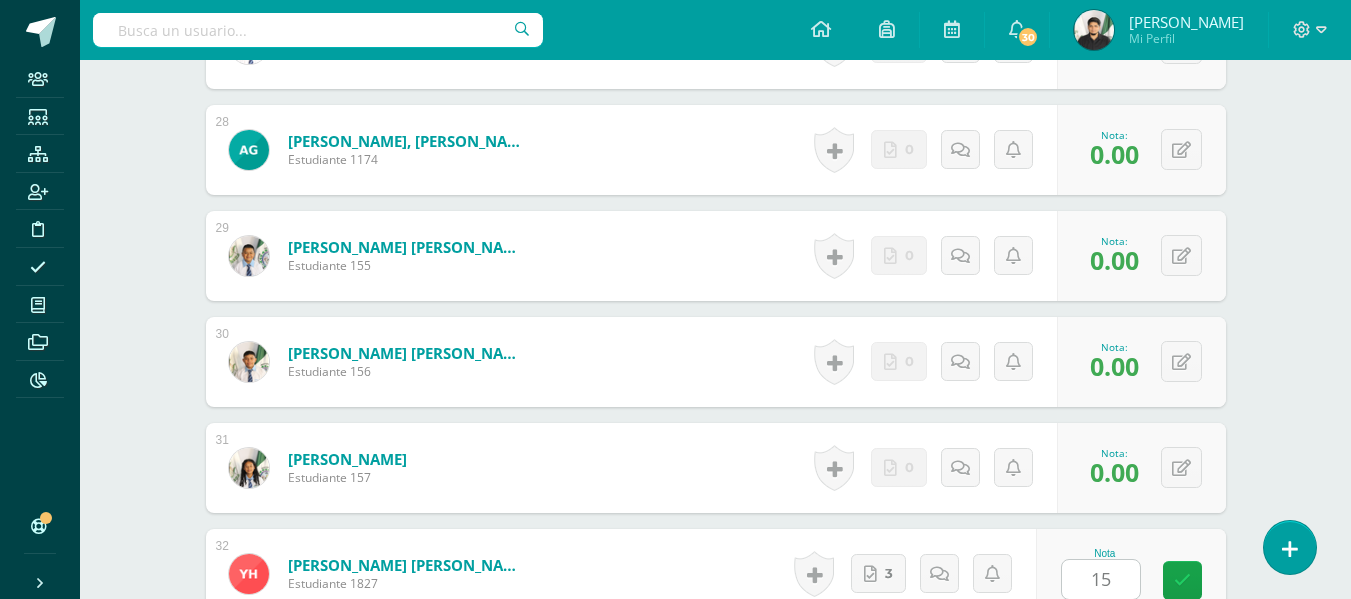 scroll, scrollTop: 3838, scrollLeft: 0, axis: vertical 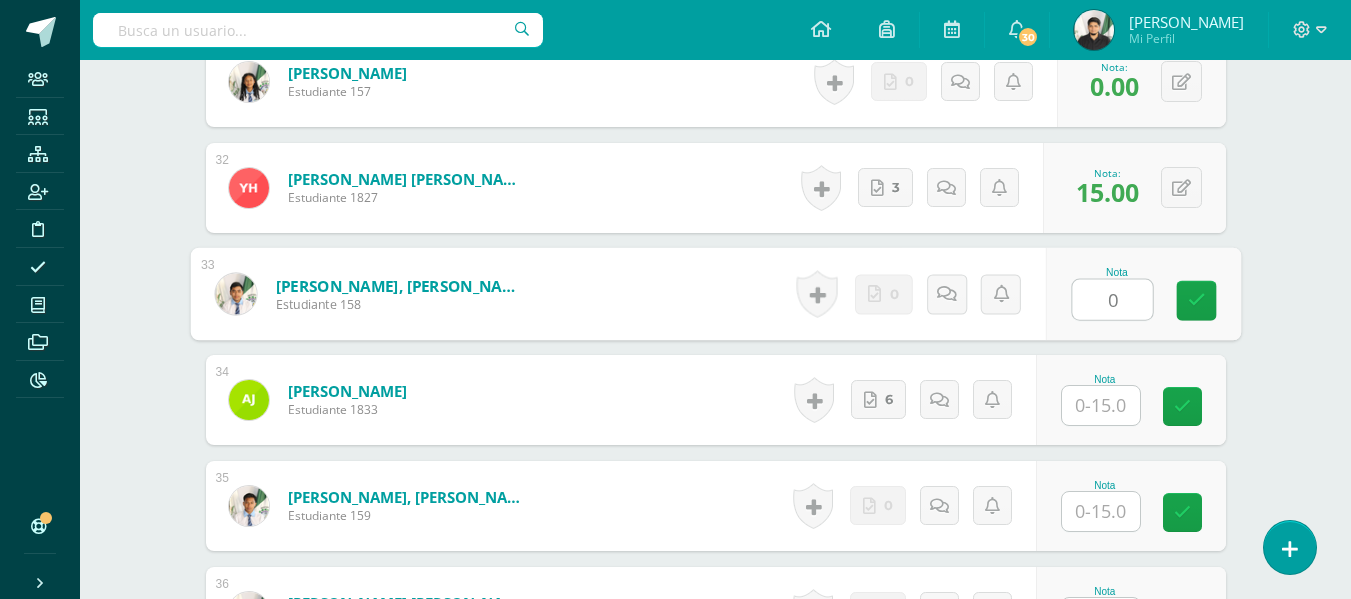 type on "0" 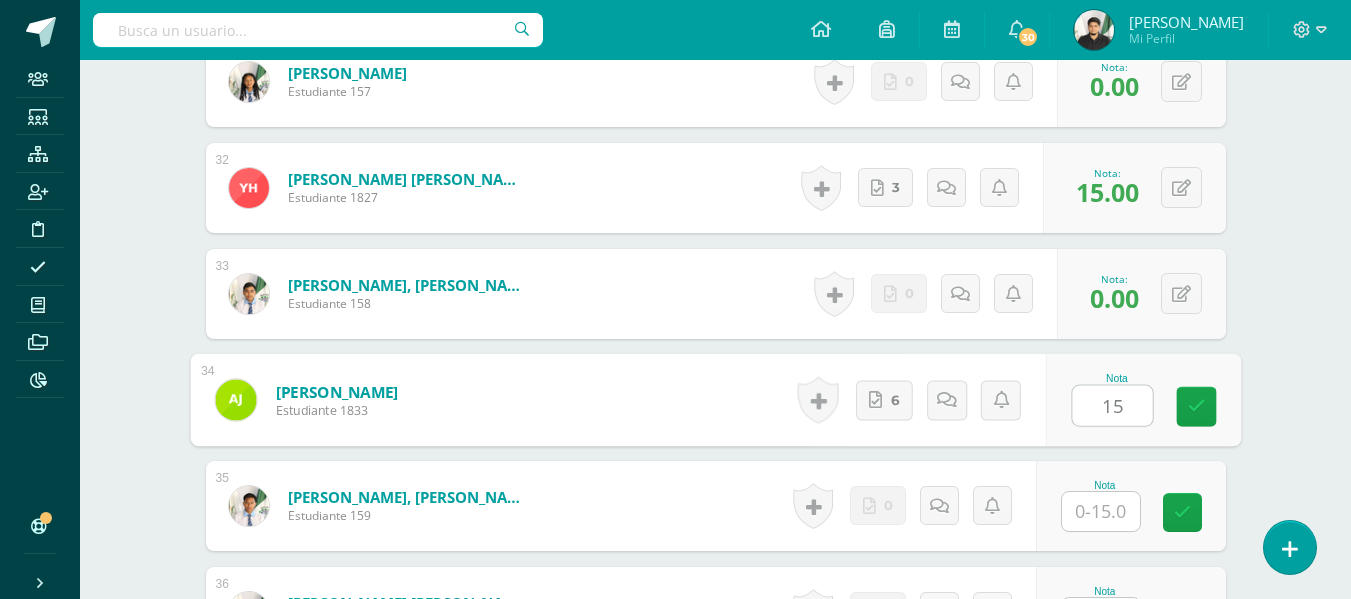 type on "15" 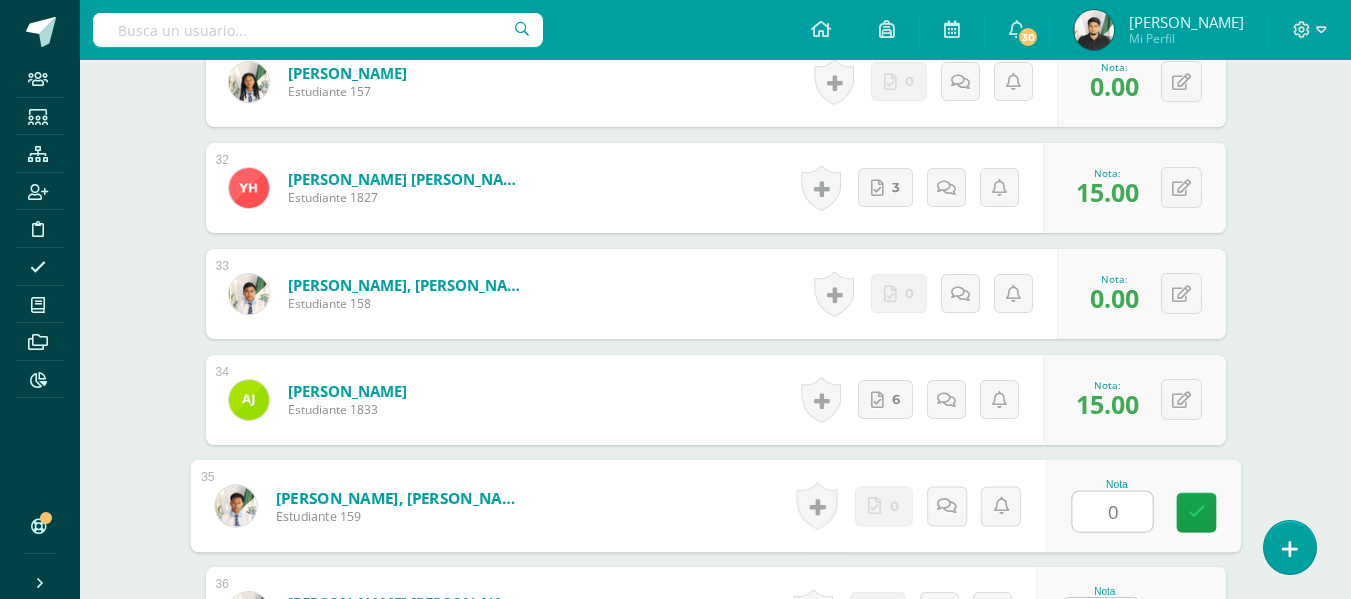 type on "0" 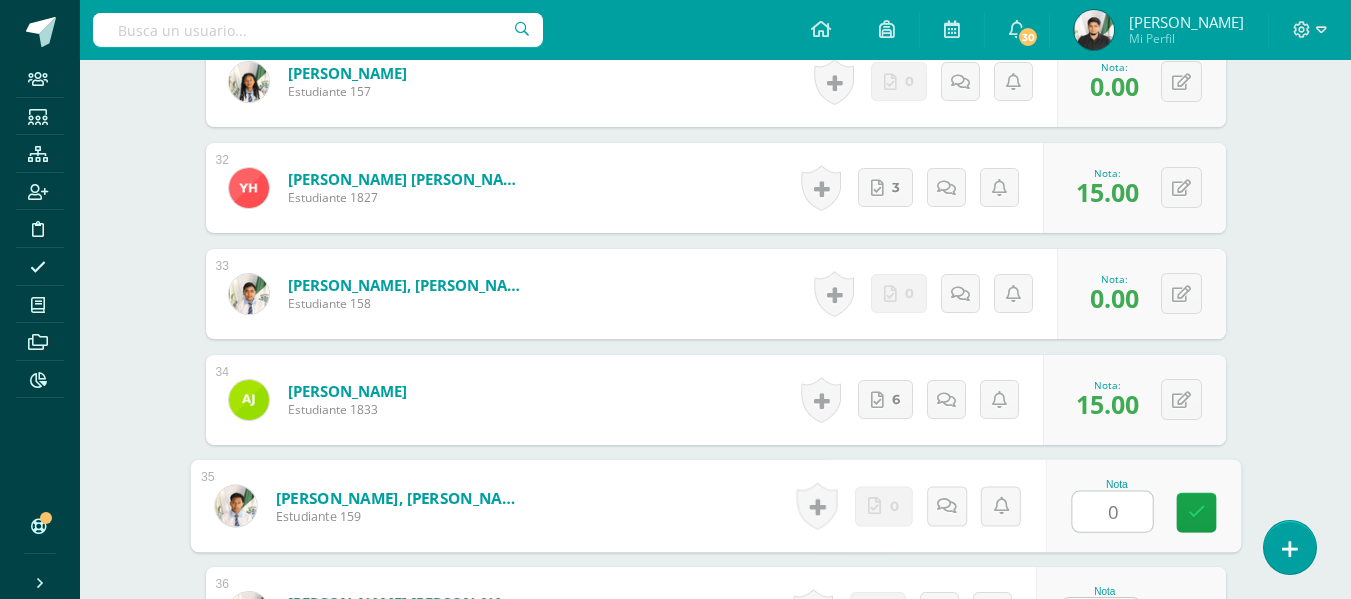 scroll, scrollTop: 3876, scrollLeft: 0, axis: vertical 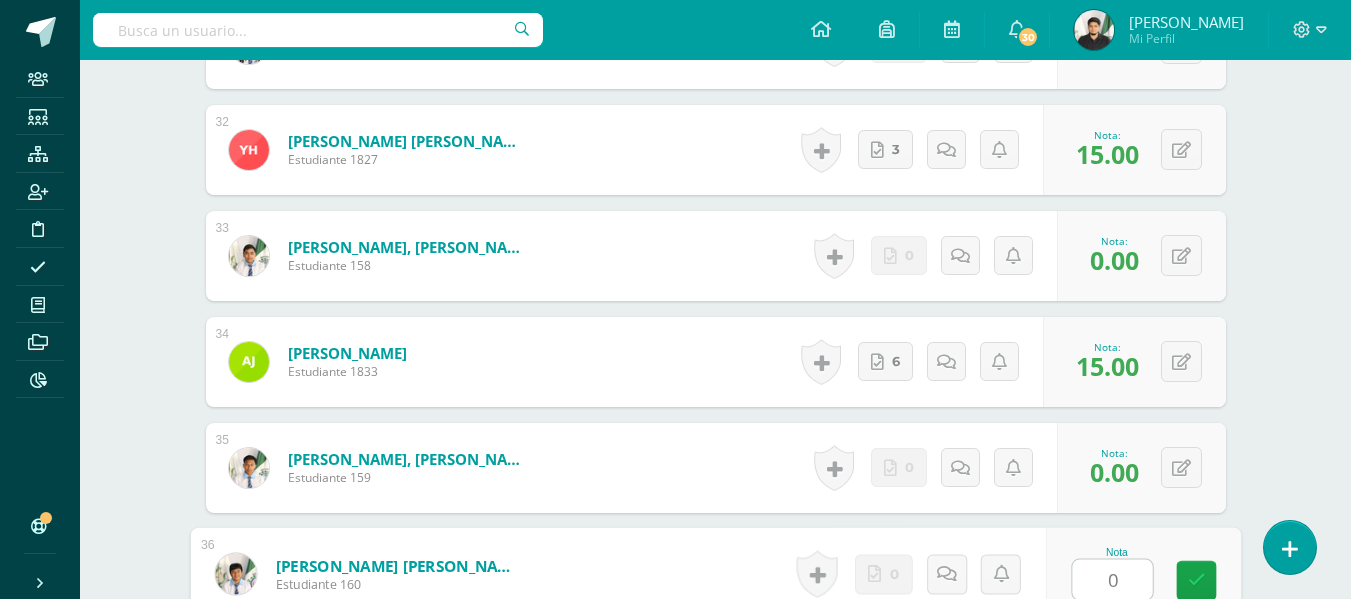 type on "0" 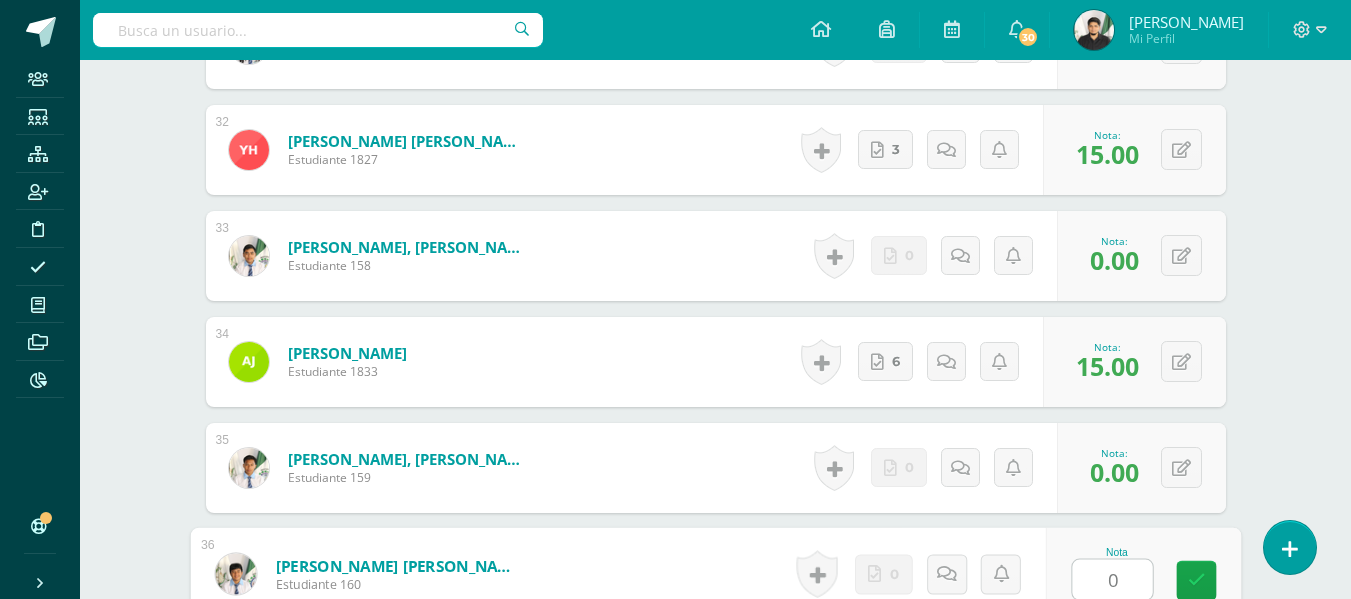scroll, scrollTop: 4262, scrollLeft: 0, axis: vertical 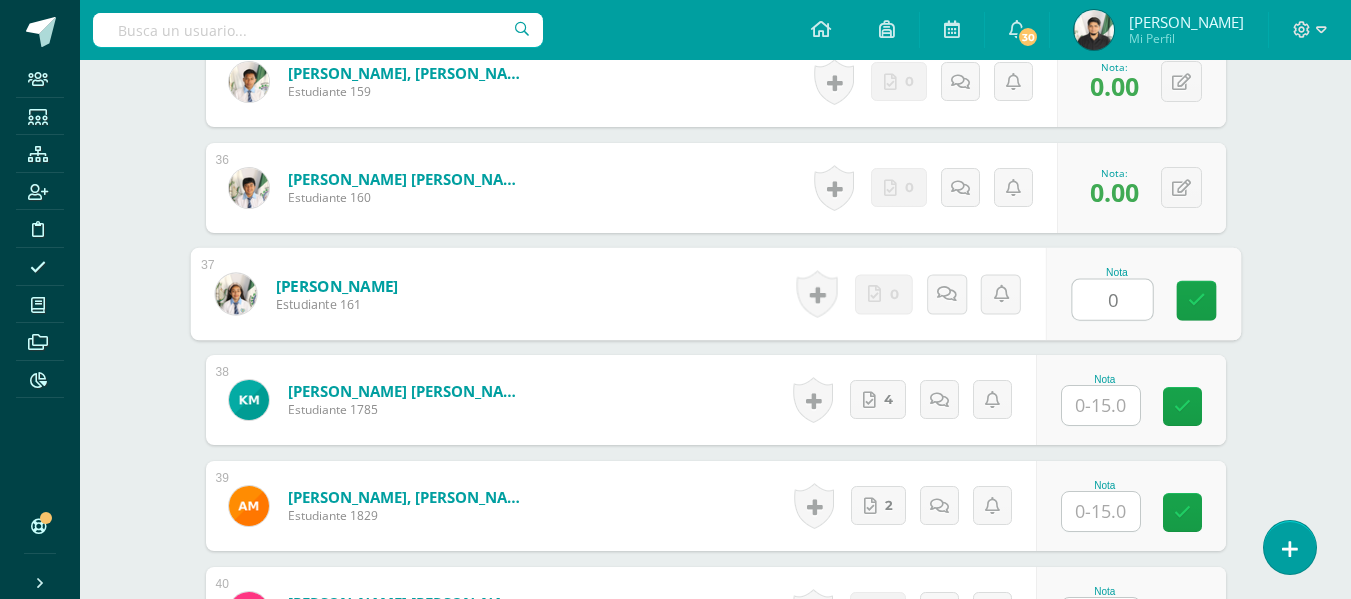 type on "0" 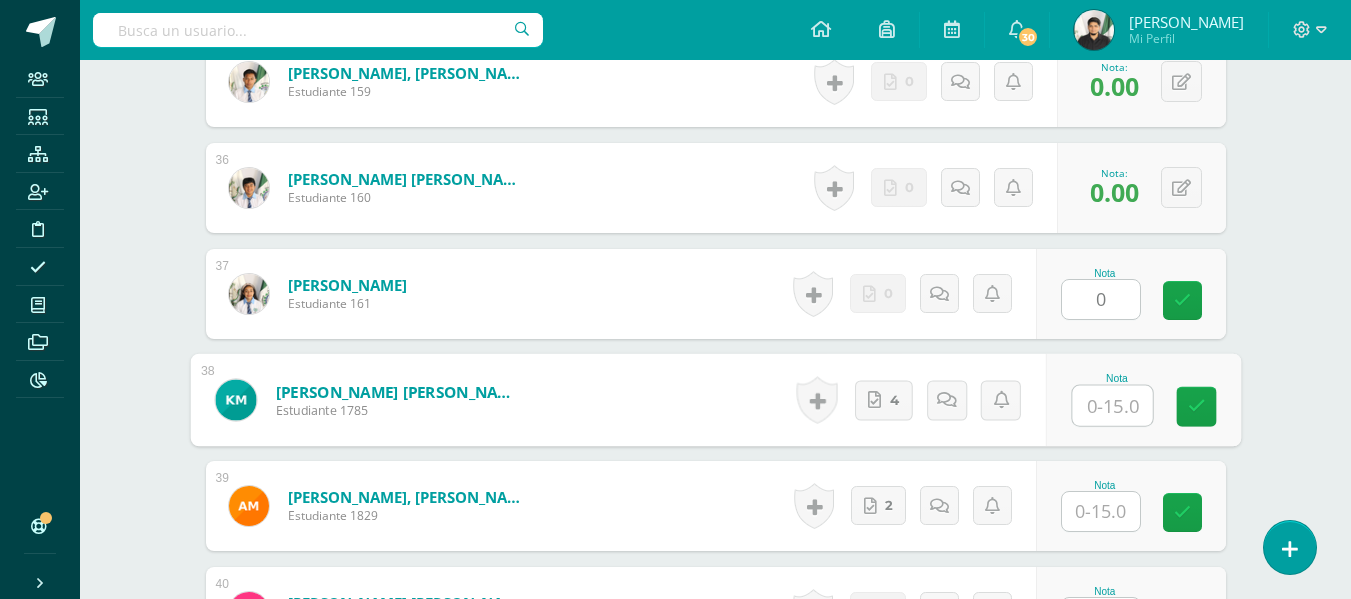 type on "0" 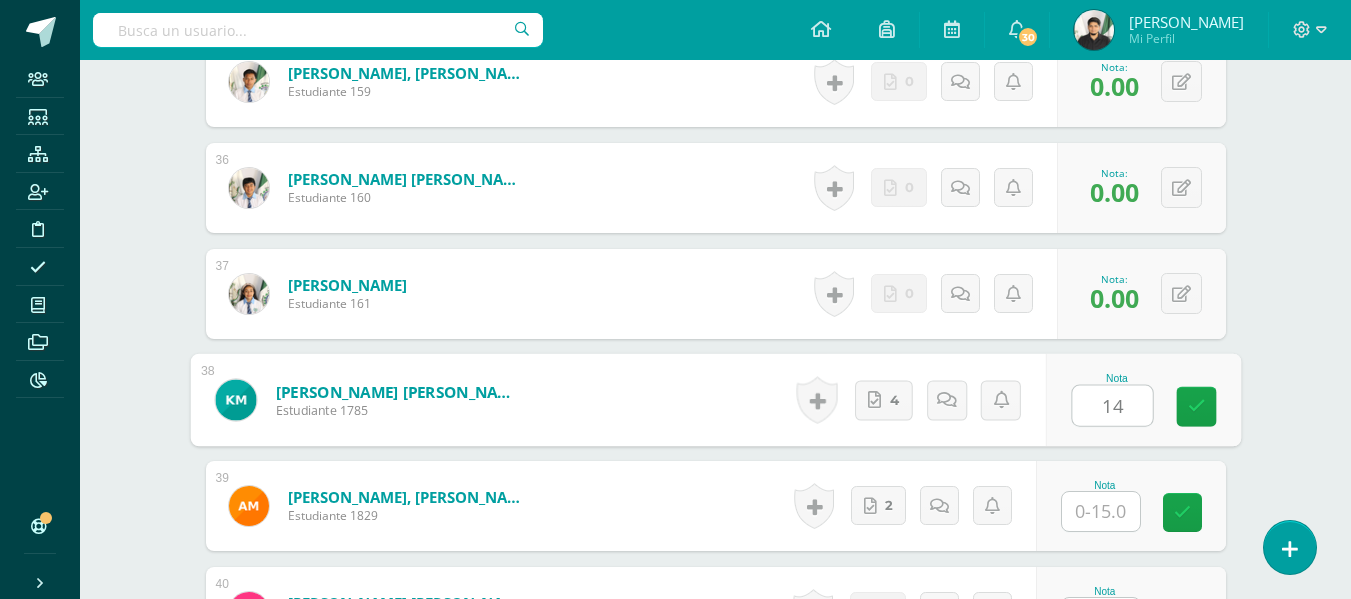 type on "14" 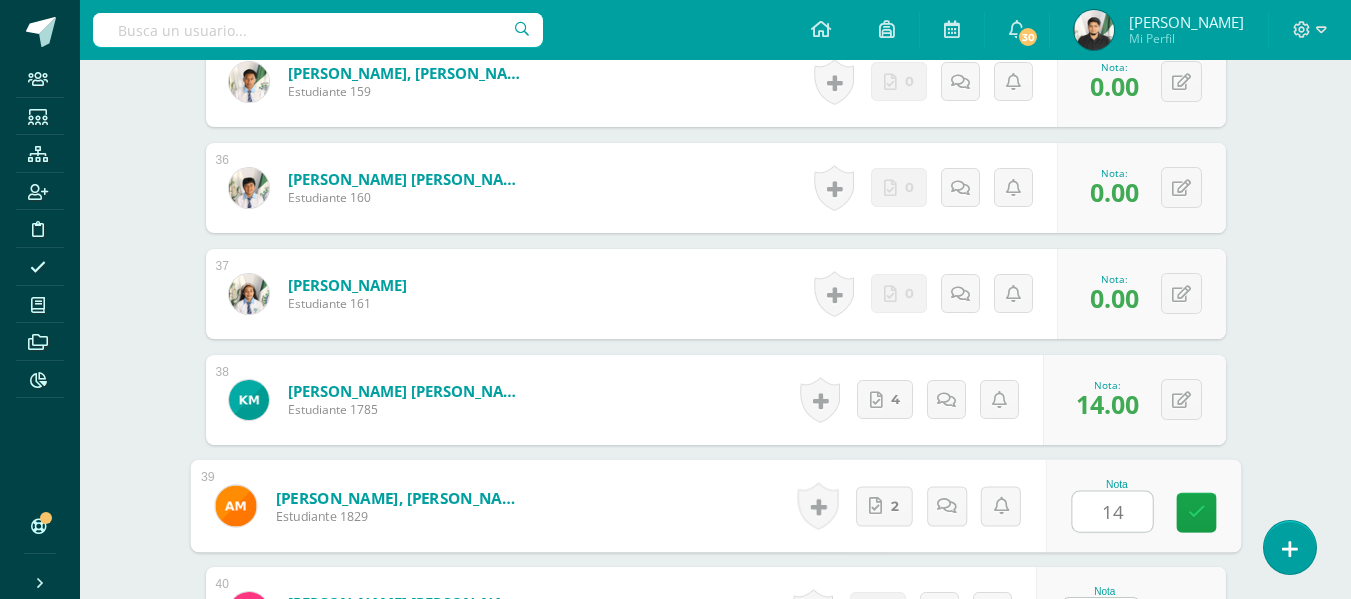 type on "14" 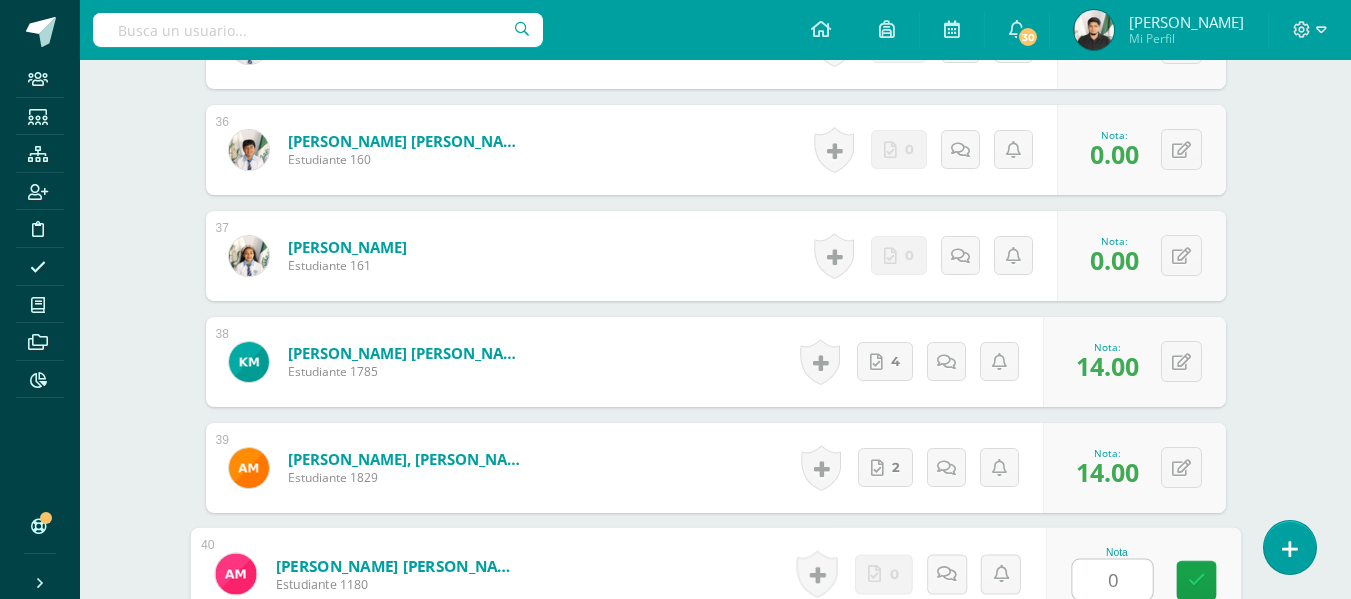 type on "0" 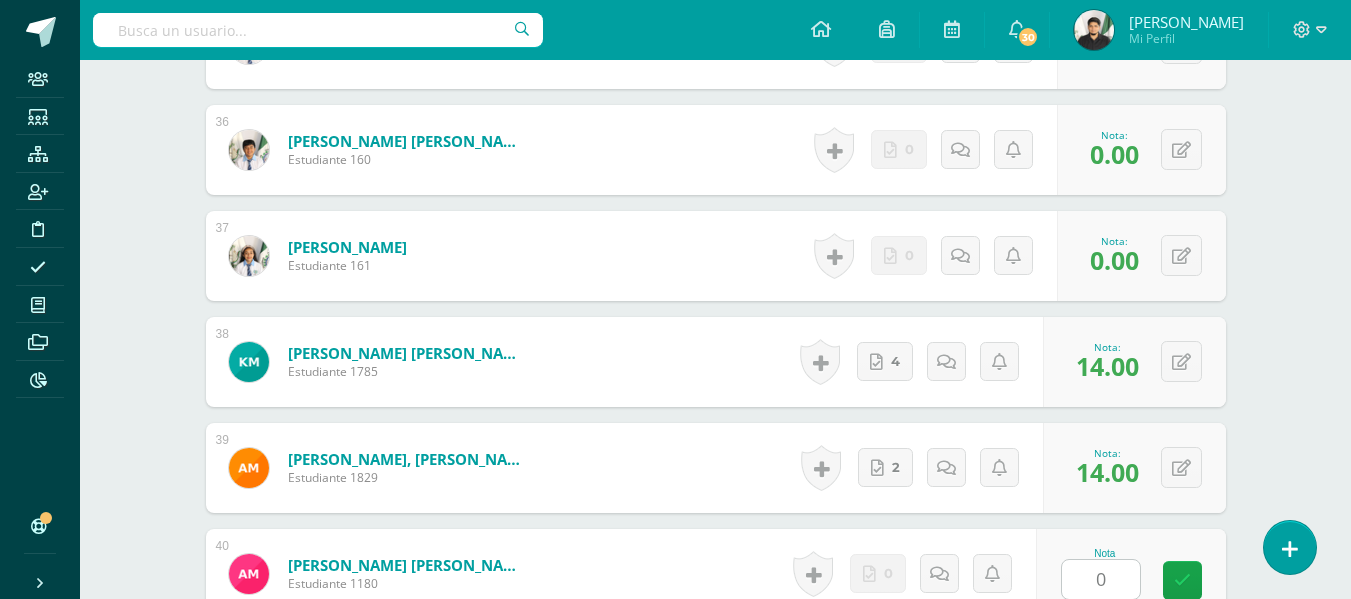 scroll, scrollTop: 4686, scrollLeft: 0, axis: vertical 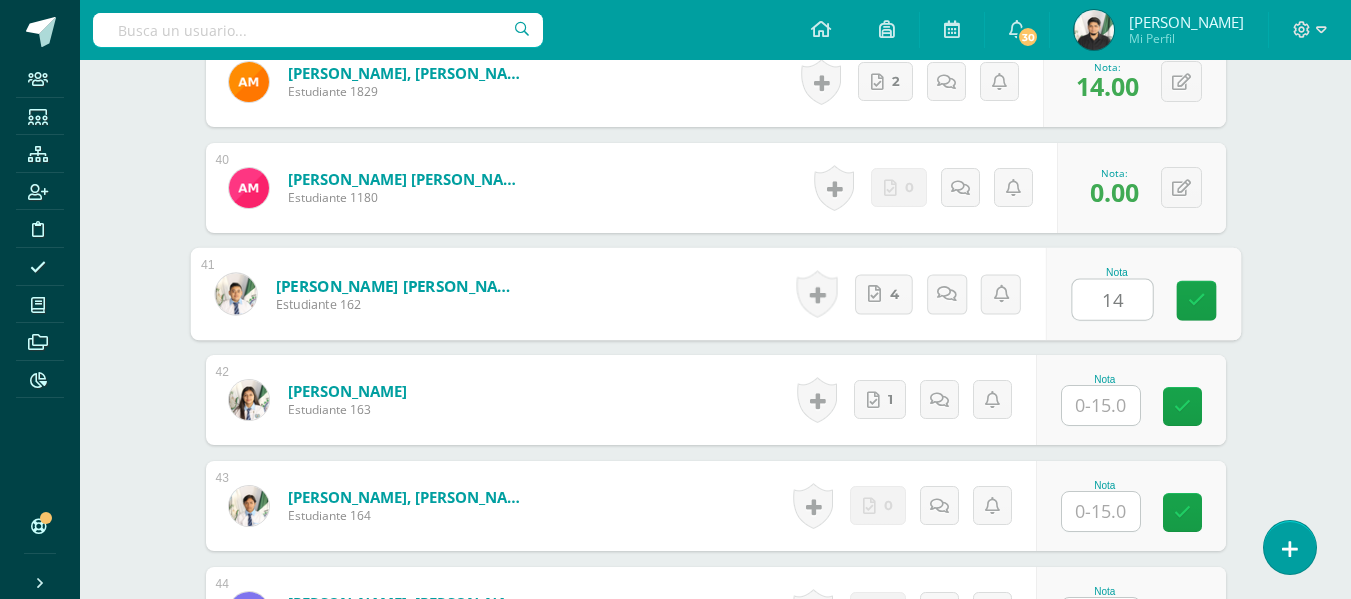 type on "14" 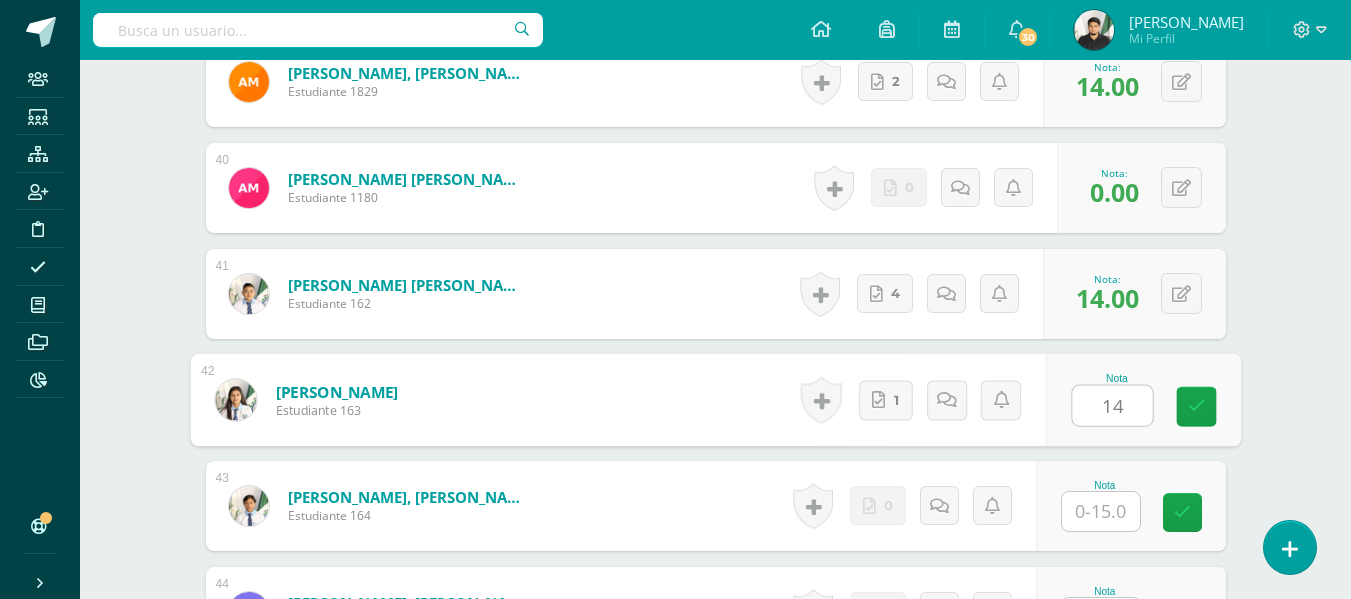 type on "14" 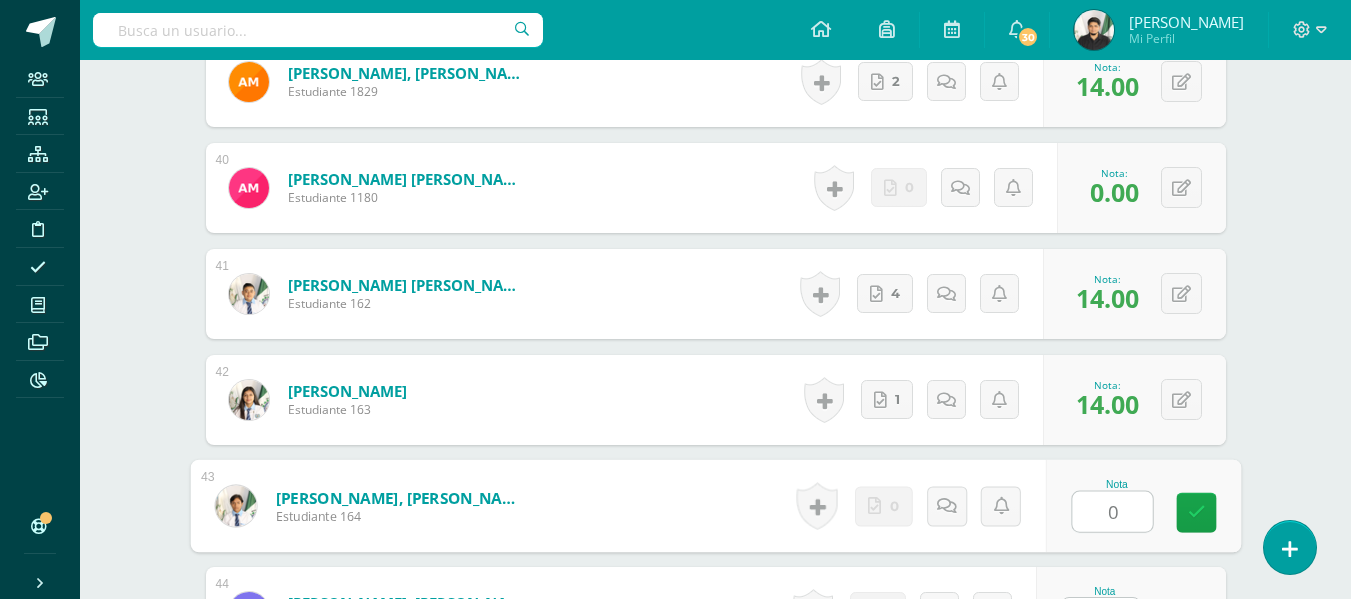 type on "0" 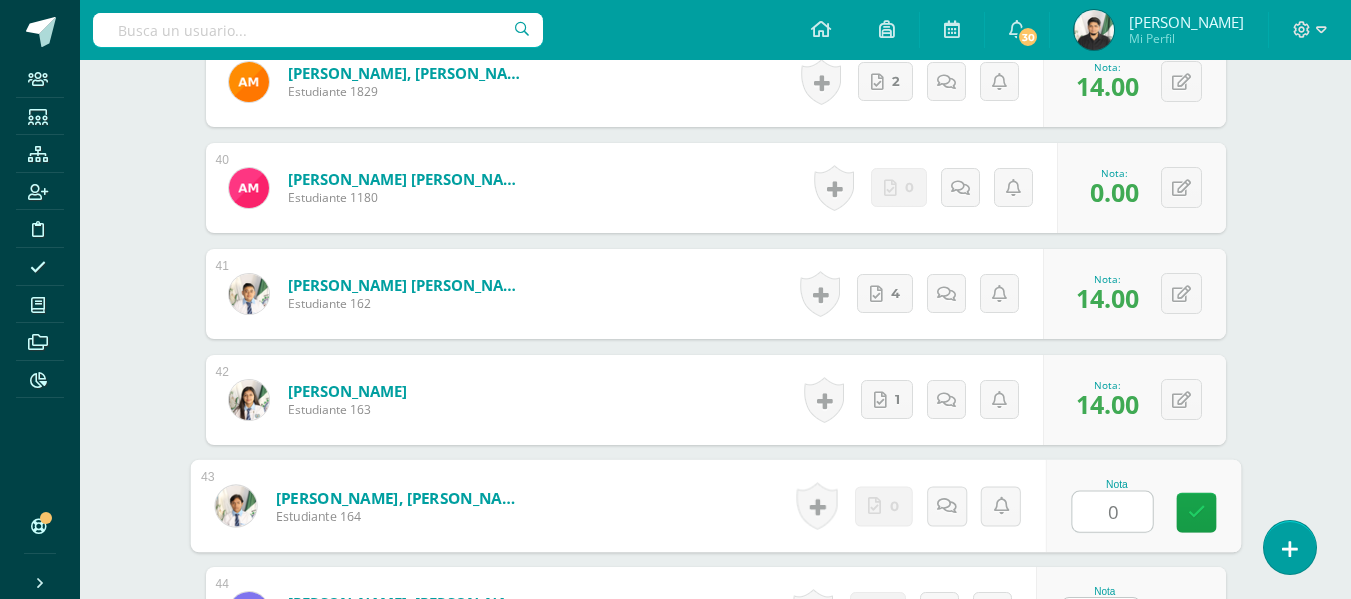 scroll, scrollTop: 4724, scrollLeft: 0, axis: vertical 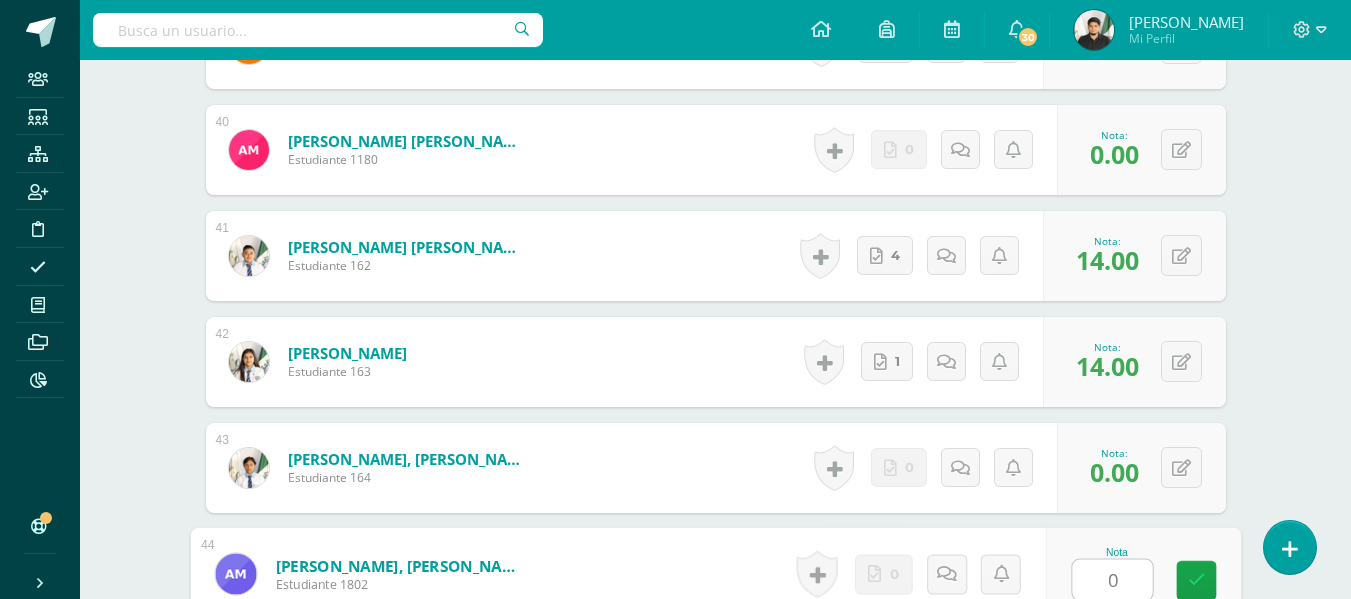 type on "0" 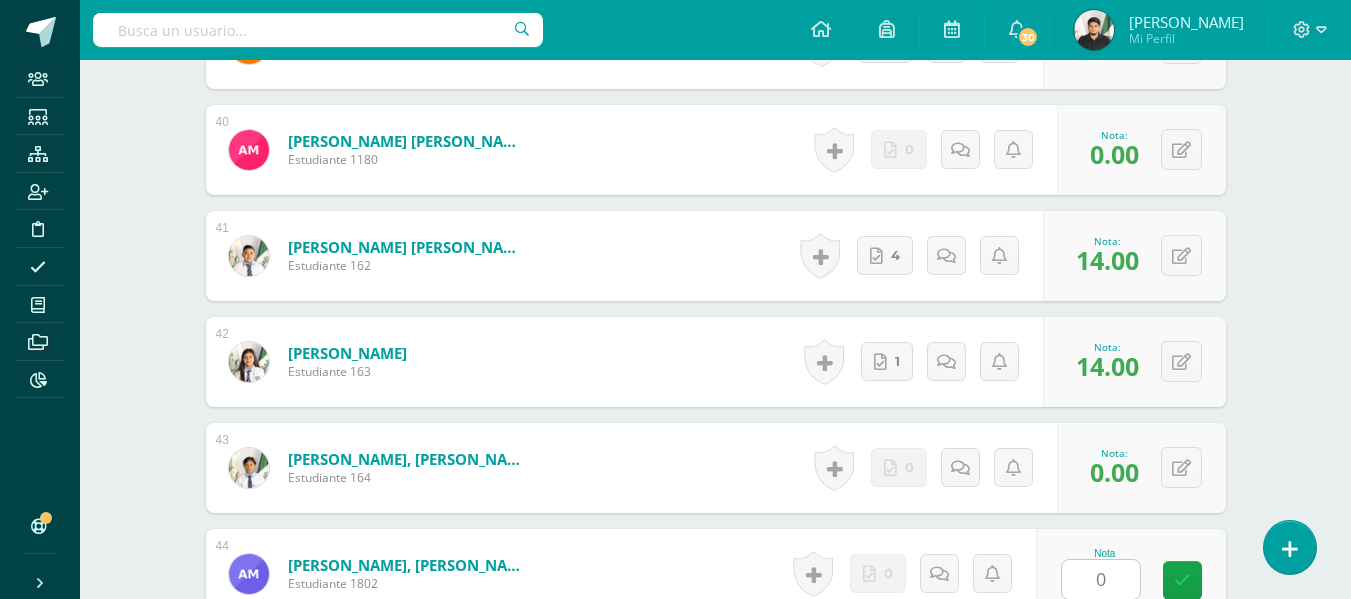 scroll, scrollTop: 5110, scrollLeft: 0, axis: vertical 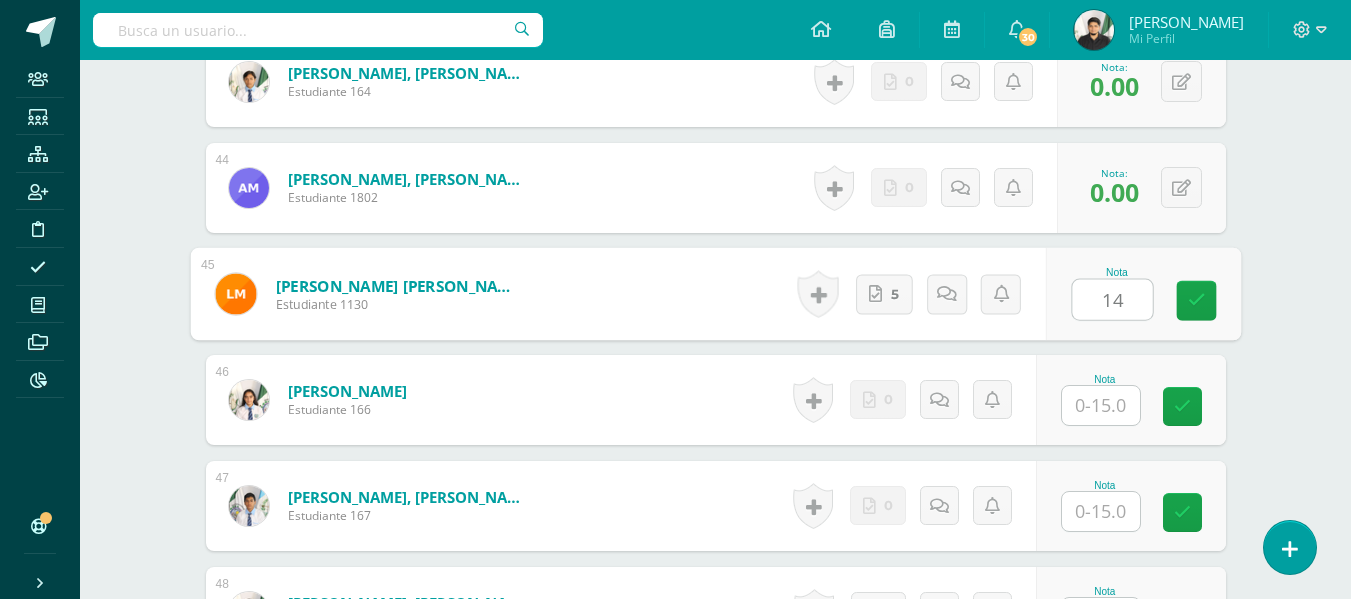 type on "14" 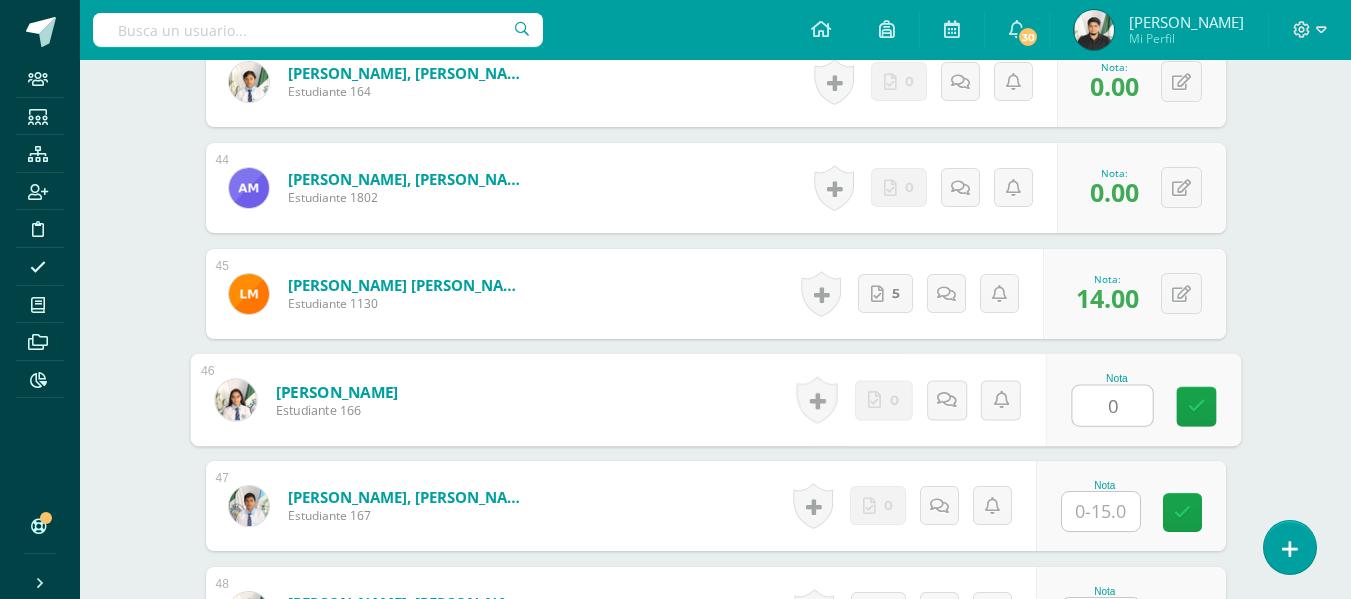type on "0" 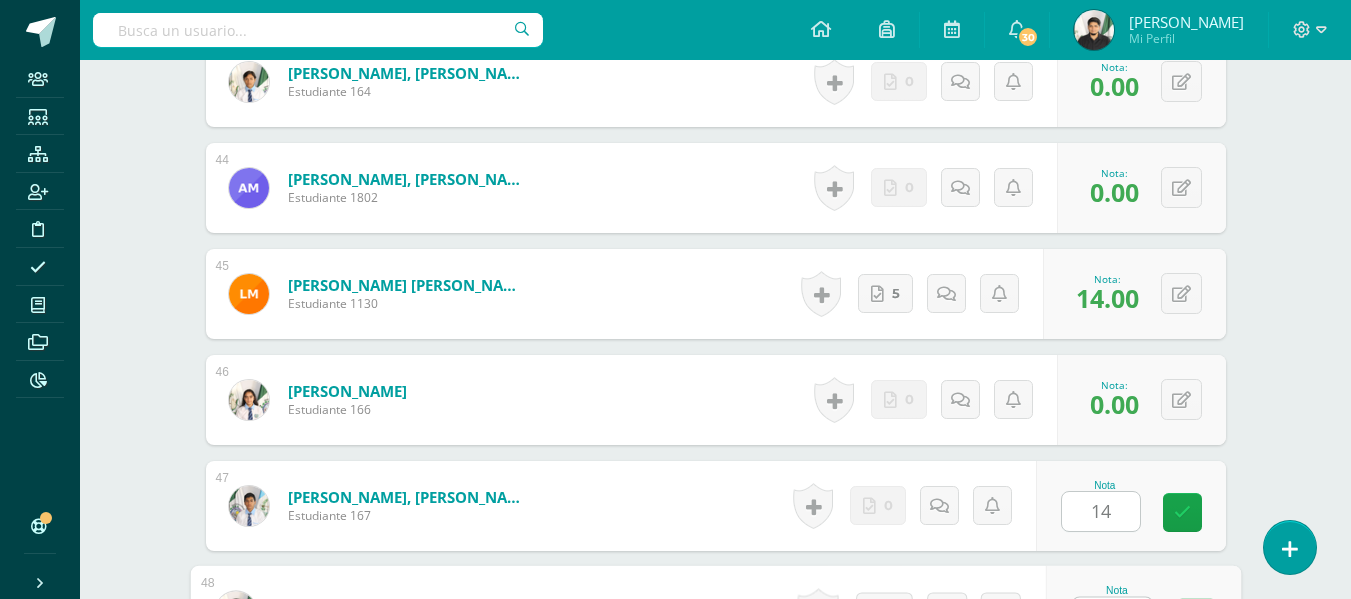 scroll, scrollTop: 5148, scrollLeft: 0, axis: vertical 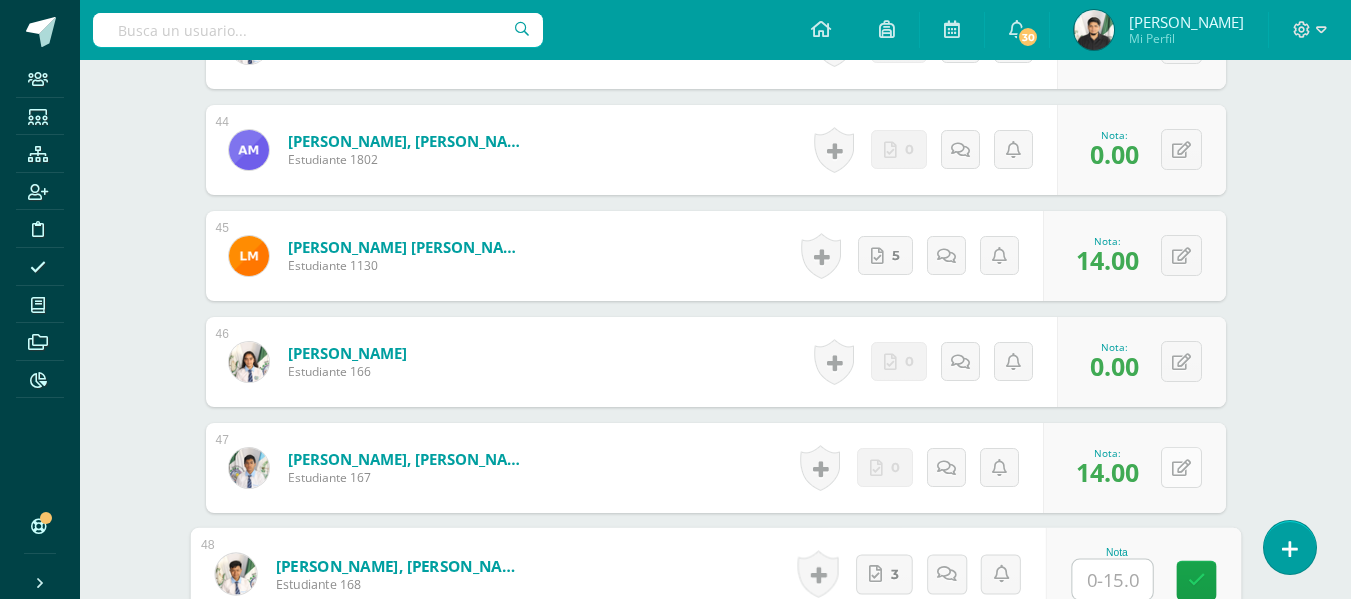 click at bounding box center [1181, 467] 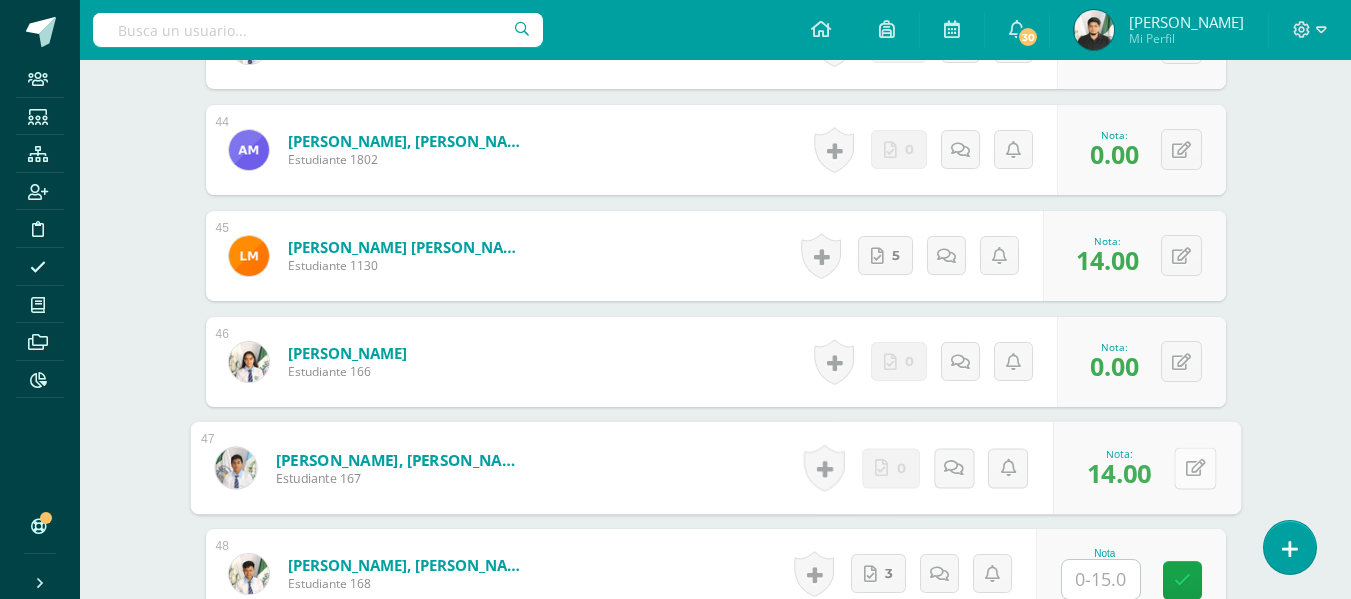 click on "Palma Fabián, Juan Felipe
Estudiante  167
Nota
14.00
0
Logros" at bounding box center (715, 468) 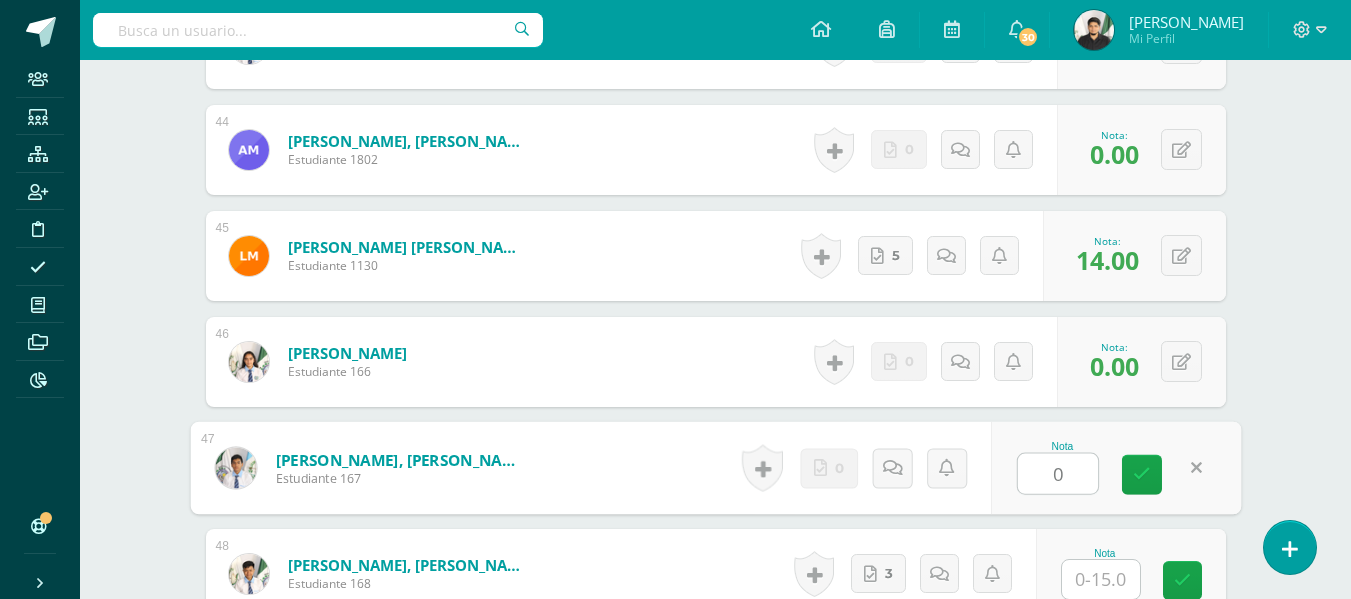 type on "0" 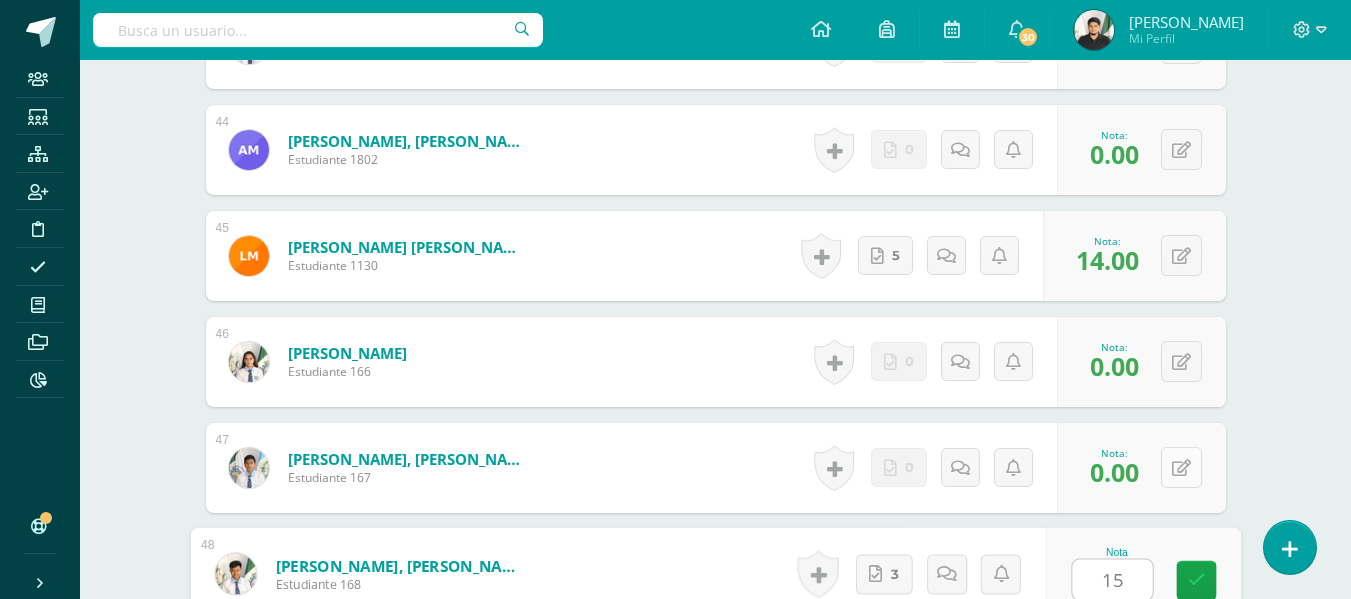 type on "15" 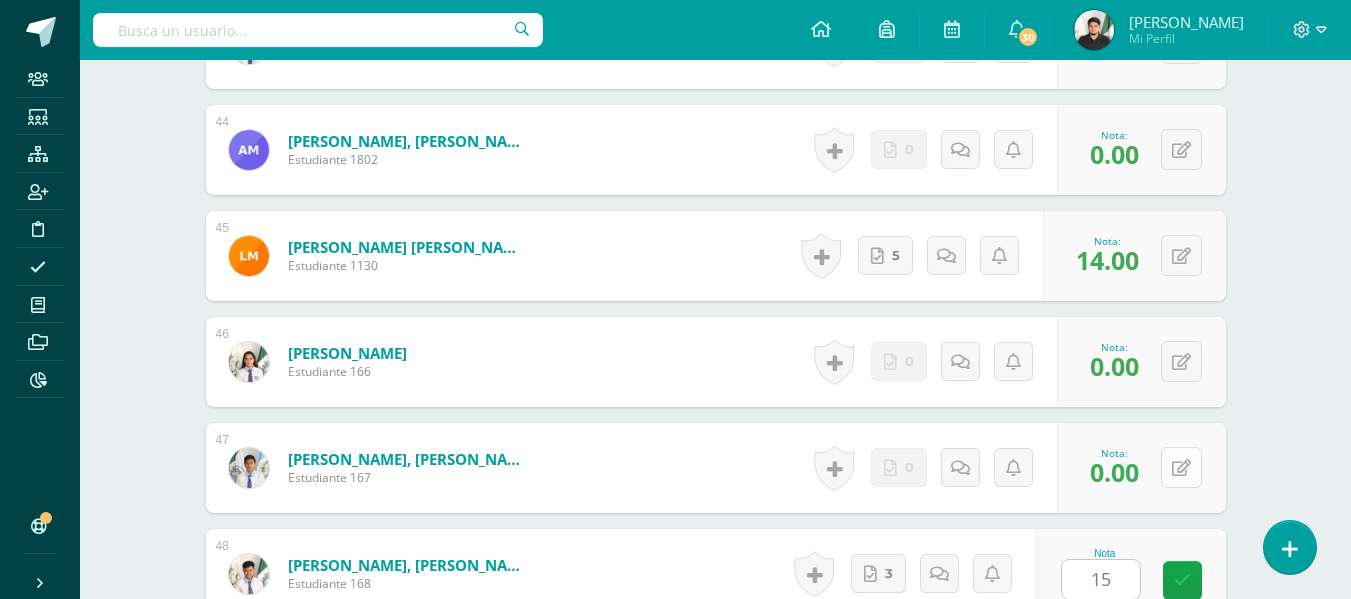 scroll, scrollTop: 5534, scrollLeft: 0, axis: vertical 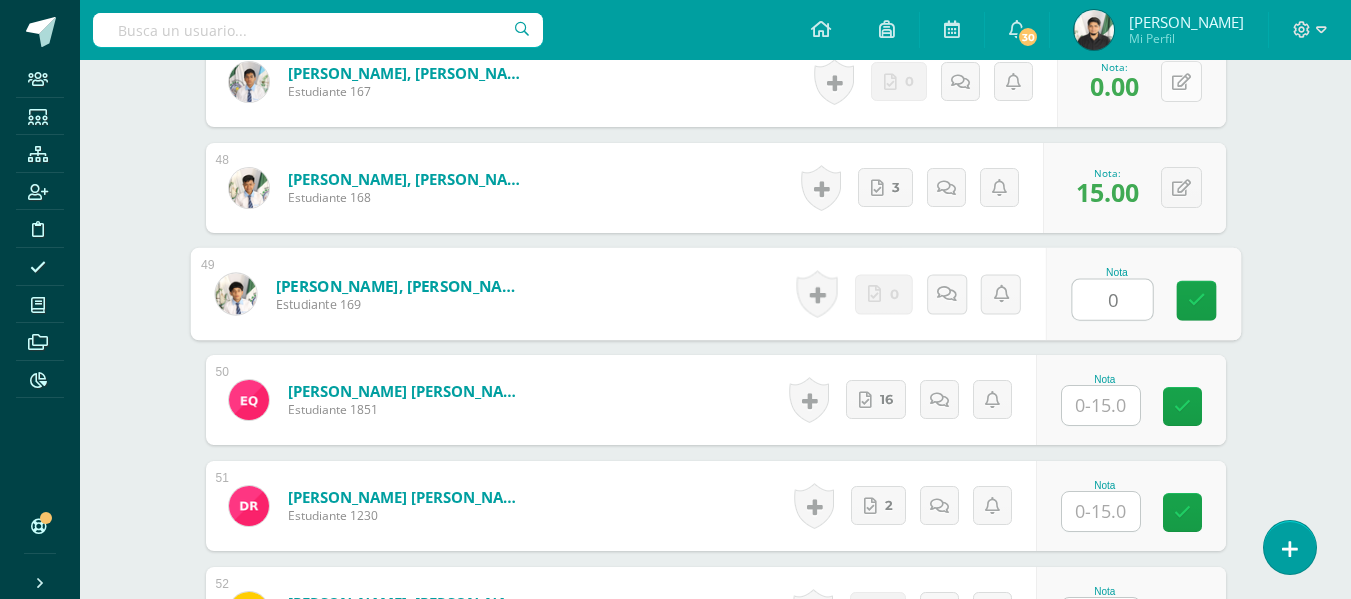 type on "0" 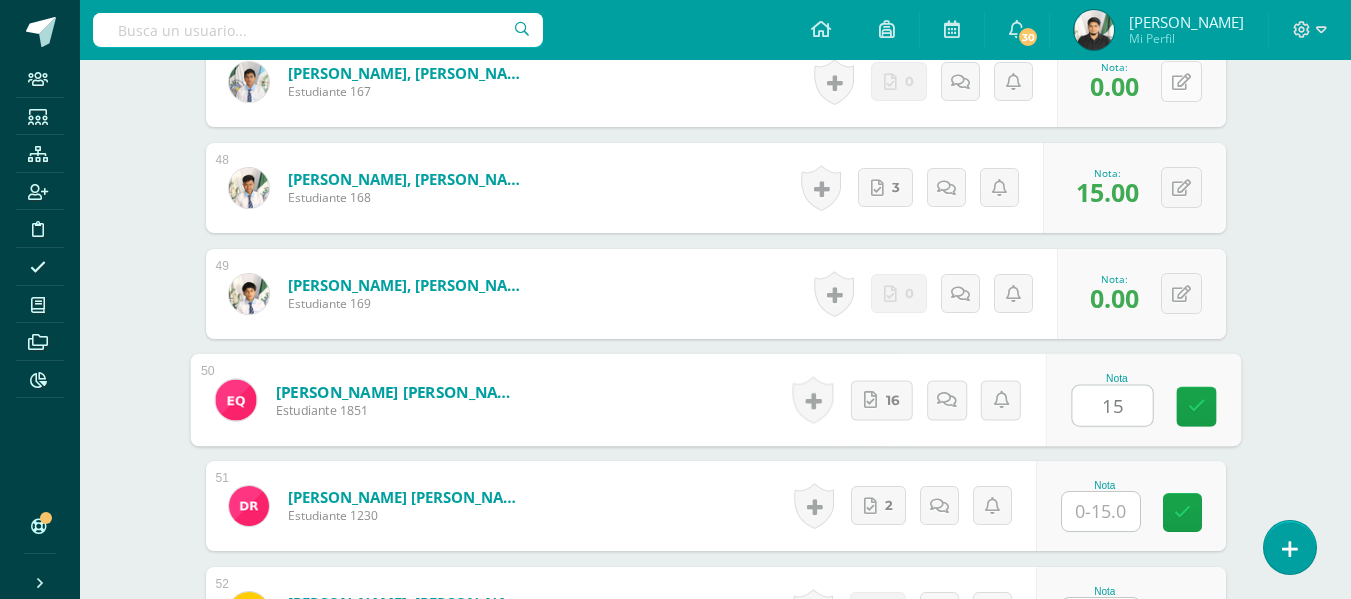 type on "15" 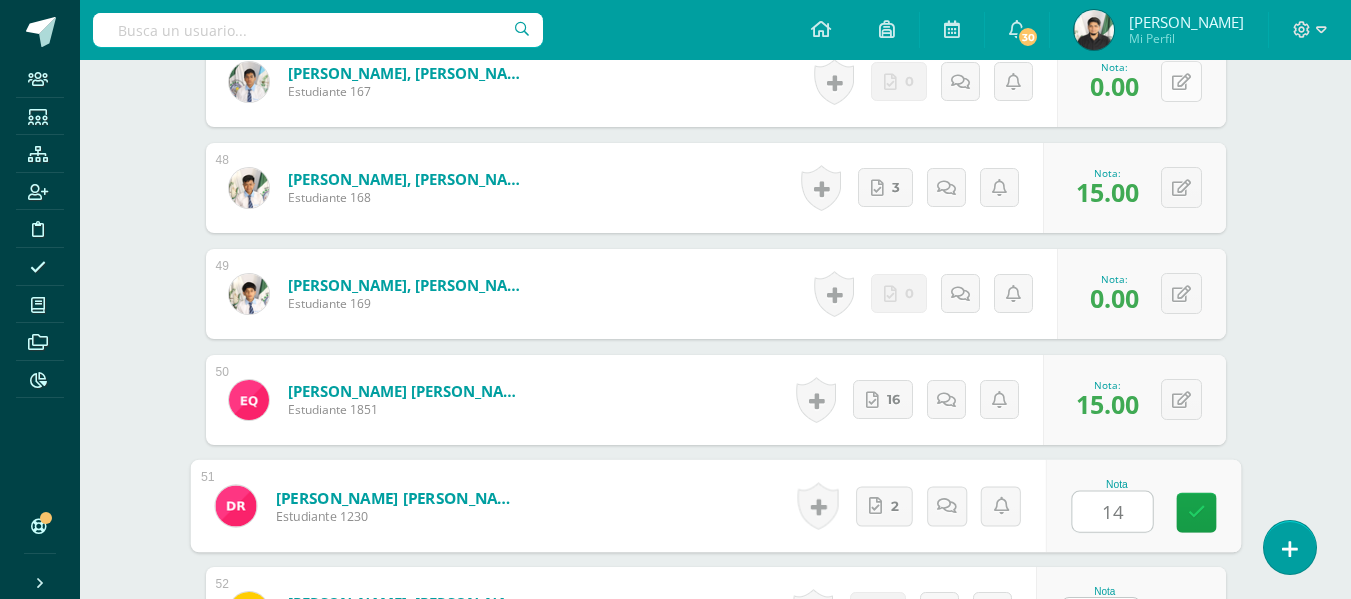 type on "14" 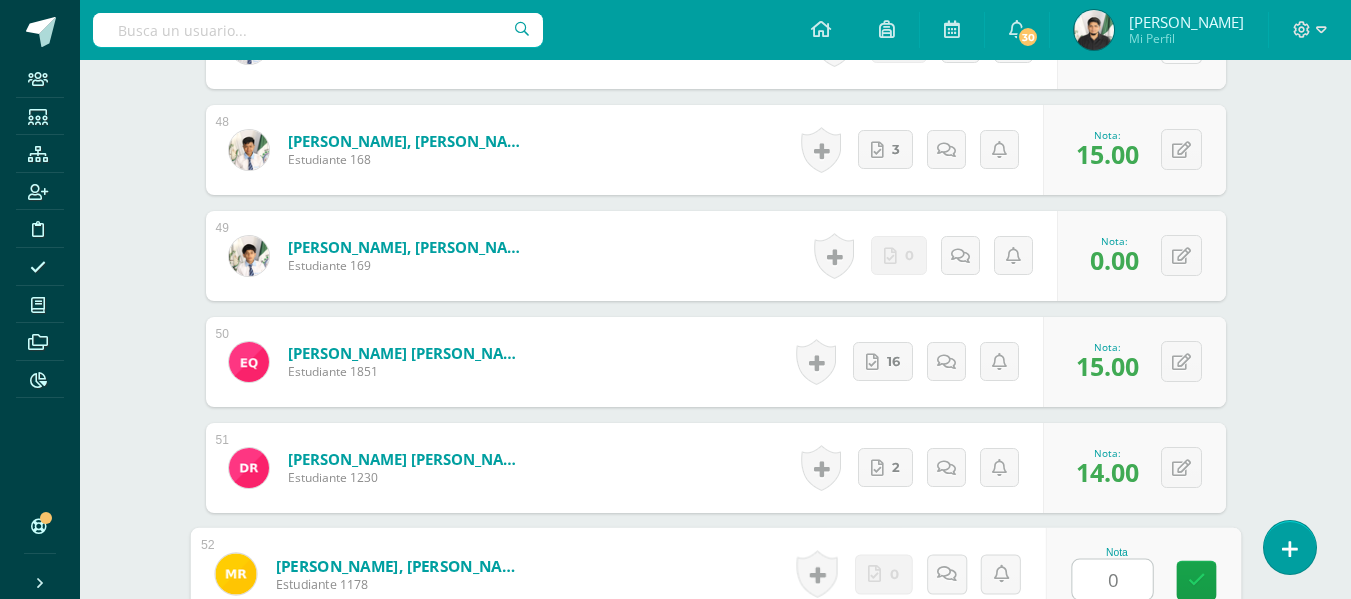 type on "0" 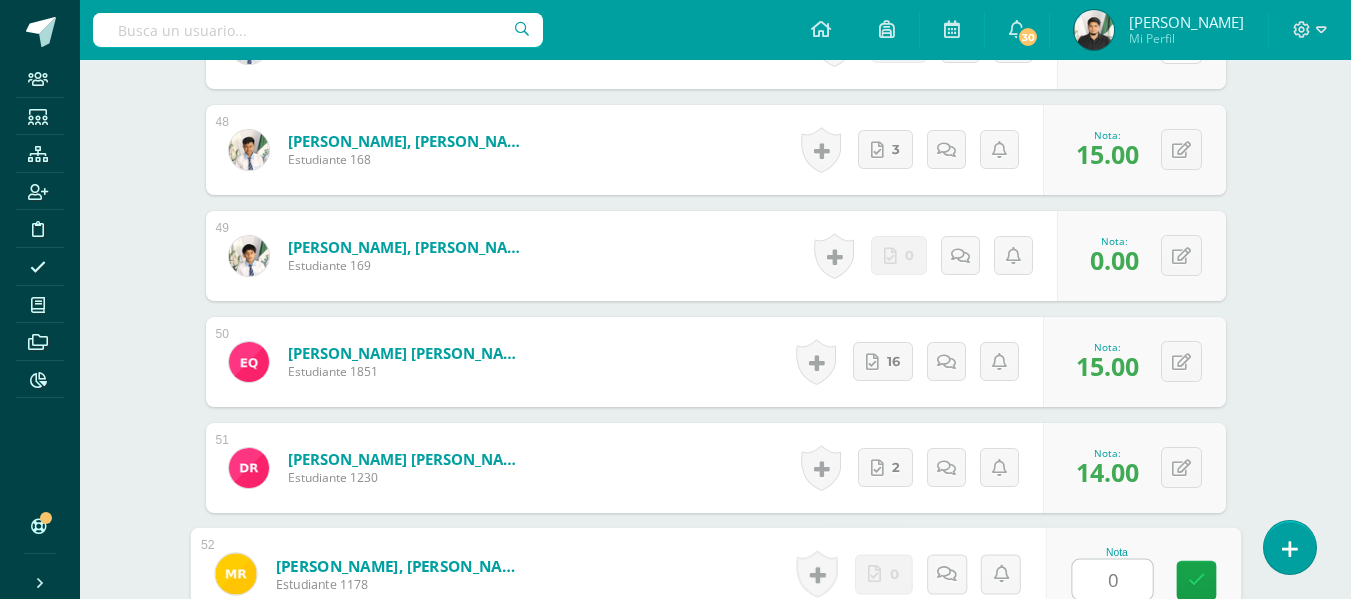 scroll, scrollTop: 5958, scrollLeft: 0, axis: vertical 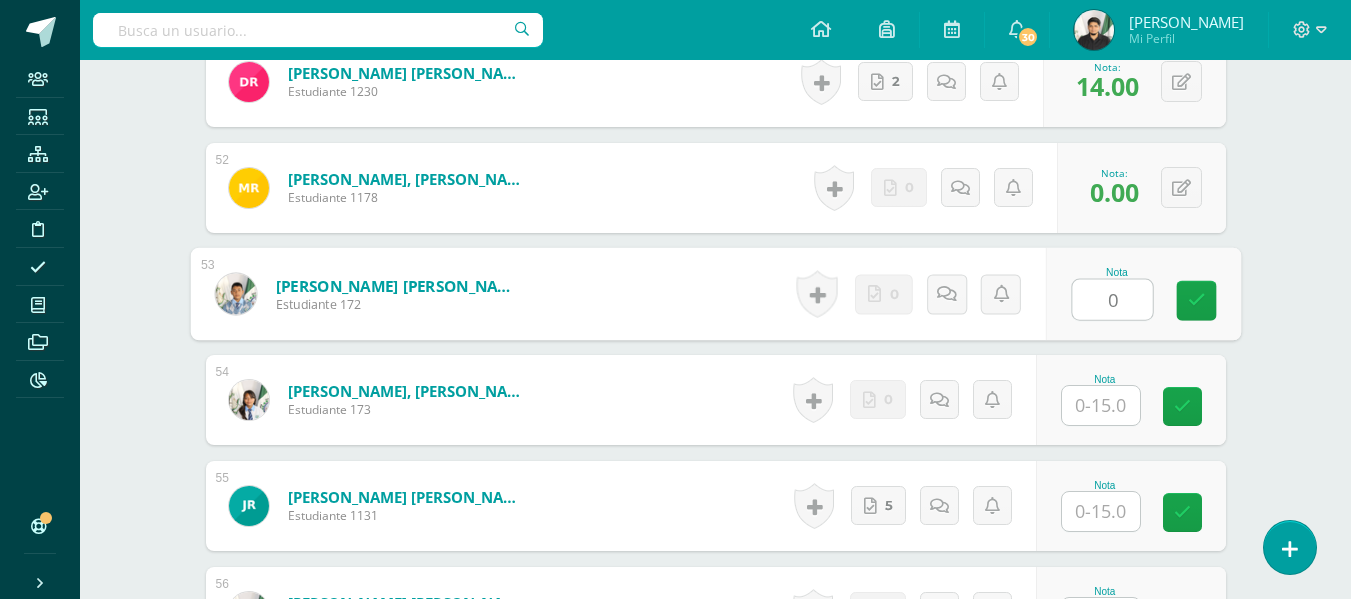 type on "0" 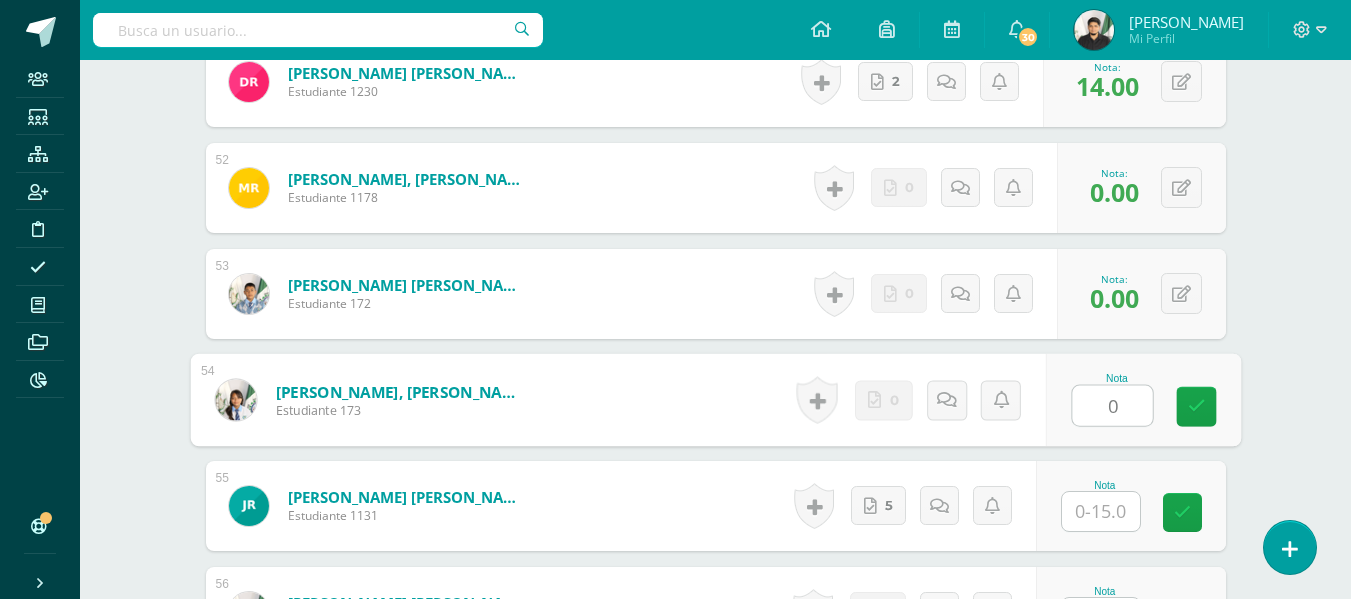 type on "0" 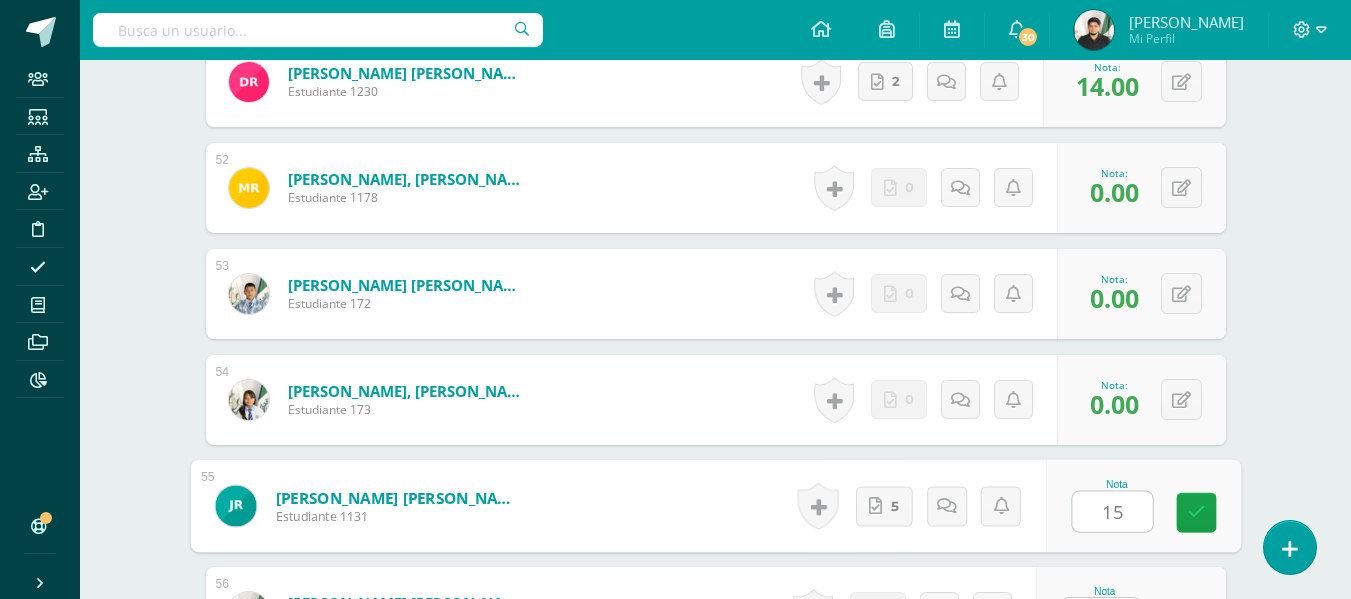 type on "15" 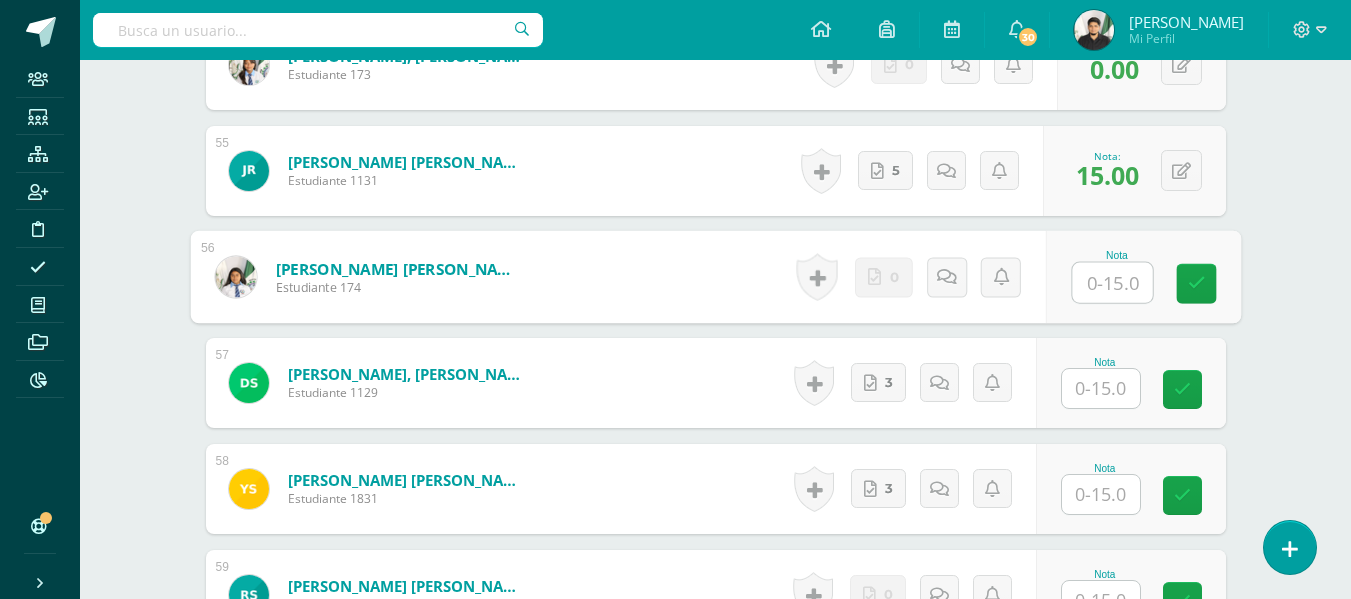 scroll, scrollTop: 6294, scrollLeft: 0, axis: vertical 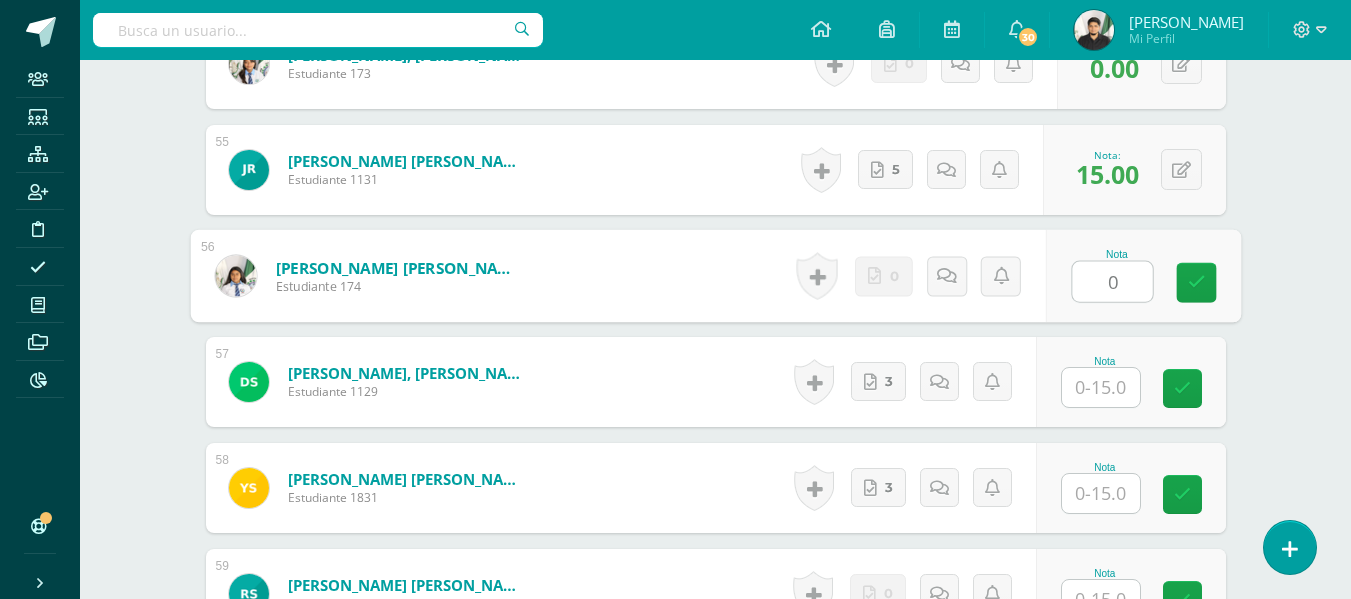type on "0" 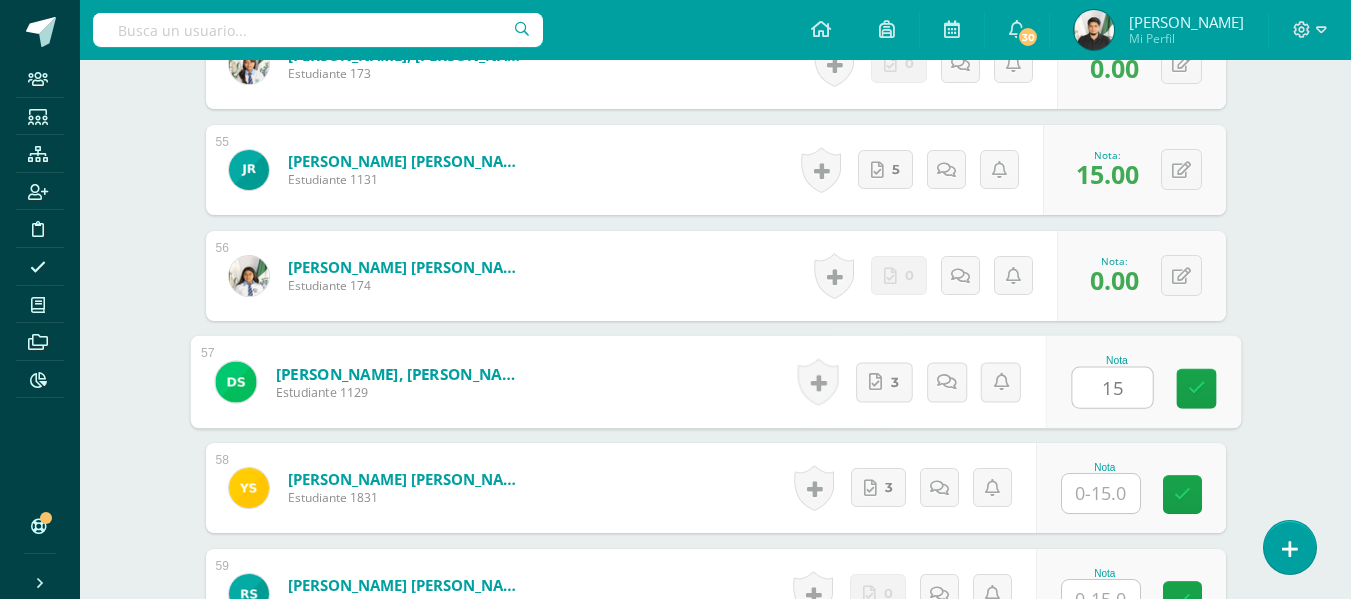 type on "15" 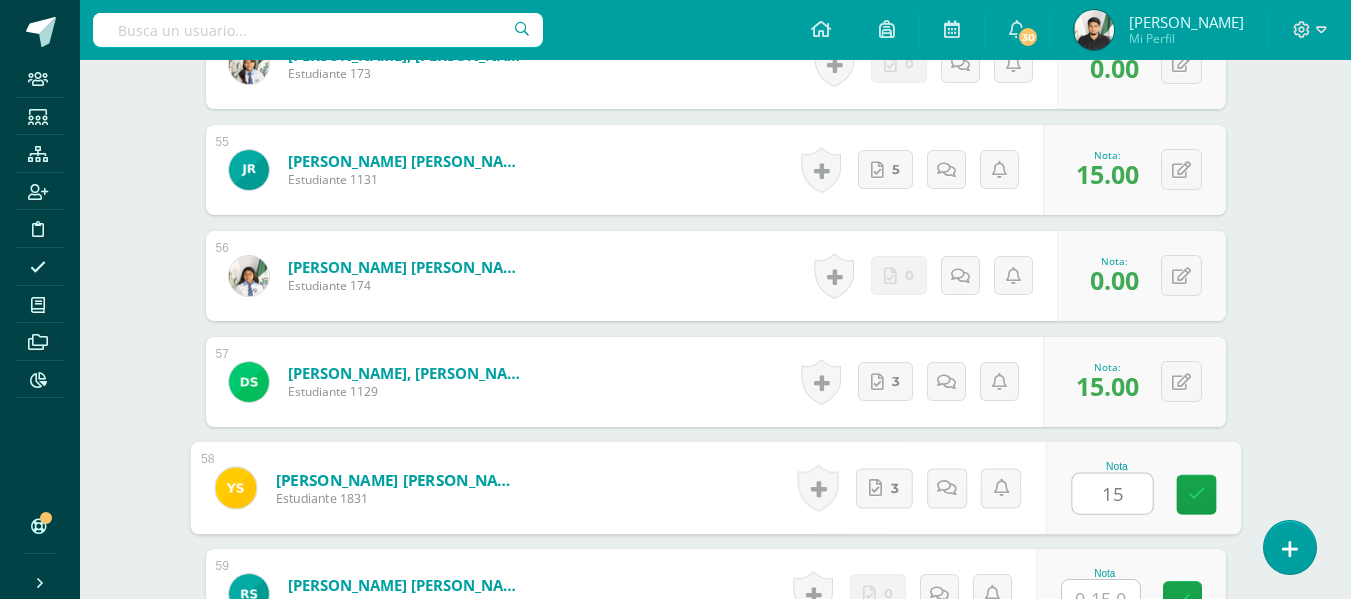 type on "15" 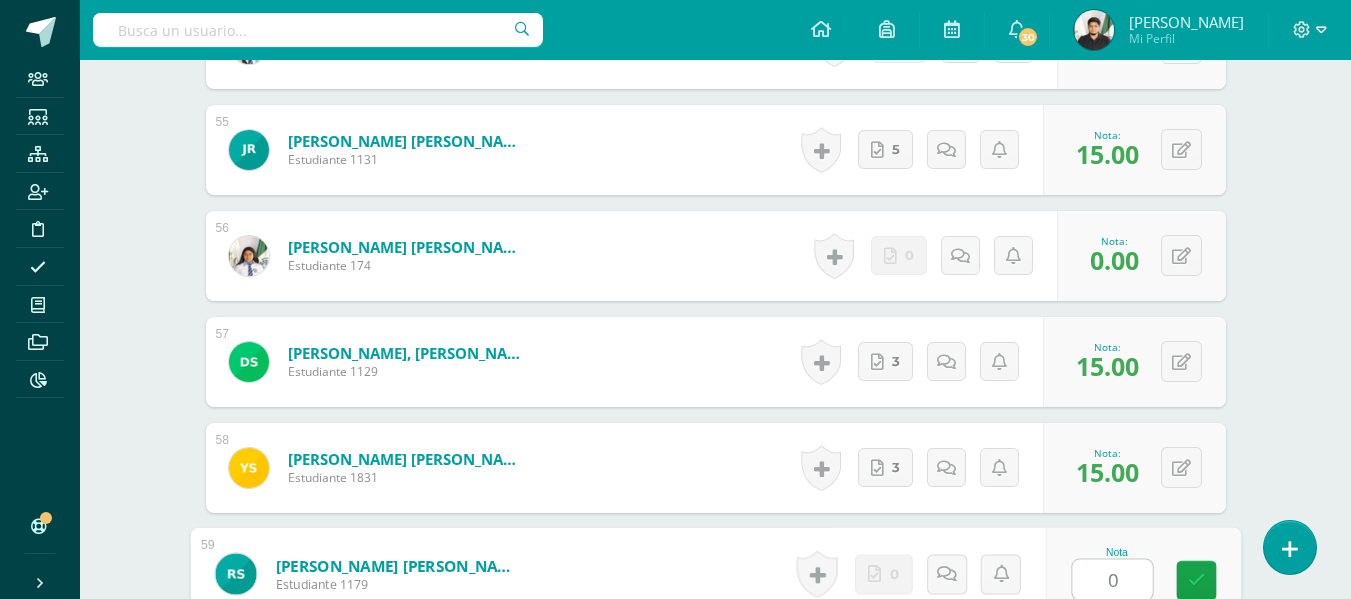 type on "0" 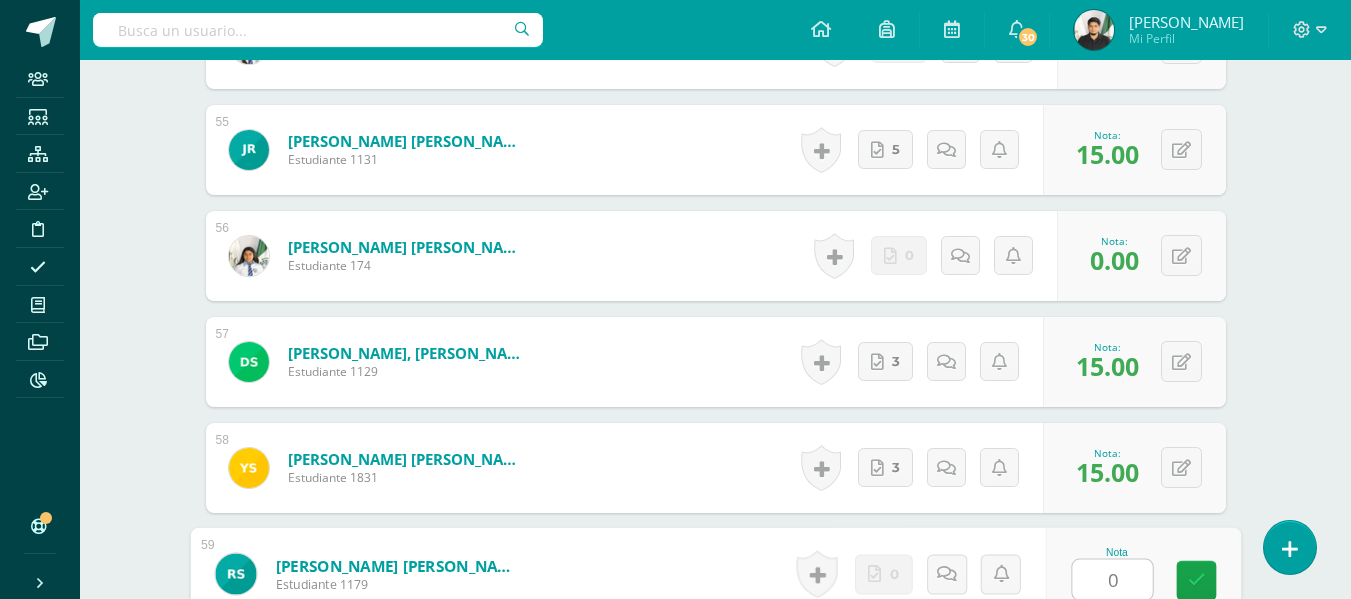 scroll, scrollTop: 6700, scrollLeft: 0, axis: vertical 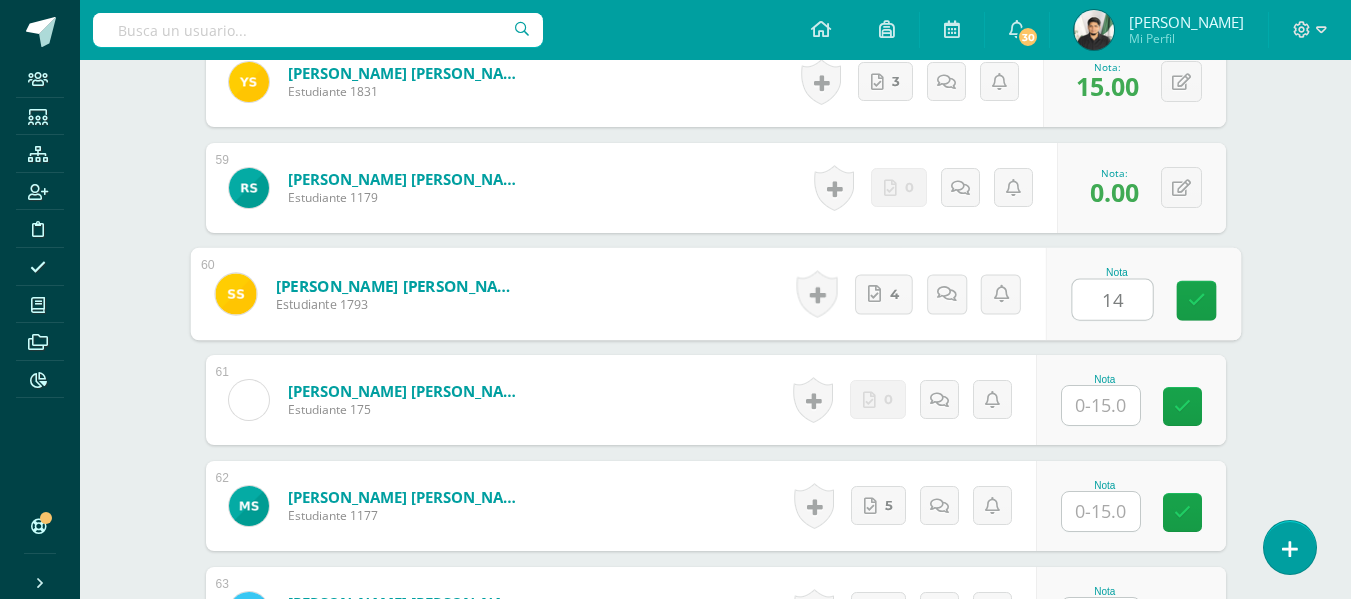 type on "14" 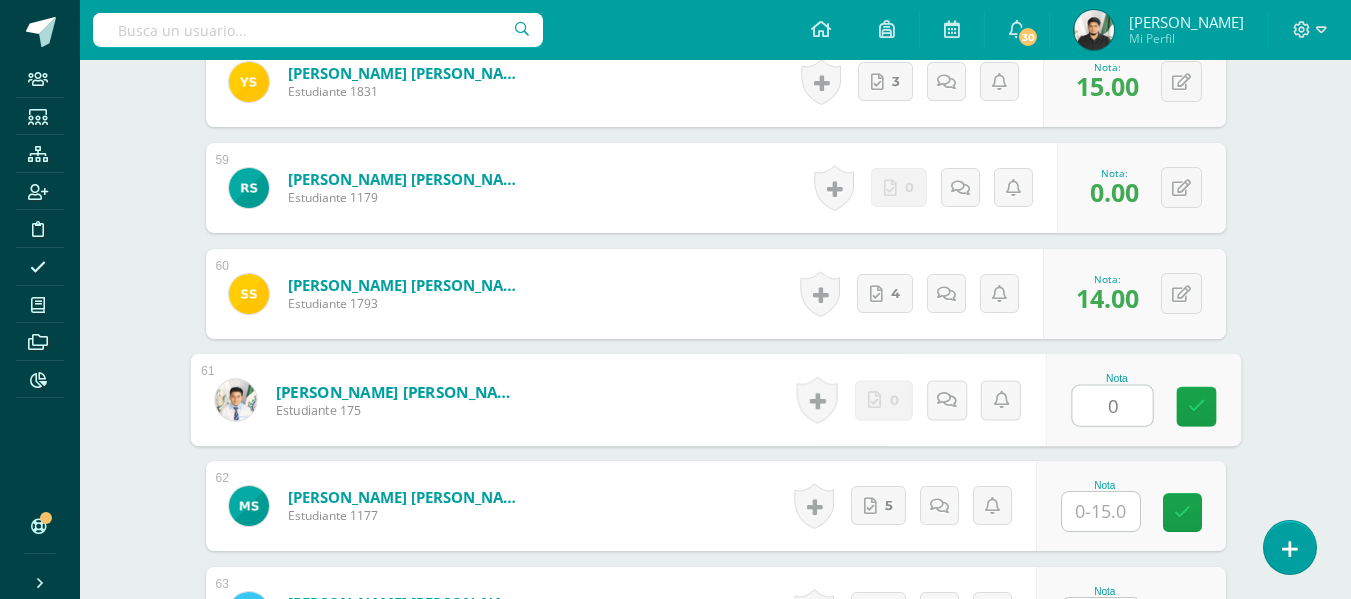 type on "0" 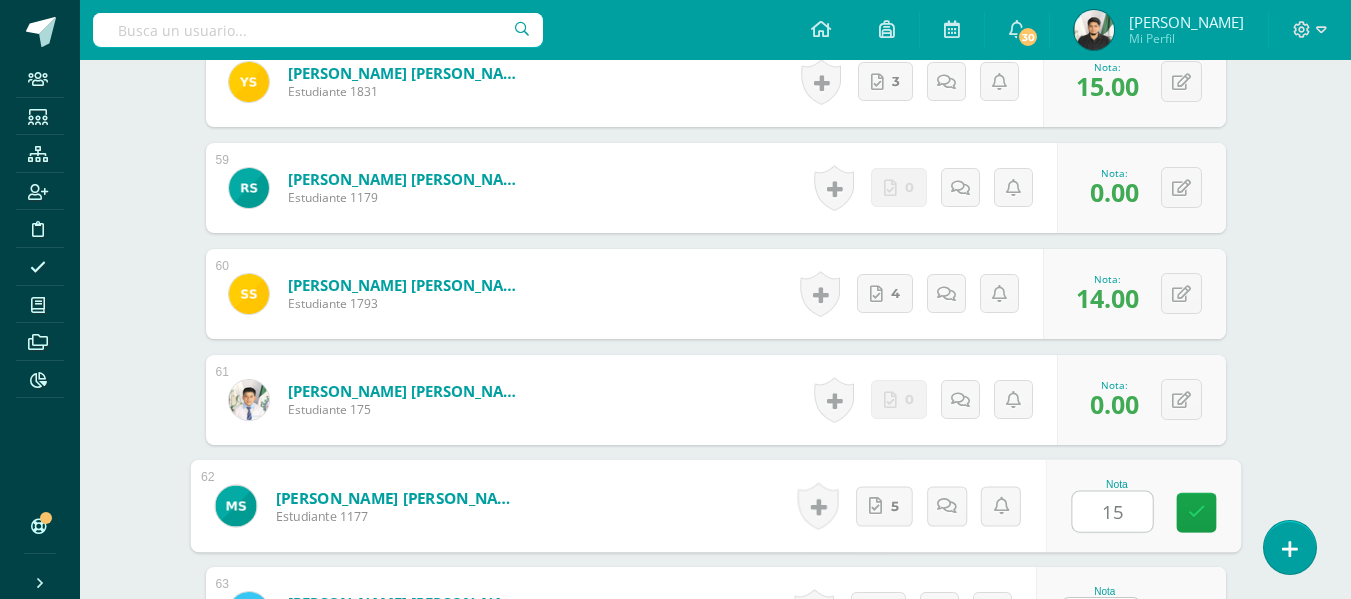 type on "15" 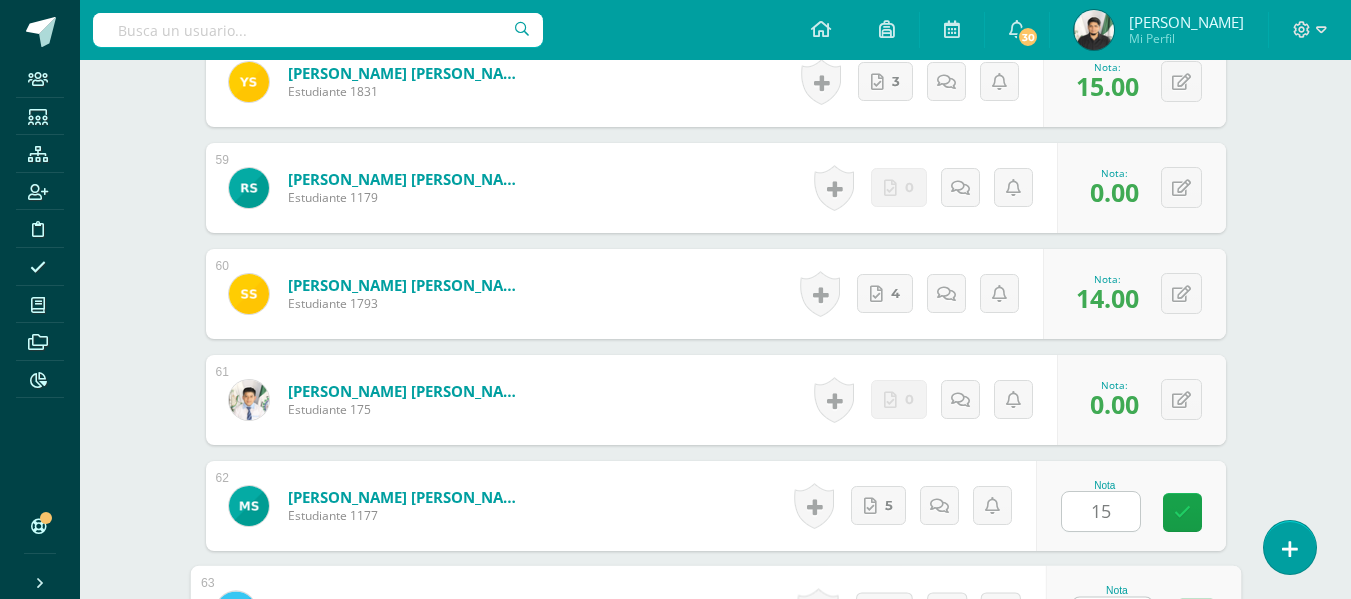 scroll, scrollTop: 6738, scrollLeft: 0, axis: vertical 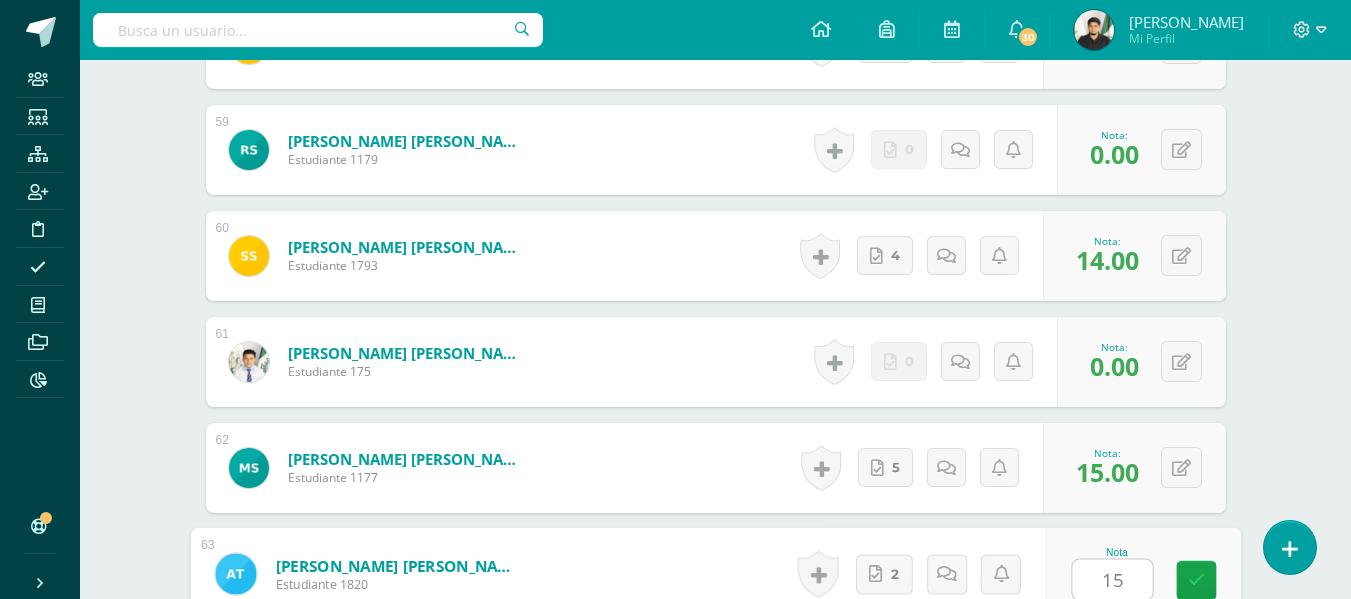 type on "15" 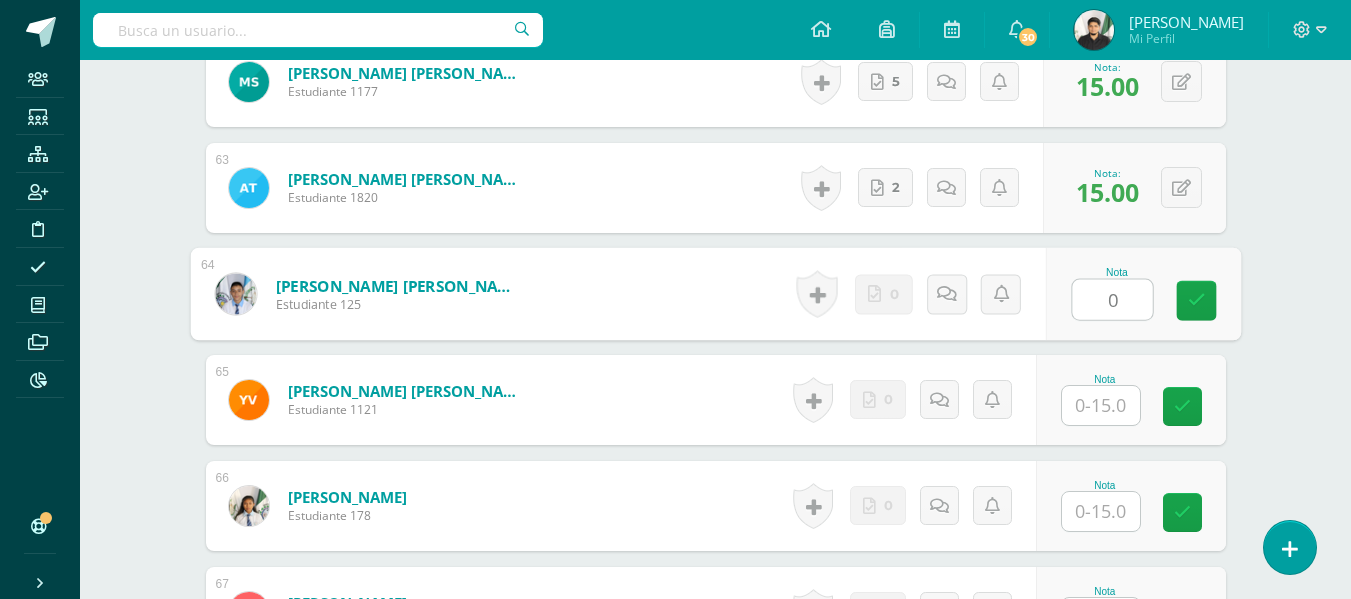 type on "0" 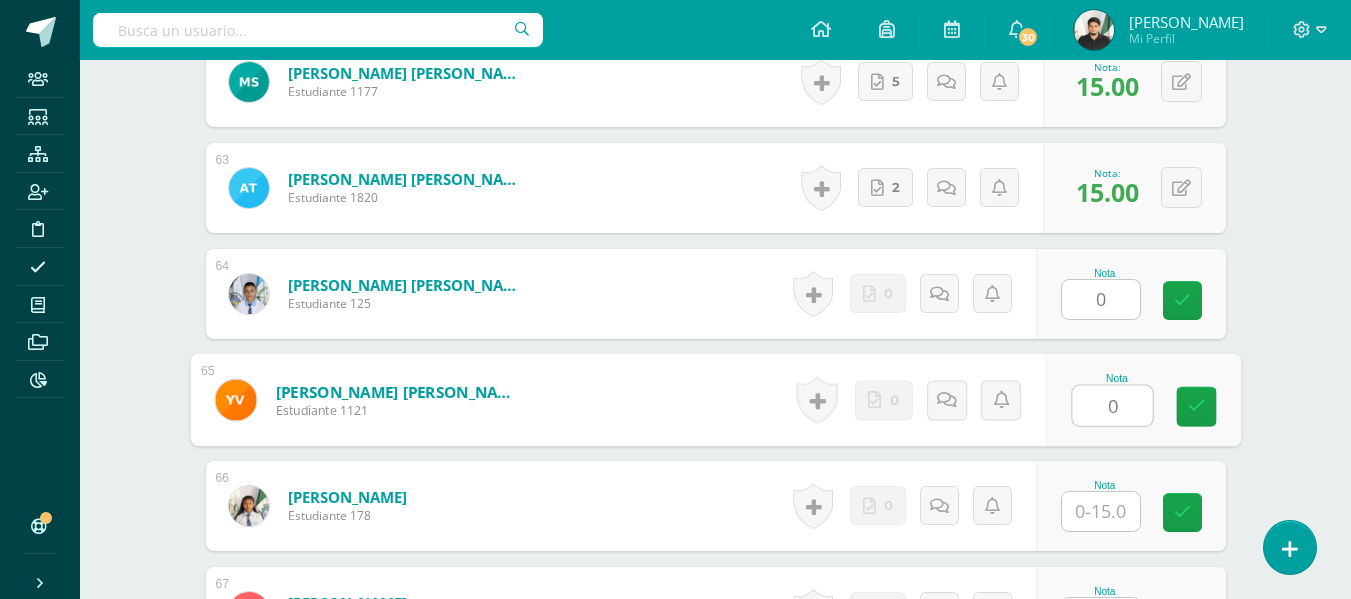type on "0" 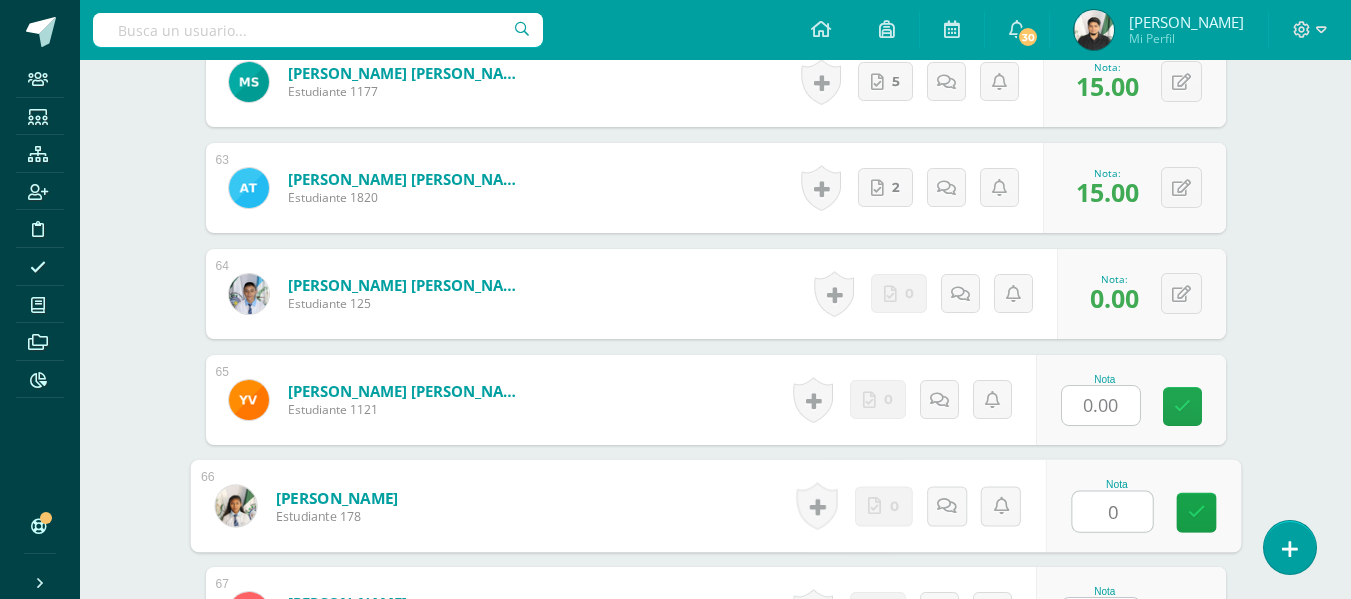 type on "0" 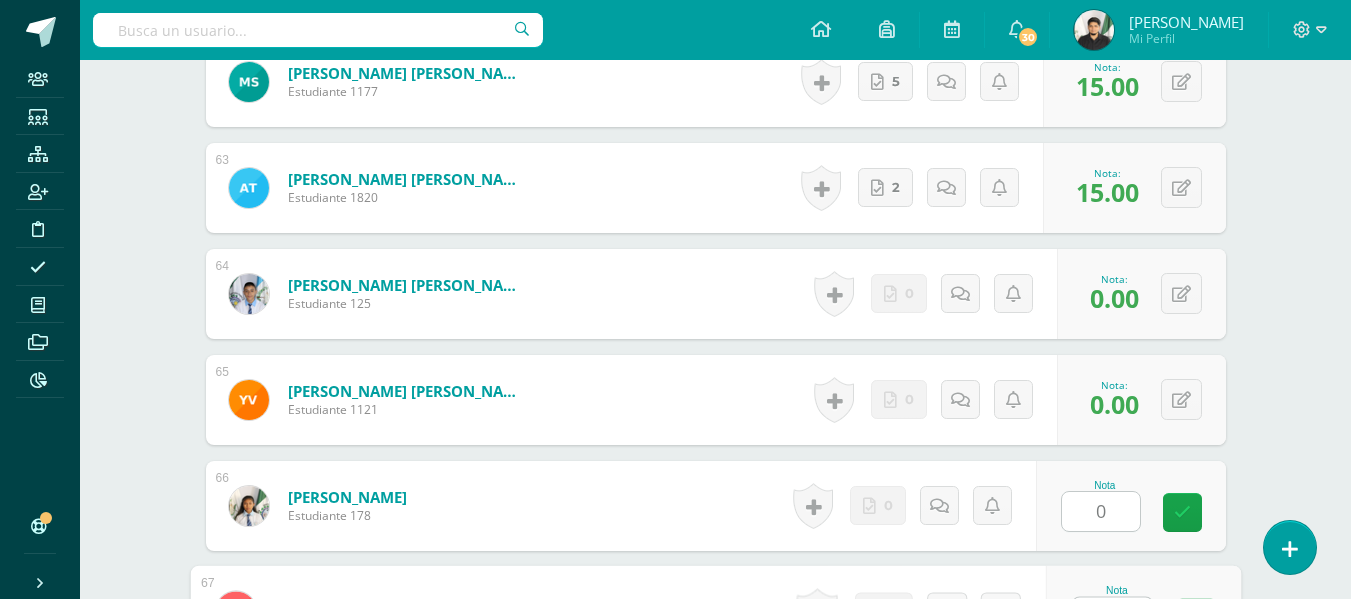 scroll, scrollTop: 7162, scrollLeft: 0, axis: vertical 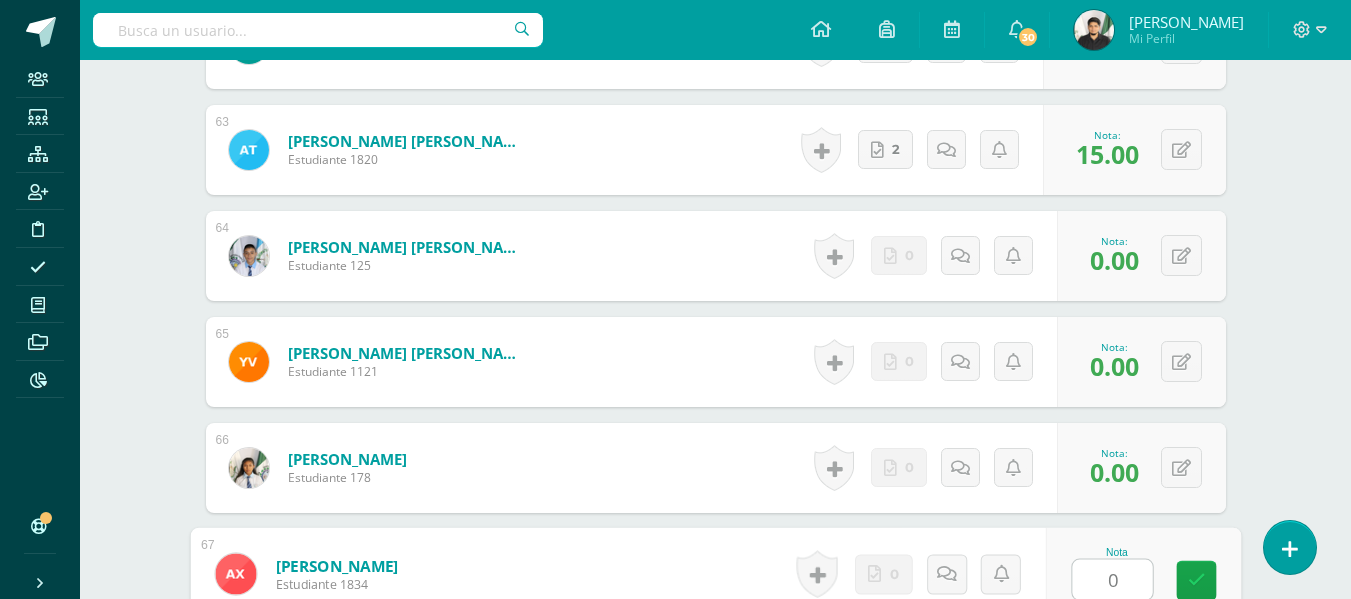 type on "0" 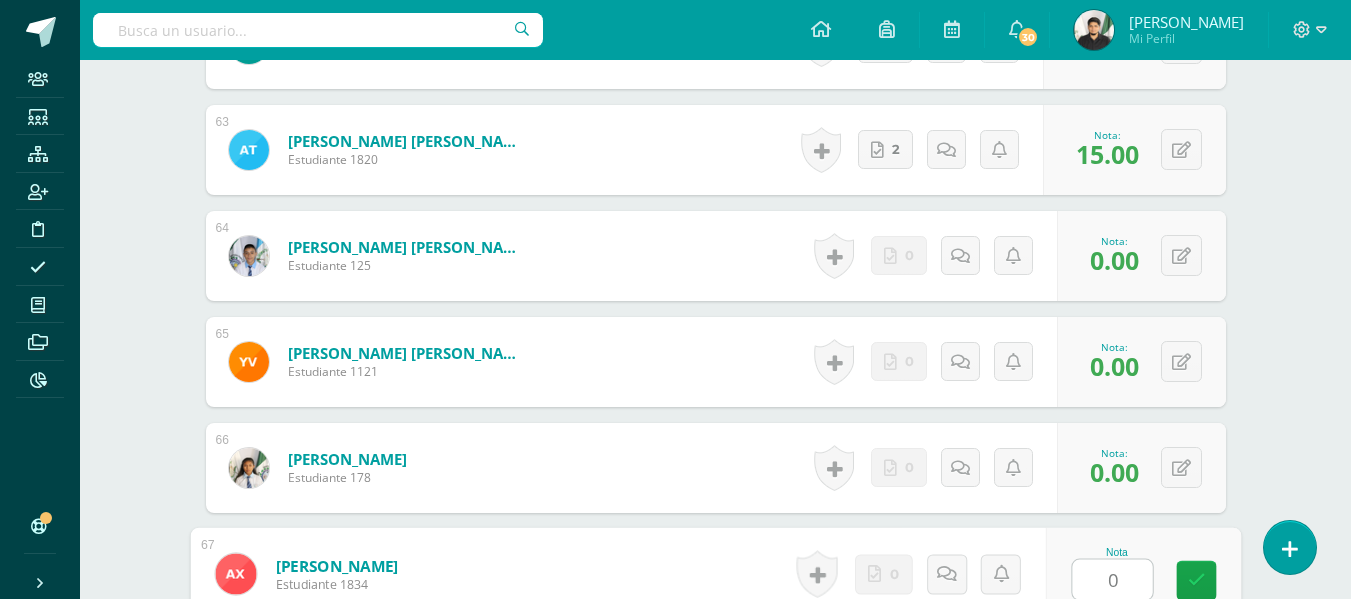 scroll, scrollTop: 7517, scrollLeft: 0, axis: vertical 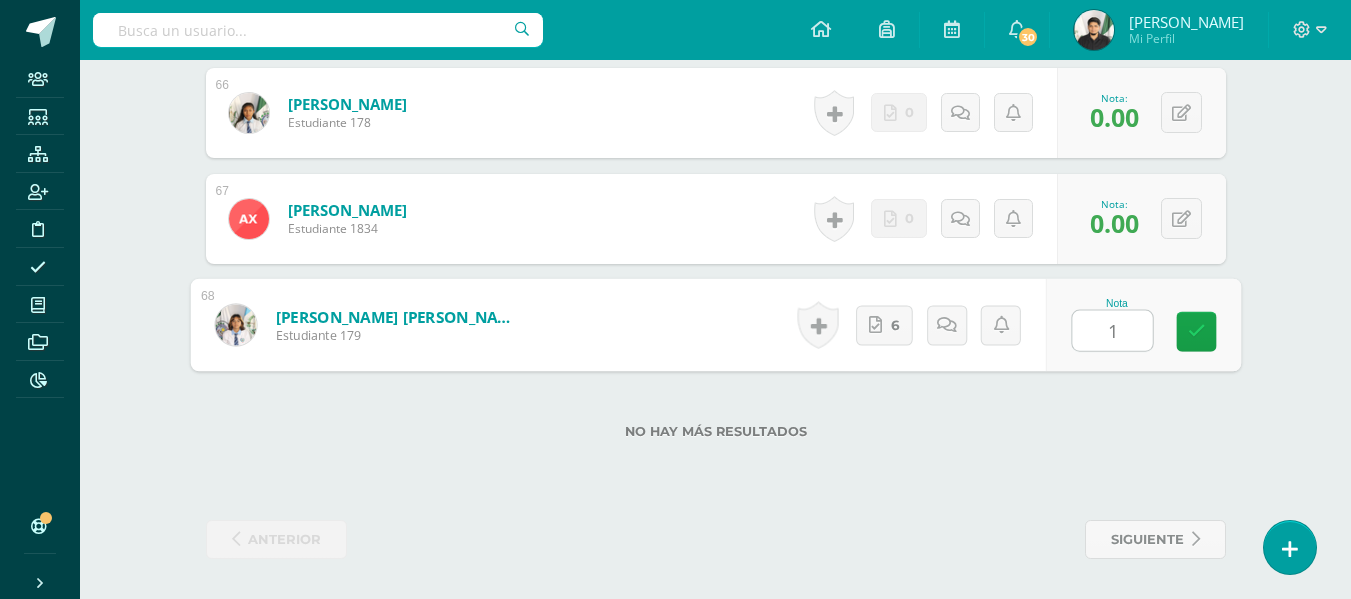type on "15" 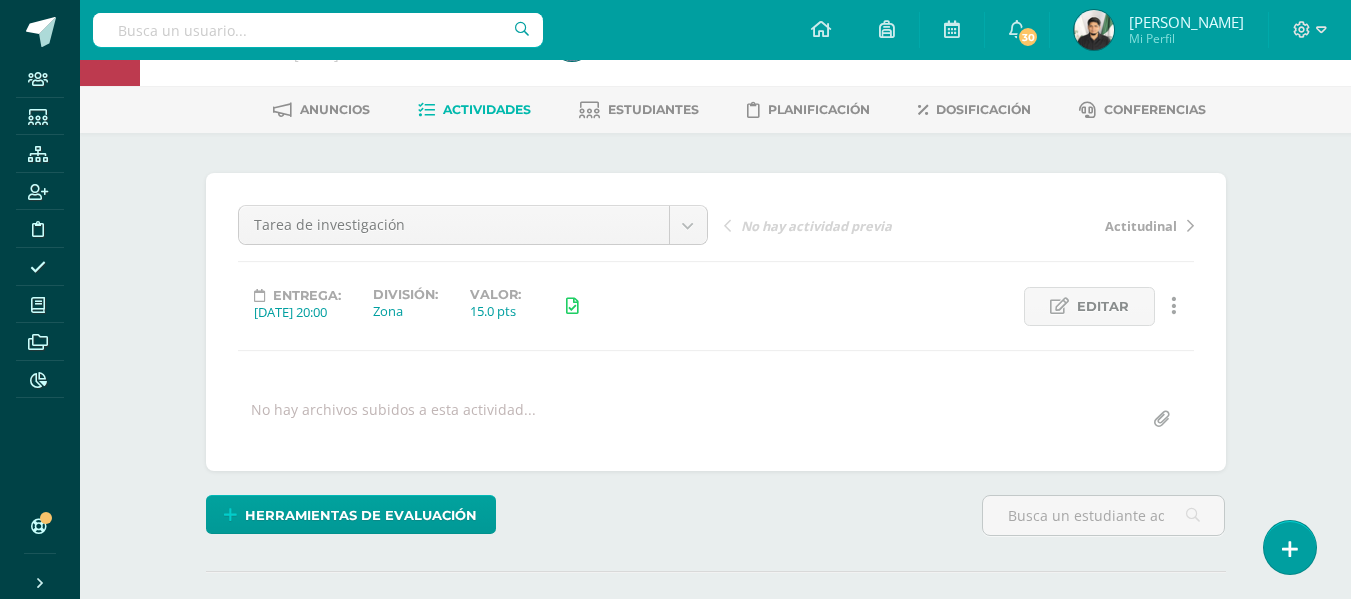 scroll, scrollTop: 0, scrollLeft: 0, axis: both 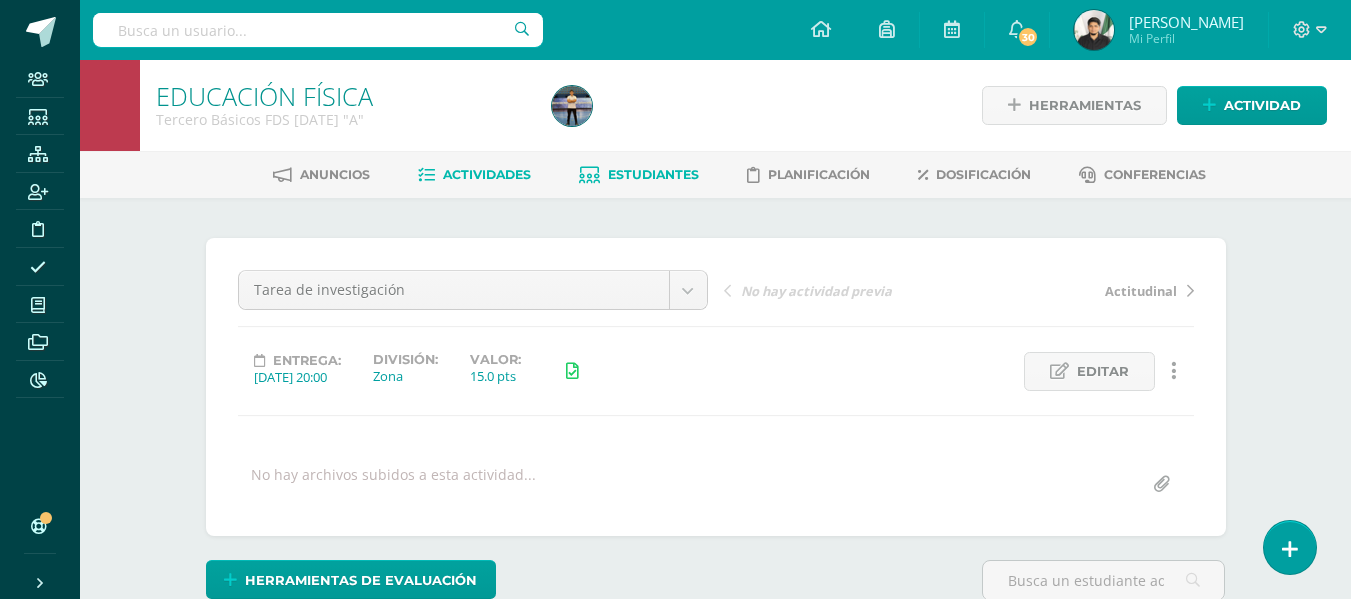 click on "Estudiantes" at bounding box center [653, 174] 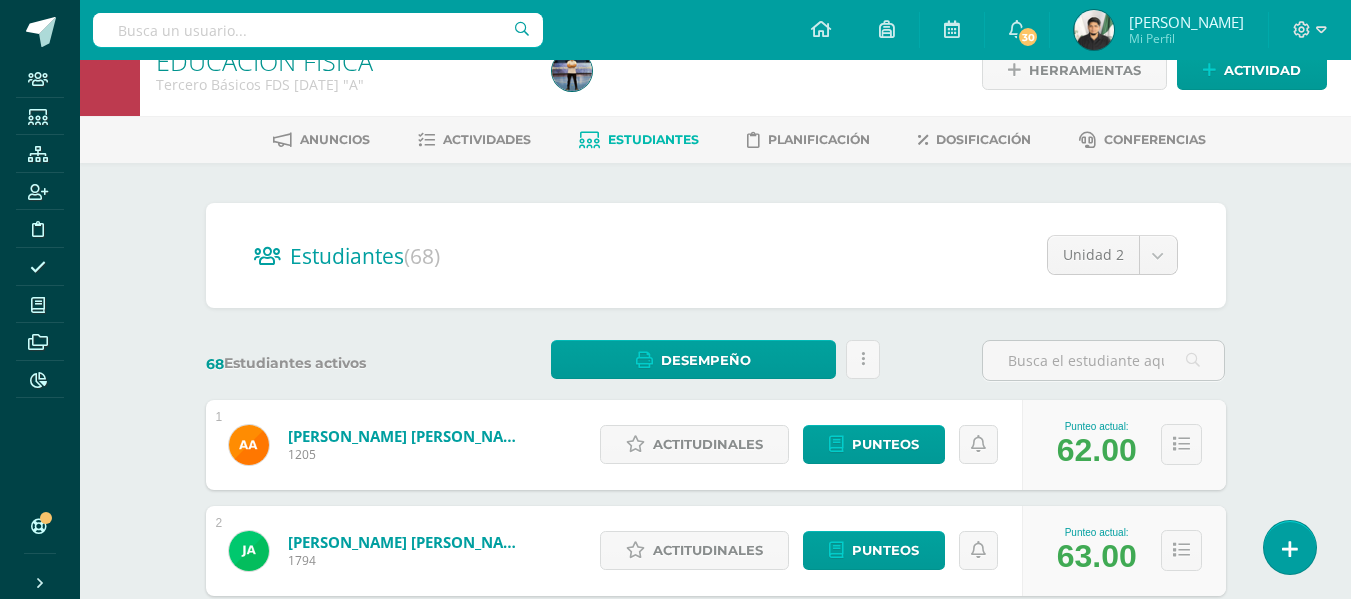 scroll, scrollTop: 0, scrollLeft: 0, axis: both 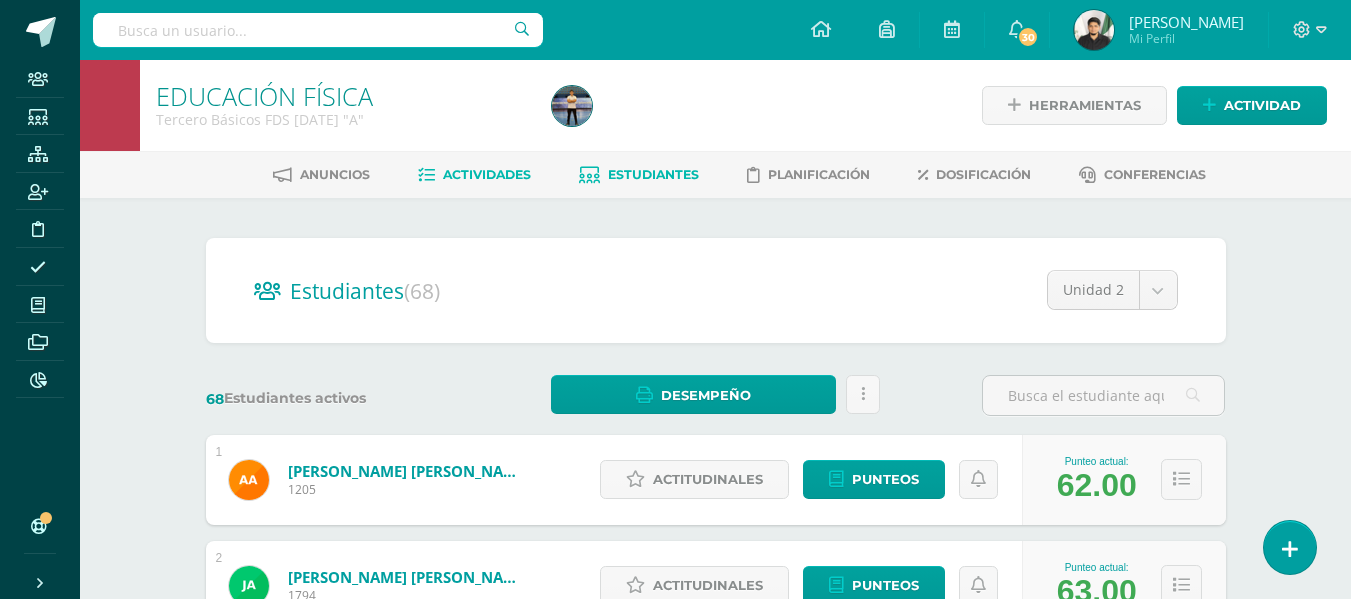 click on "Actividades" at bounding box center [487, 174] 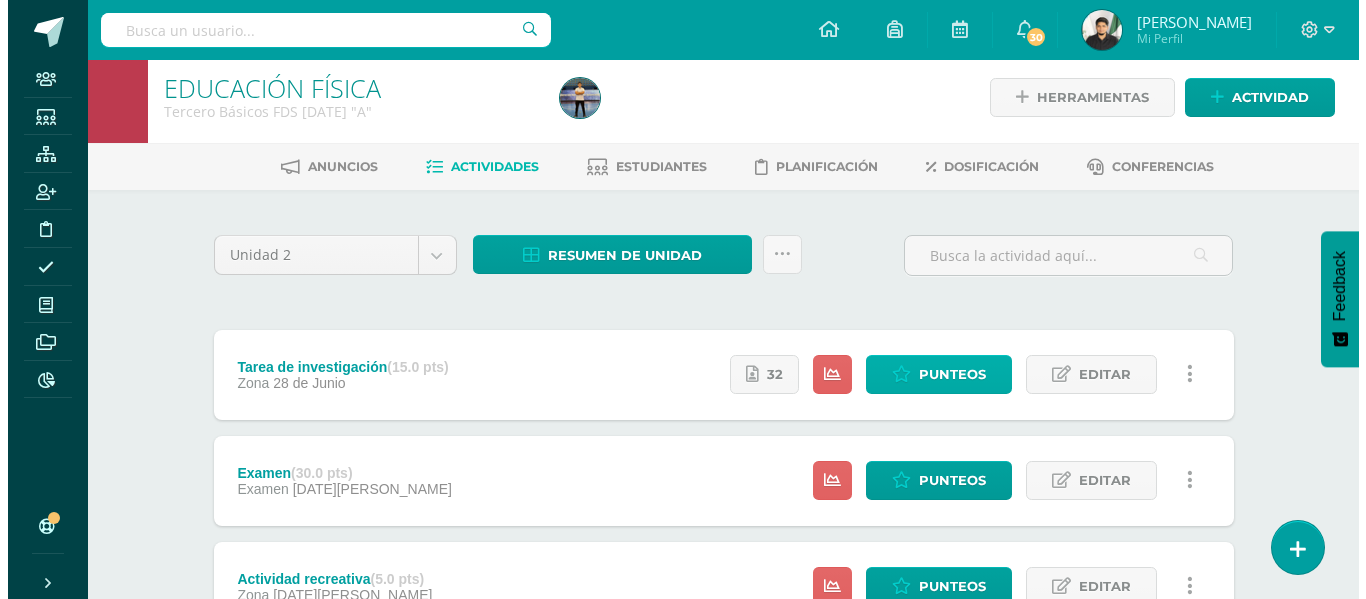 scroll, scrollTop: 0, scrollLeft: 0, axis: both 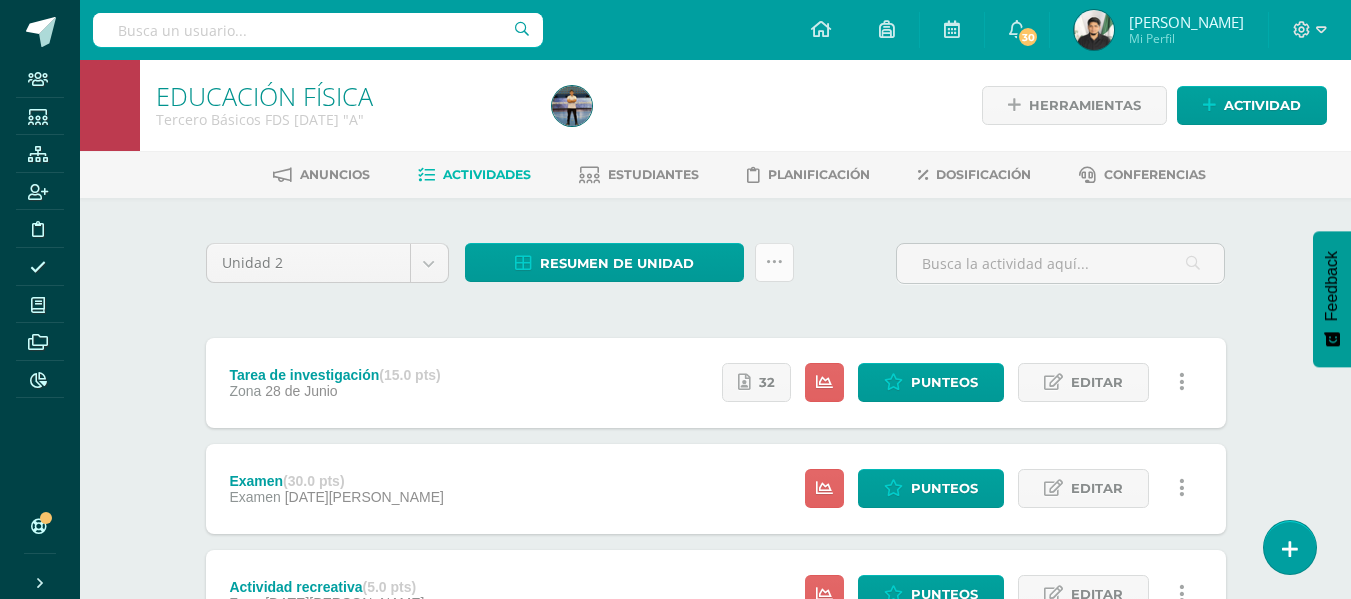 click at bounding box center [774, 262] 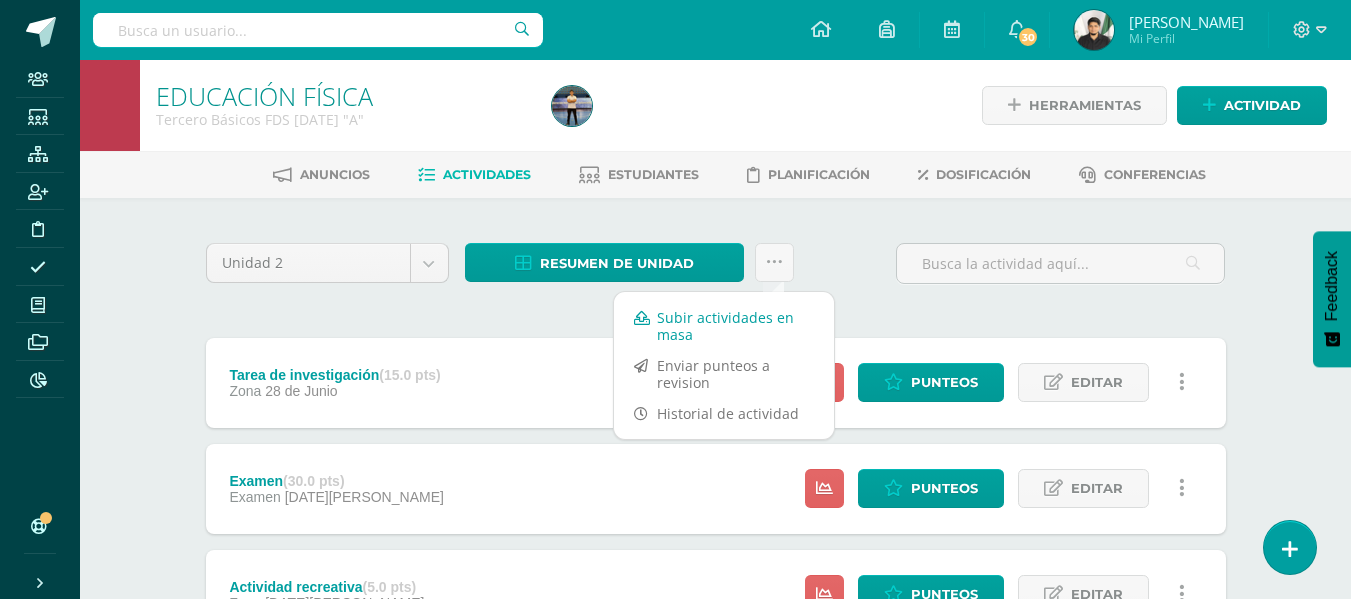 click on "Subir actividades en masa" at bounding box center (724, 326) 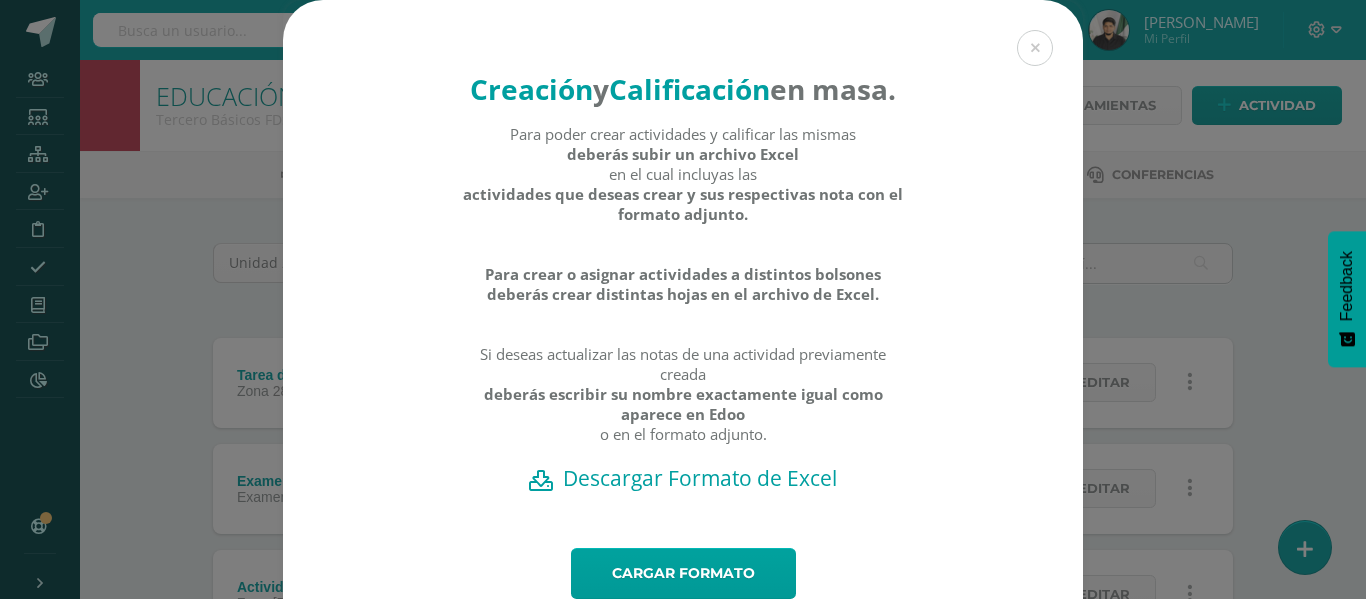 click on "Descargar Formato de Excel" at bounding box center (683, 478) 